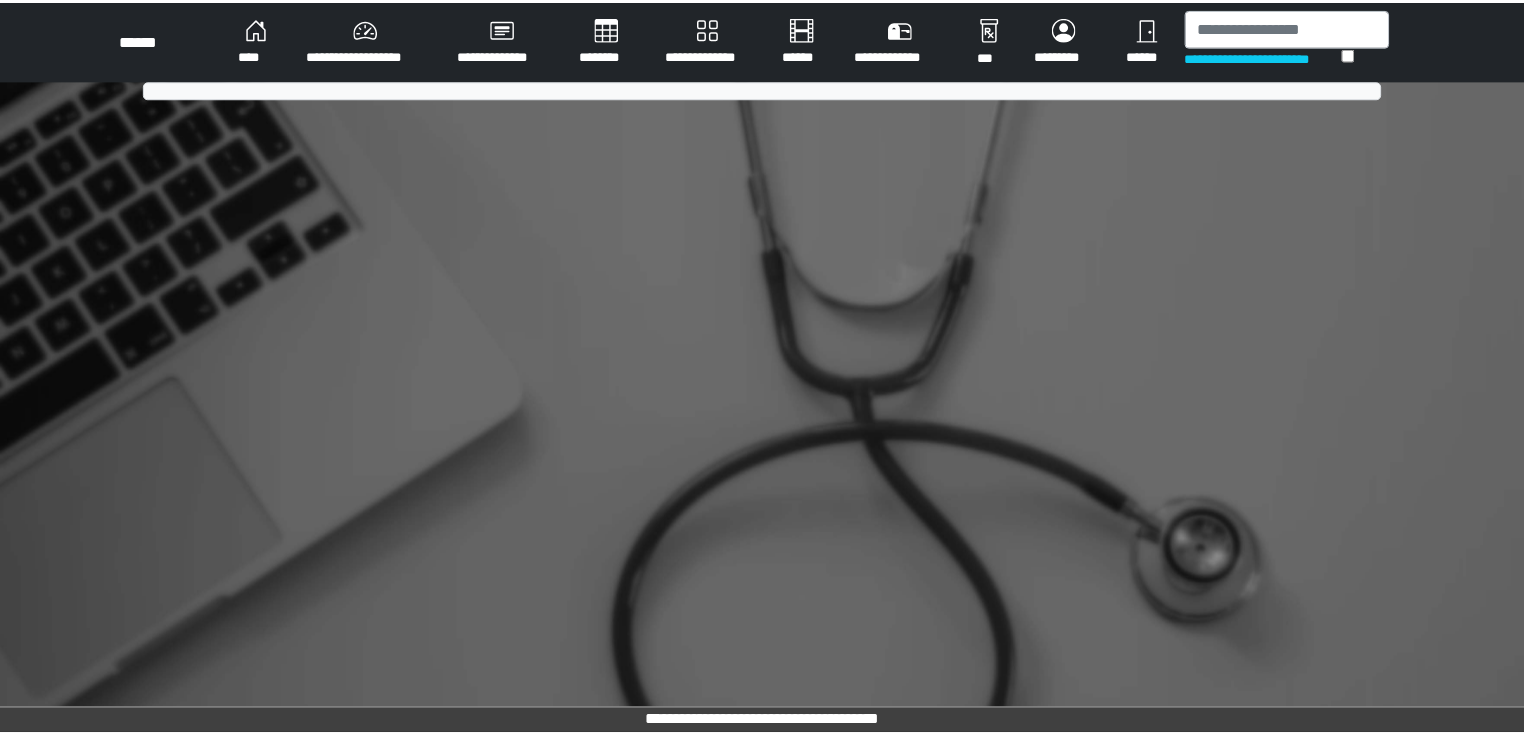 scroll, scrollTop: 0, scrollLeft: 0, axis: both 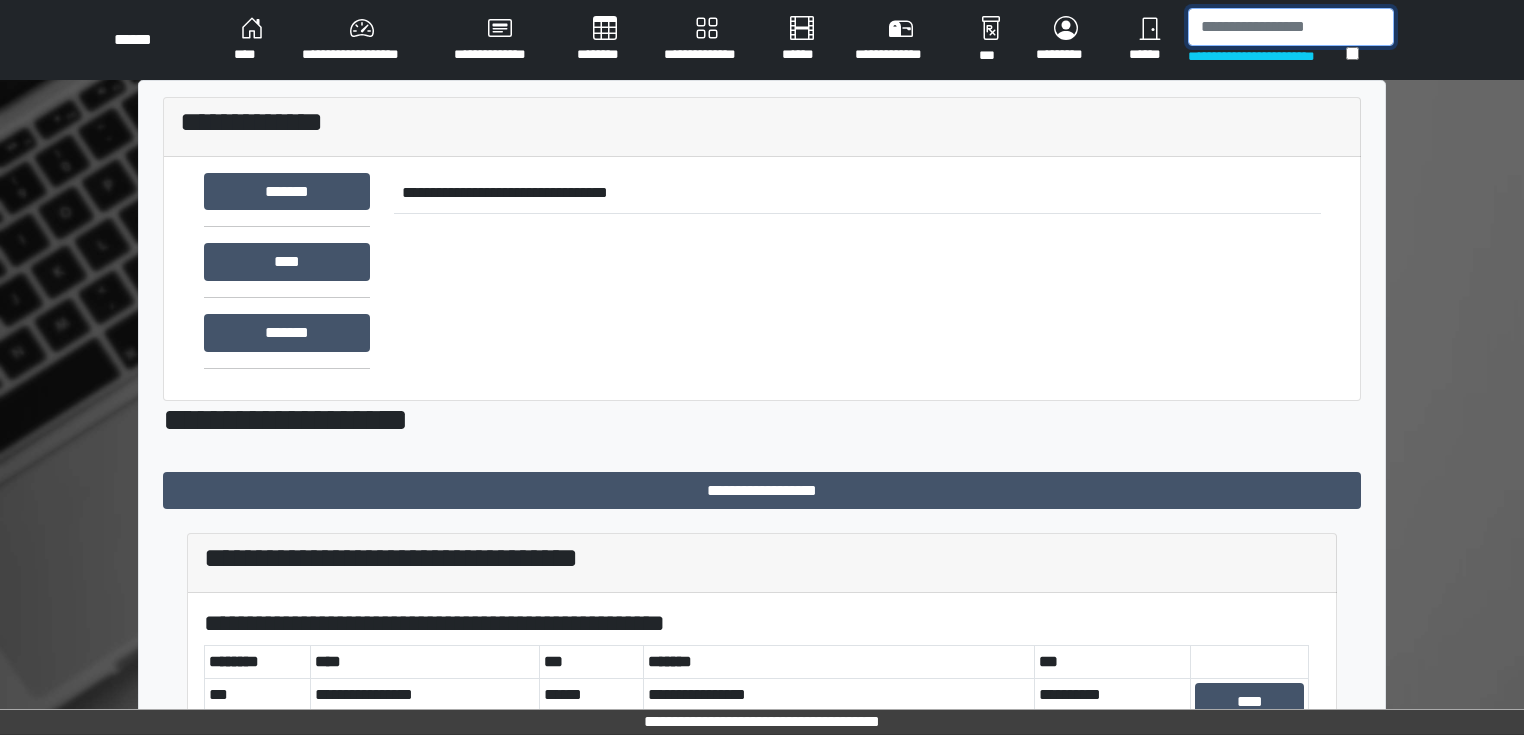 click at bounding box center [1291, 27] 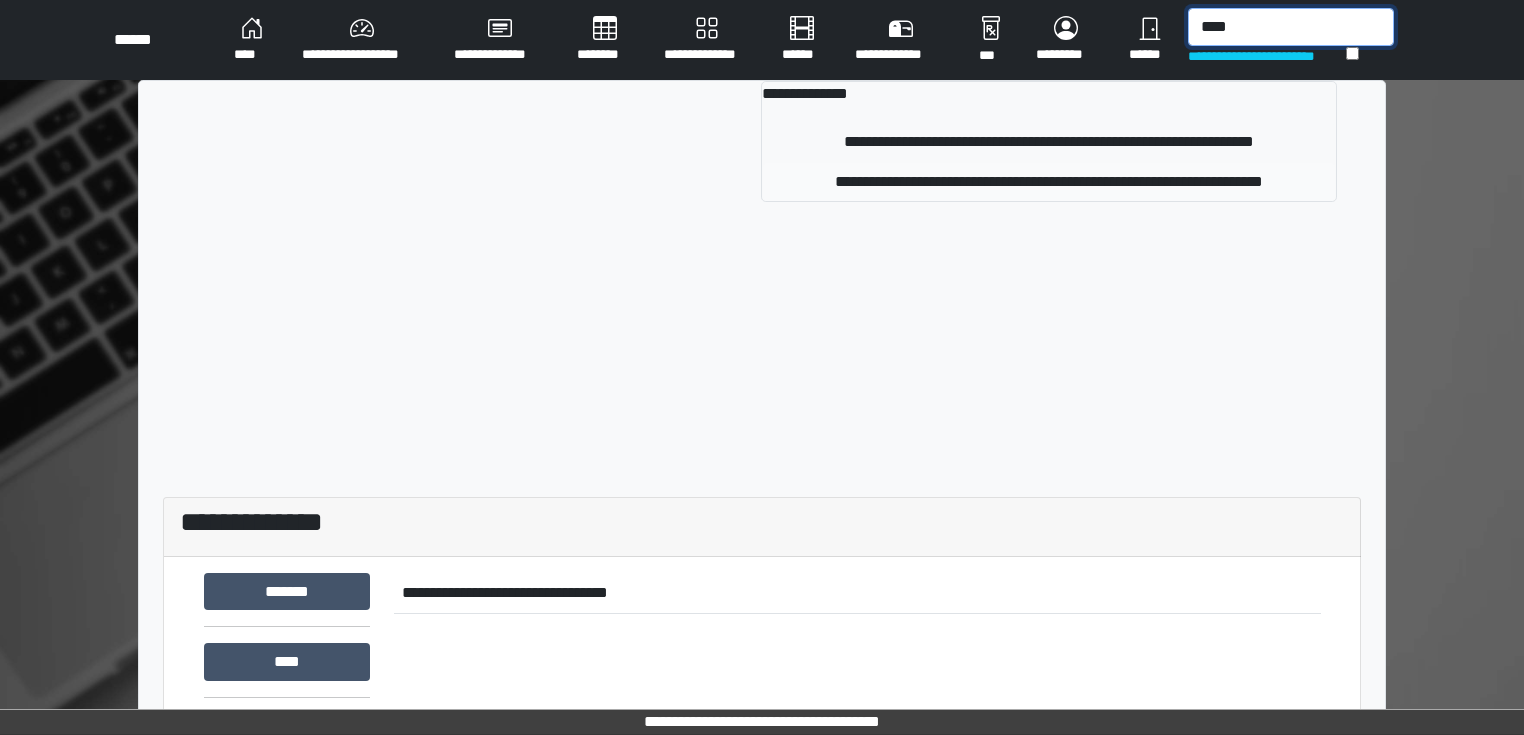 type on "****" 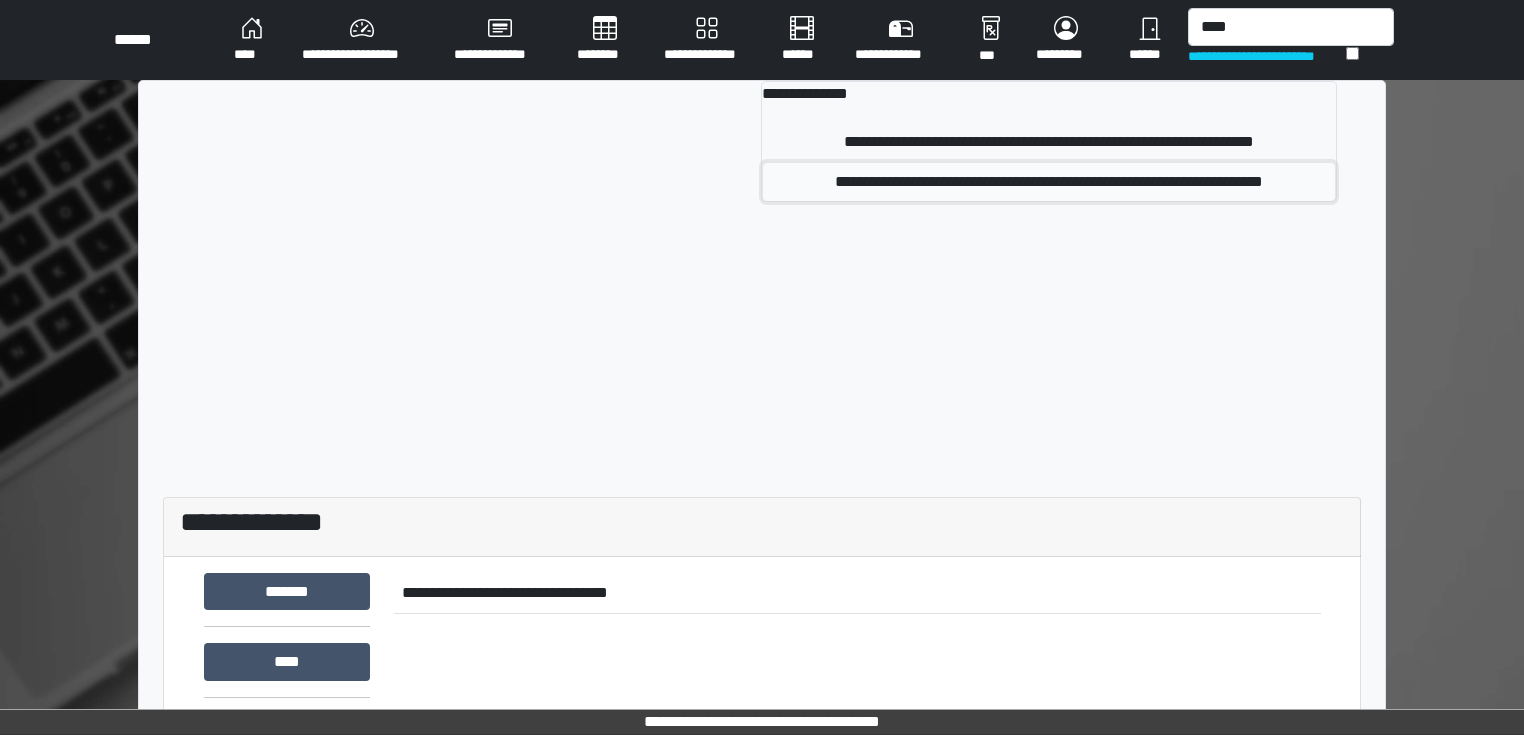 click on "**********" at bounding box center [1049, 182] 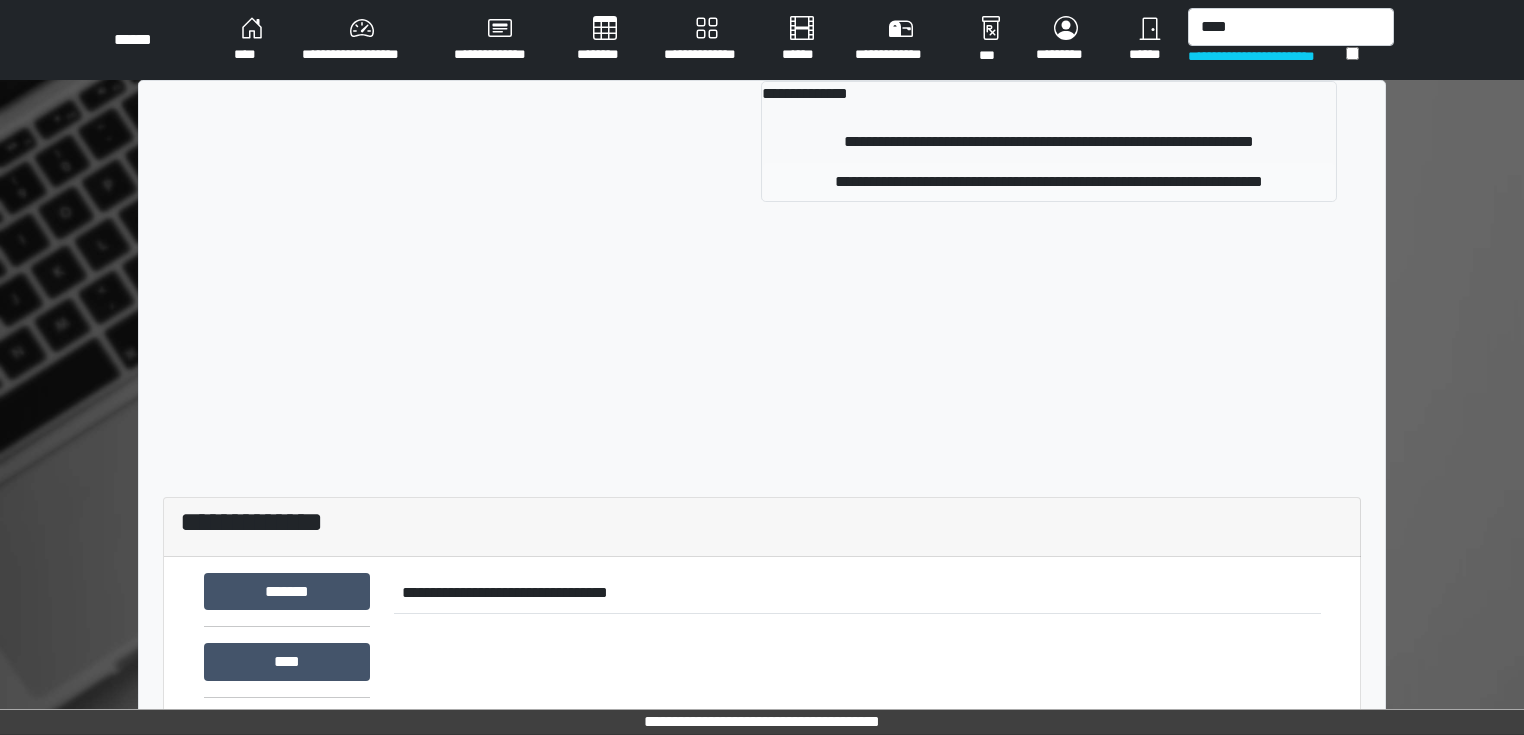 type 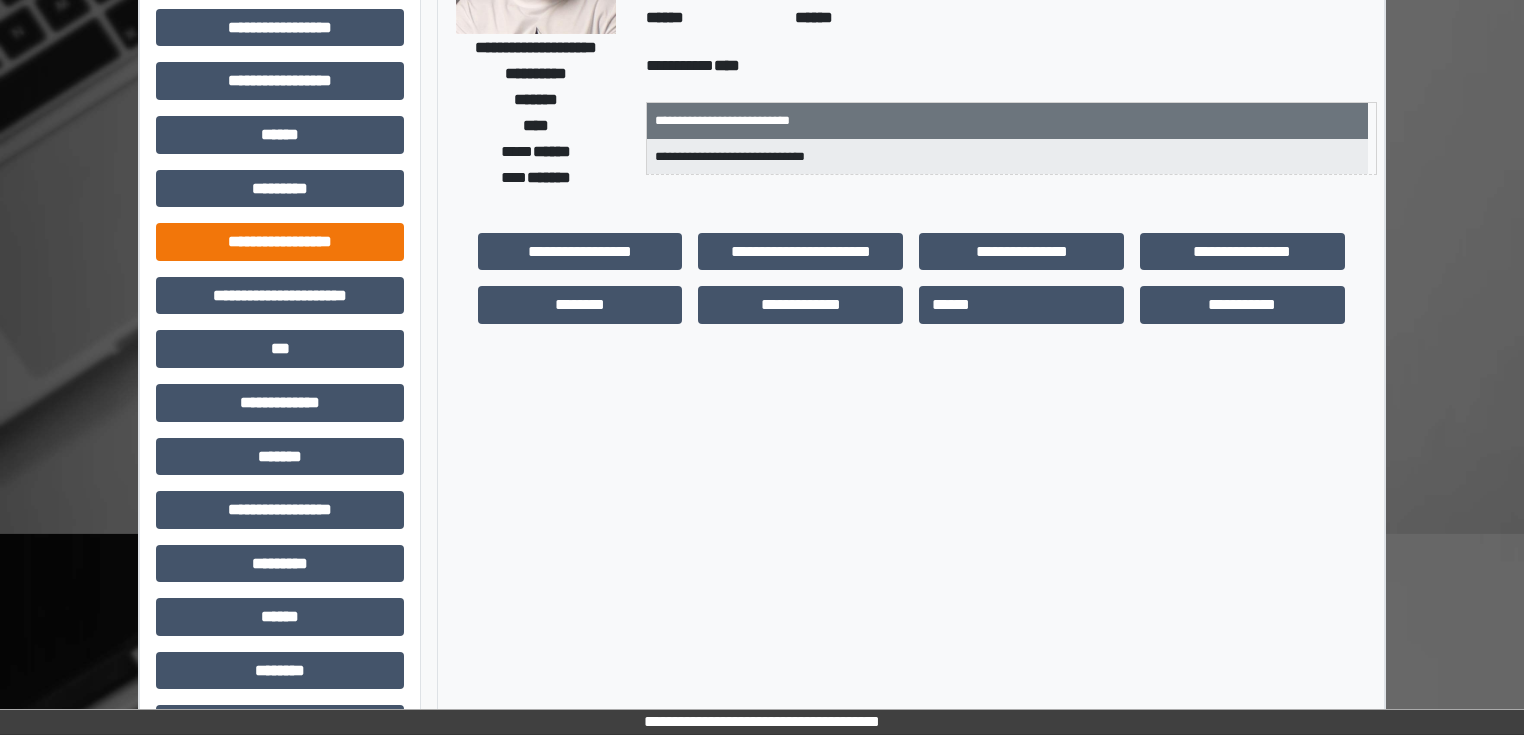 scroll, scrollTop: 240, scrollLeft: 0, axis: vertical 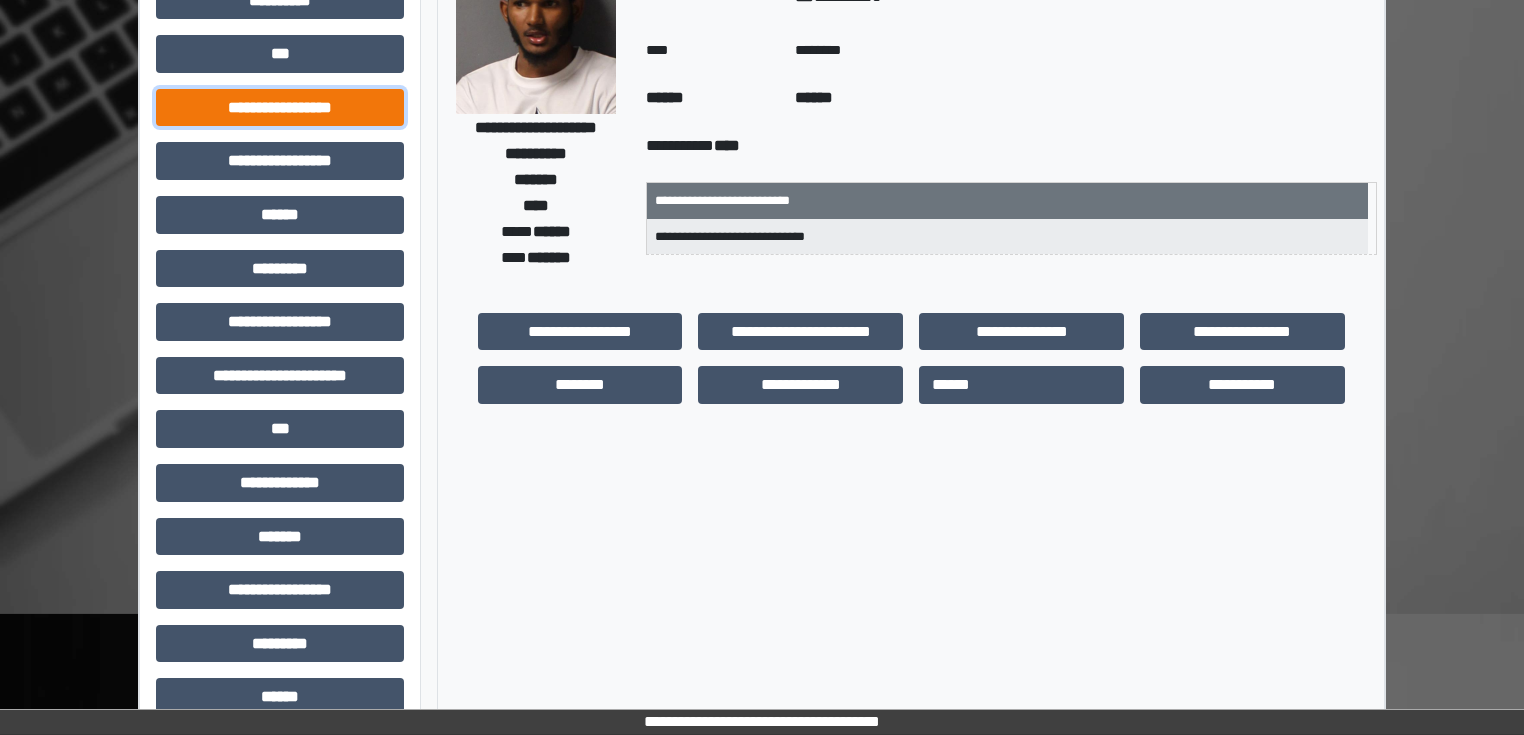 click on "**********" at bounding box center [280, 108] 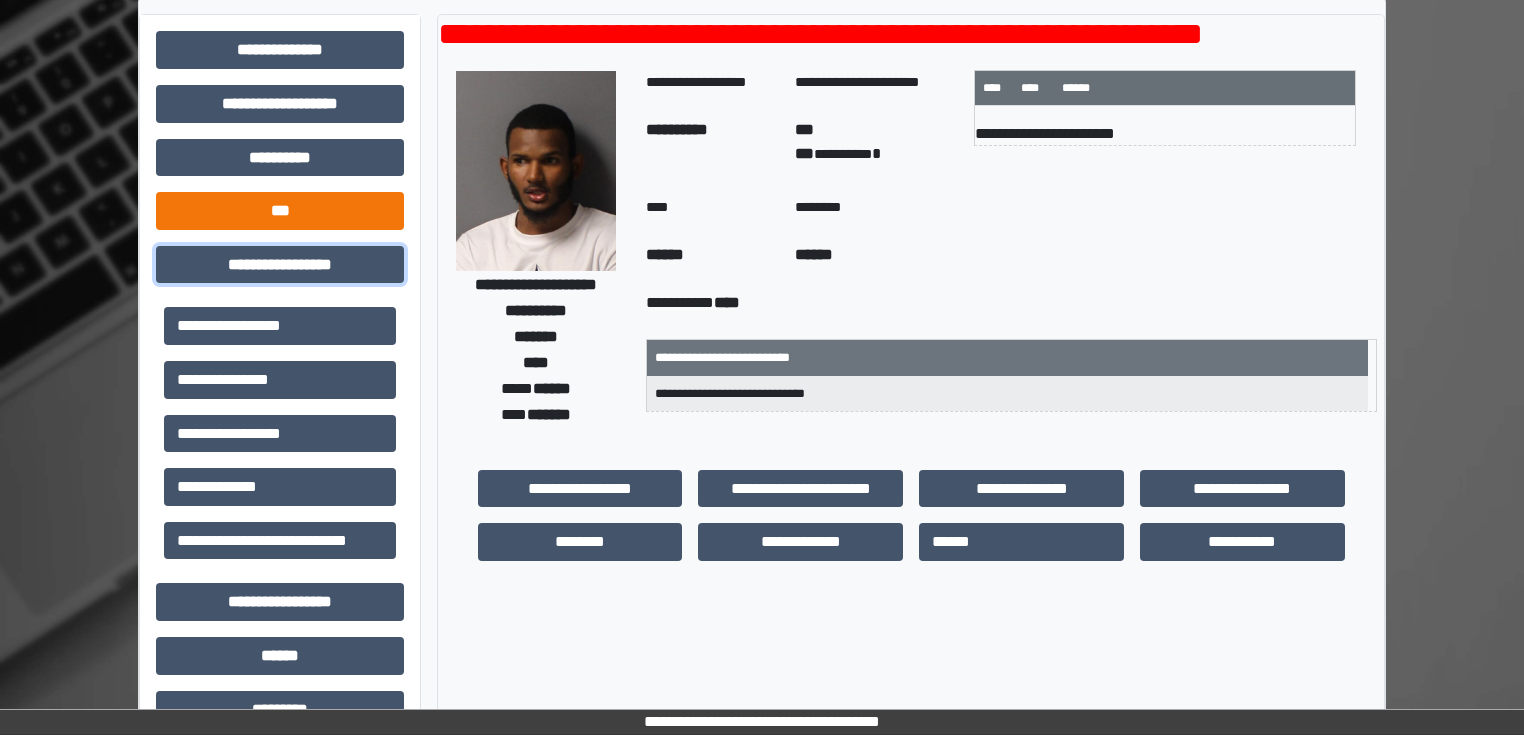 scroll, scrollTop: 80, scrollLeft: 0, axis: vertical 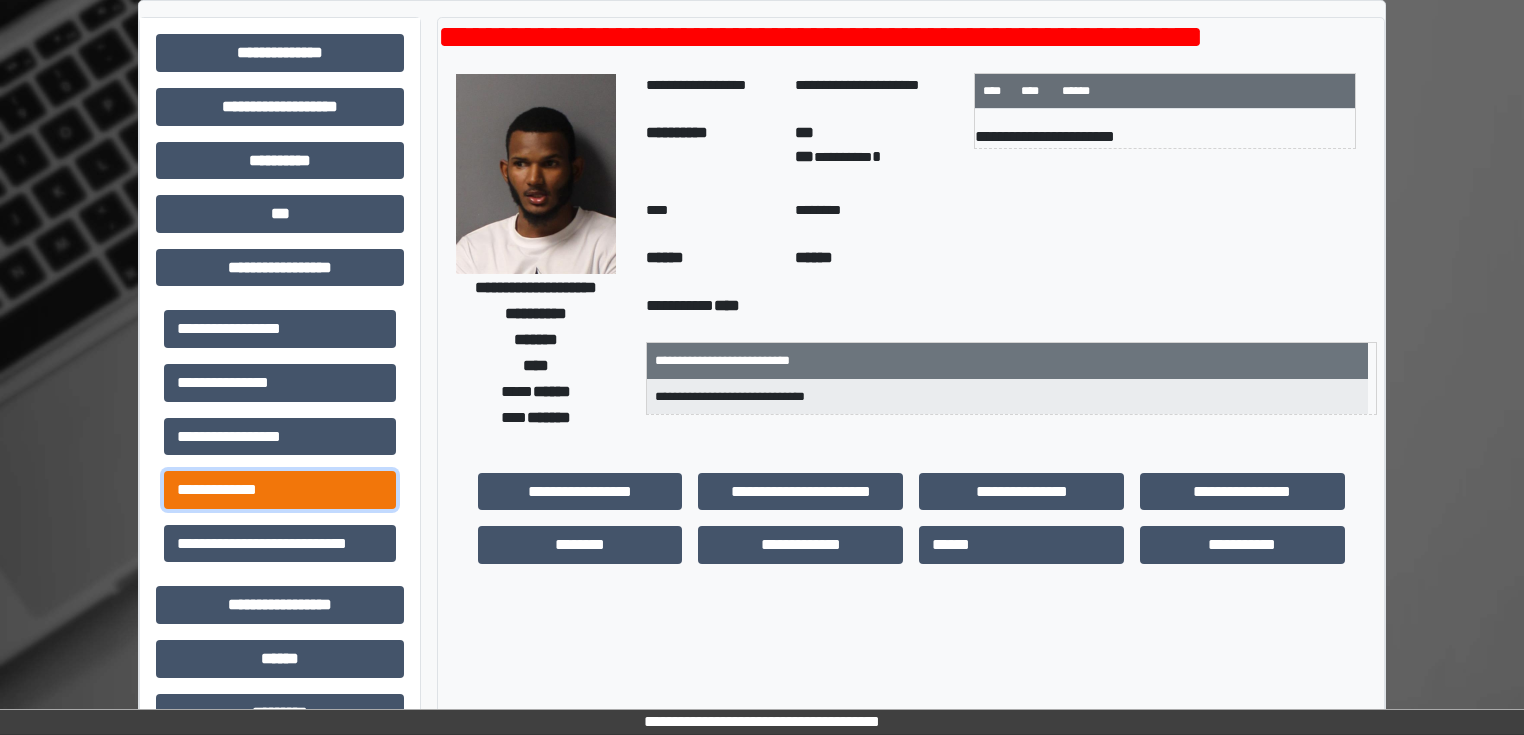 click on "**********" at bounding box center [280, 490] 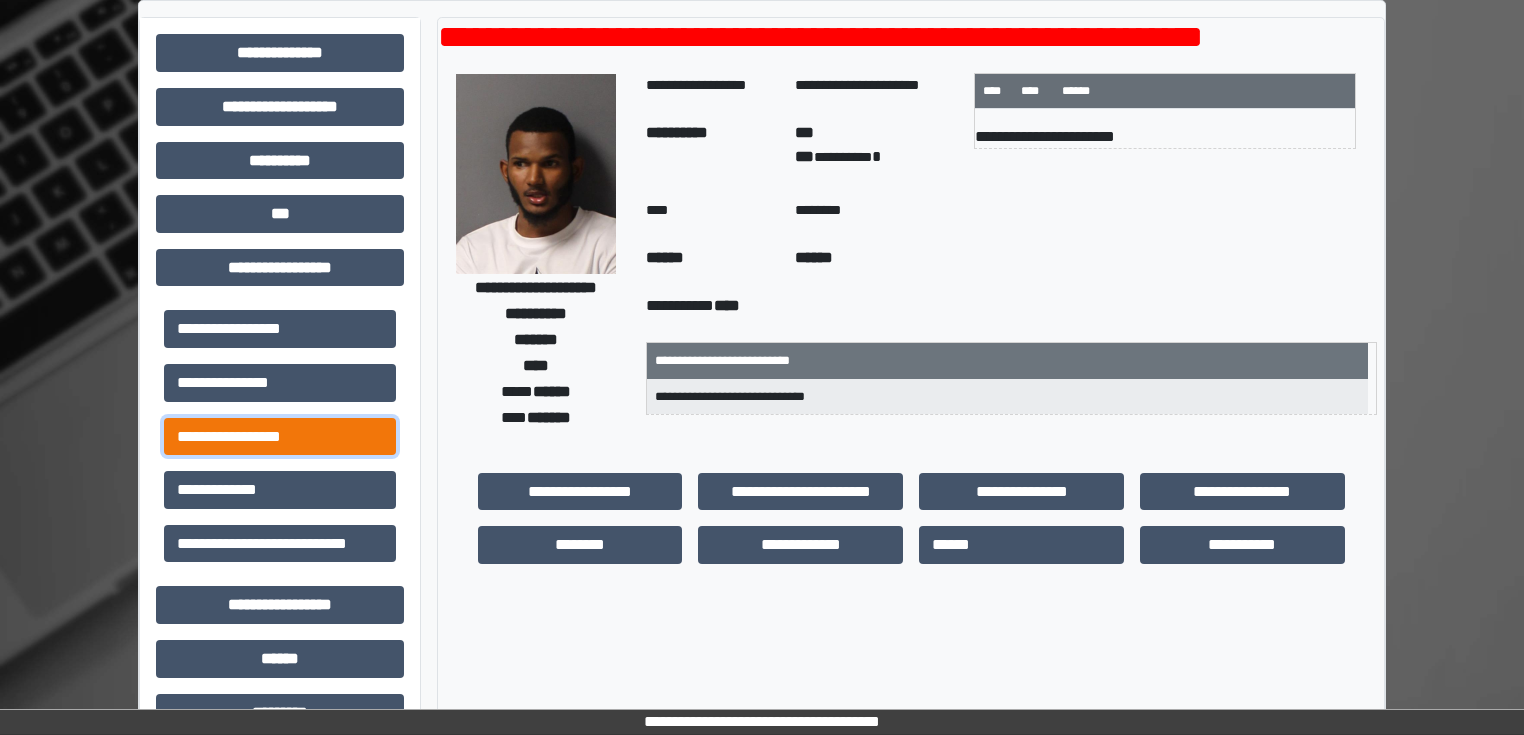 click on "**********" at bounding box center (280, 437) 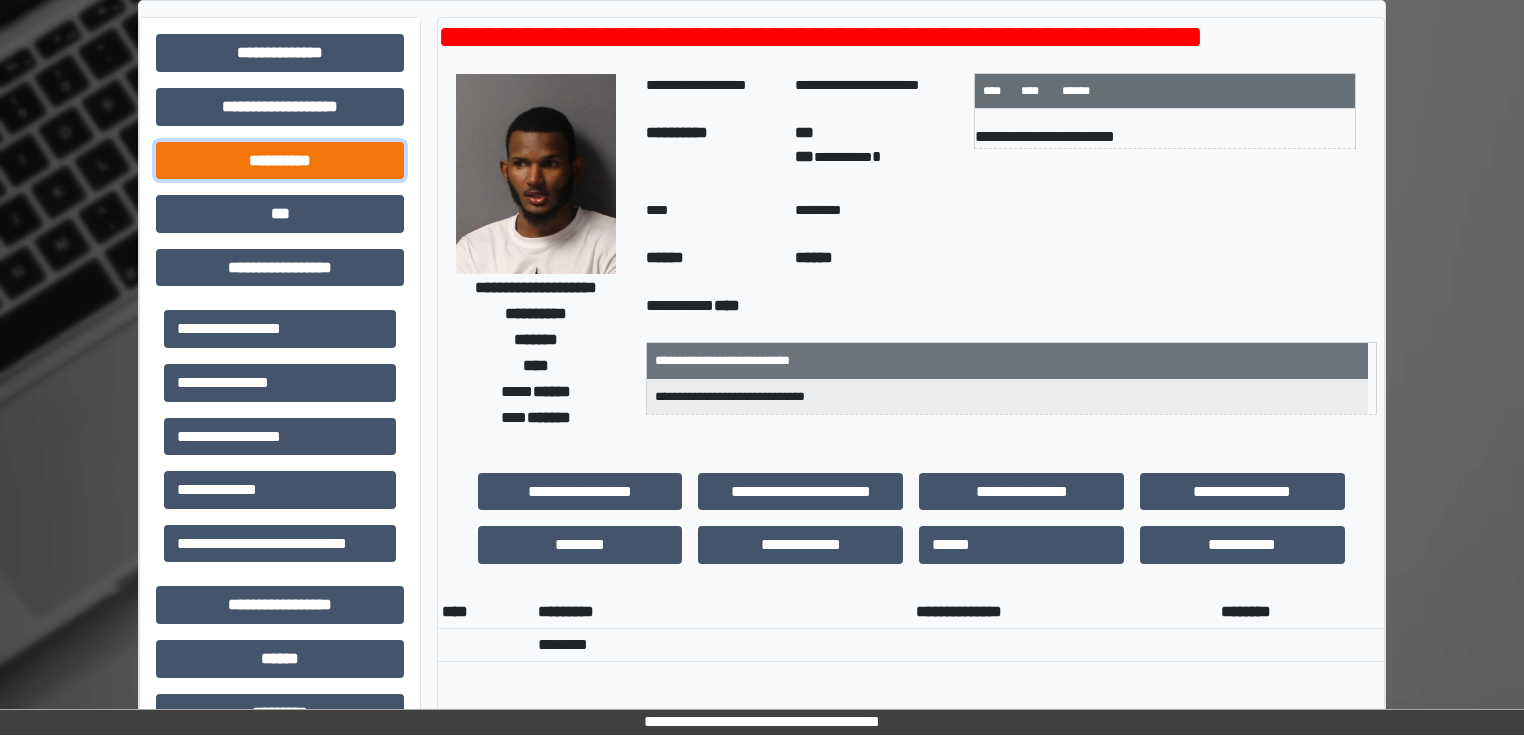 click on "**********" at bounding box center (280, 161) 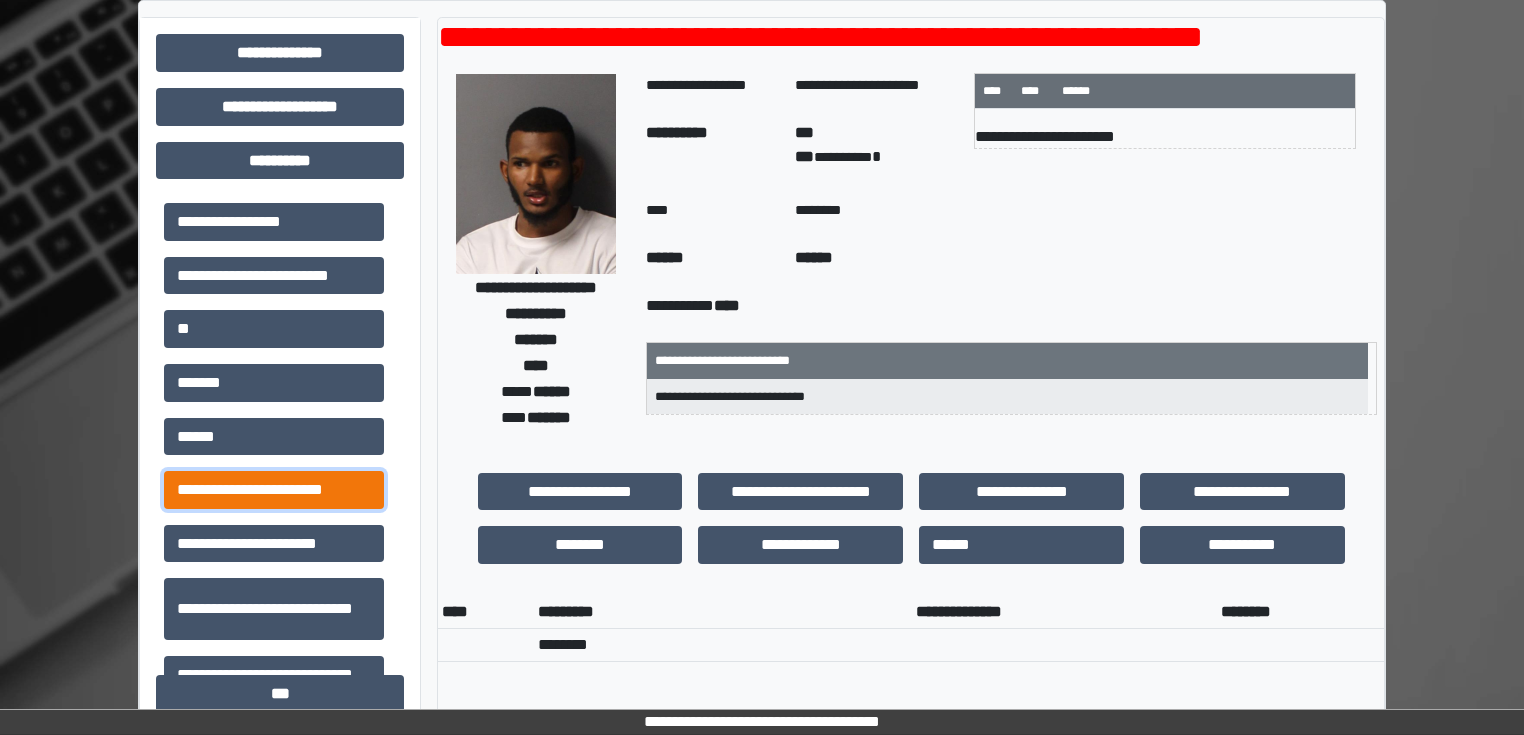 click on "**********" at bounding box center [274, 490] 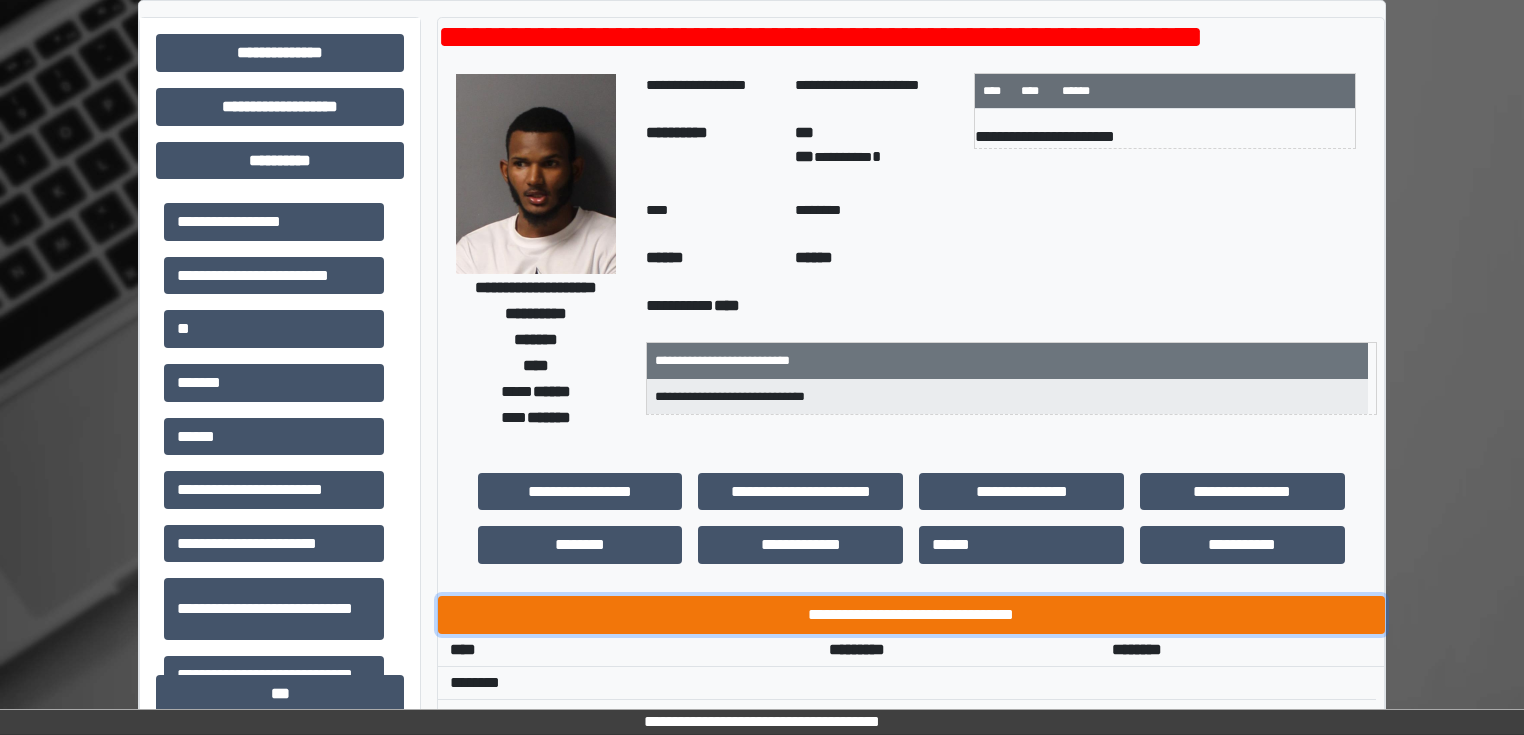 click on "**********" at bounding box center [911, 615] 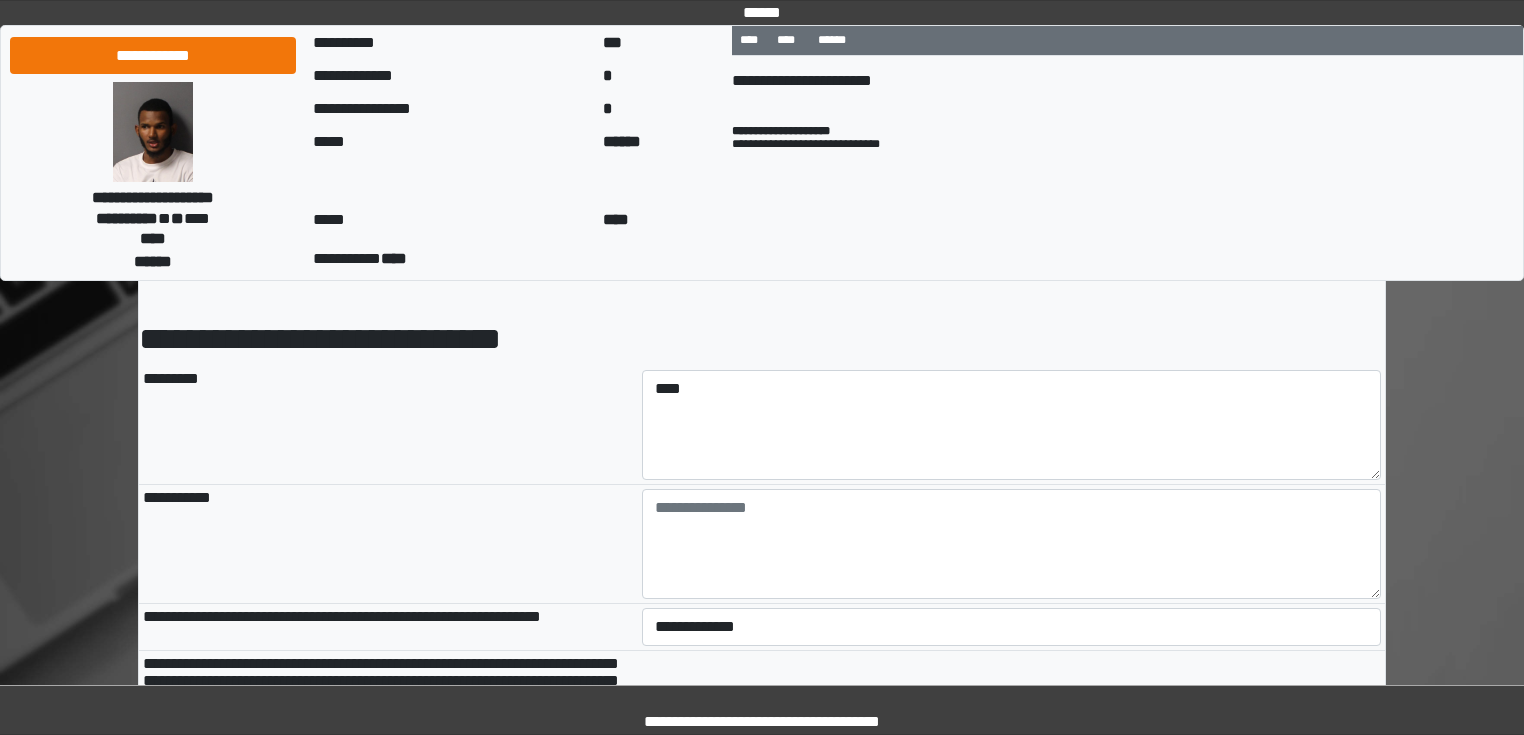 scroll, scrollTop: 160, scrollLeft: 0, axis: vertical 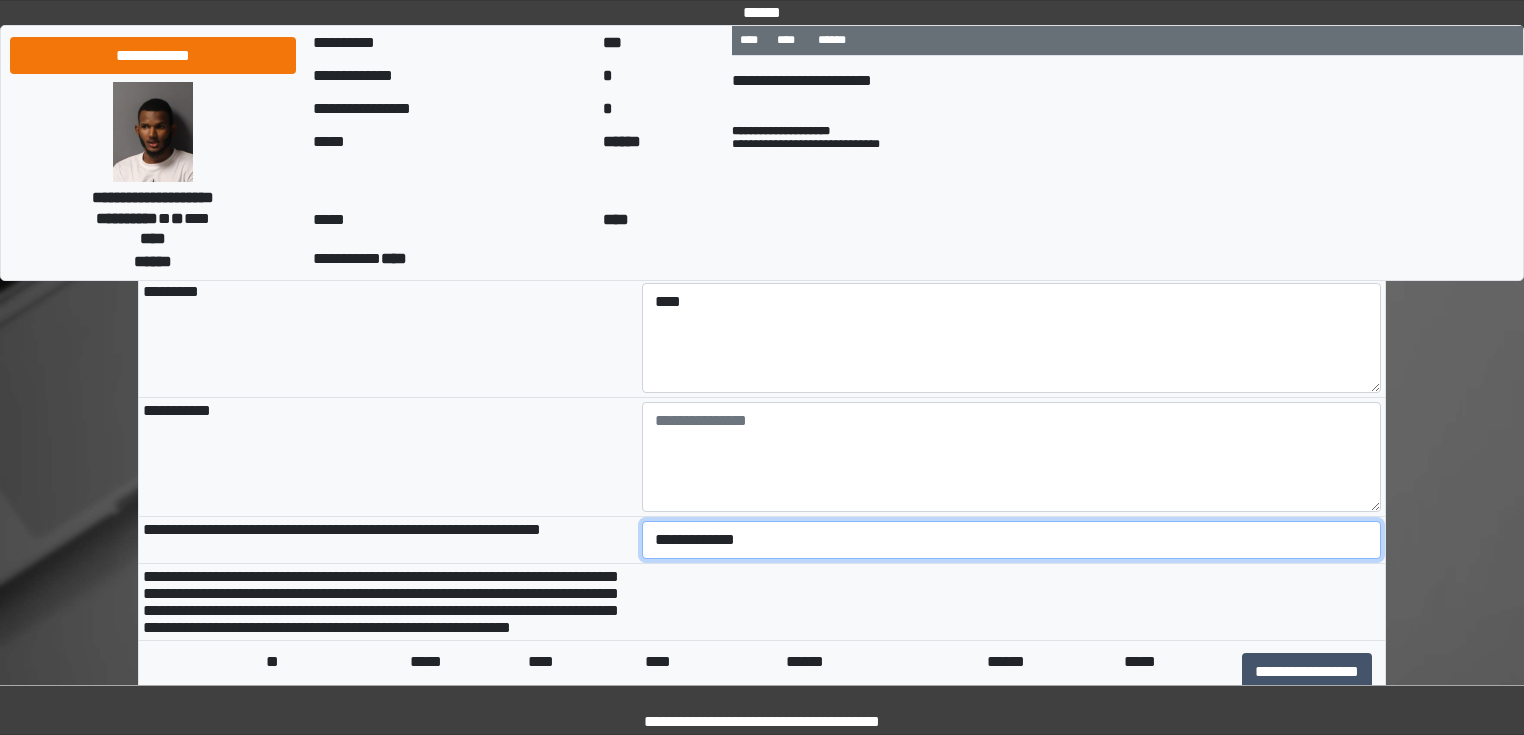 click on "**********" at bounding box center (1012, 540) 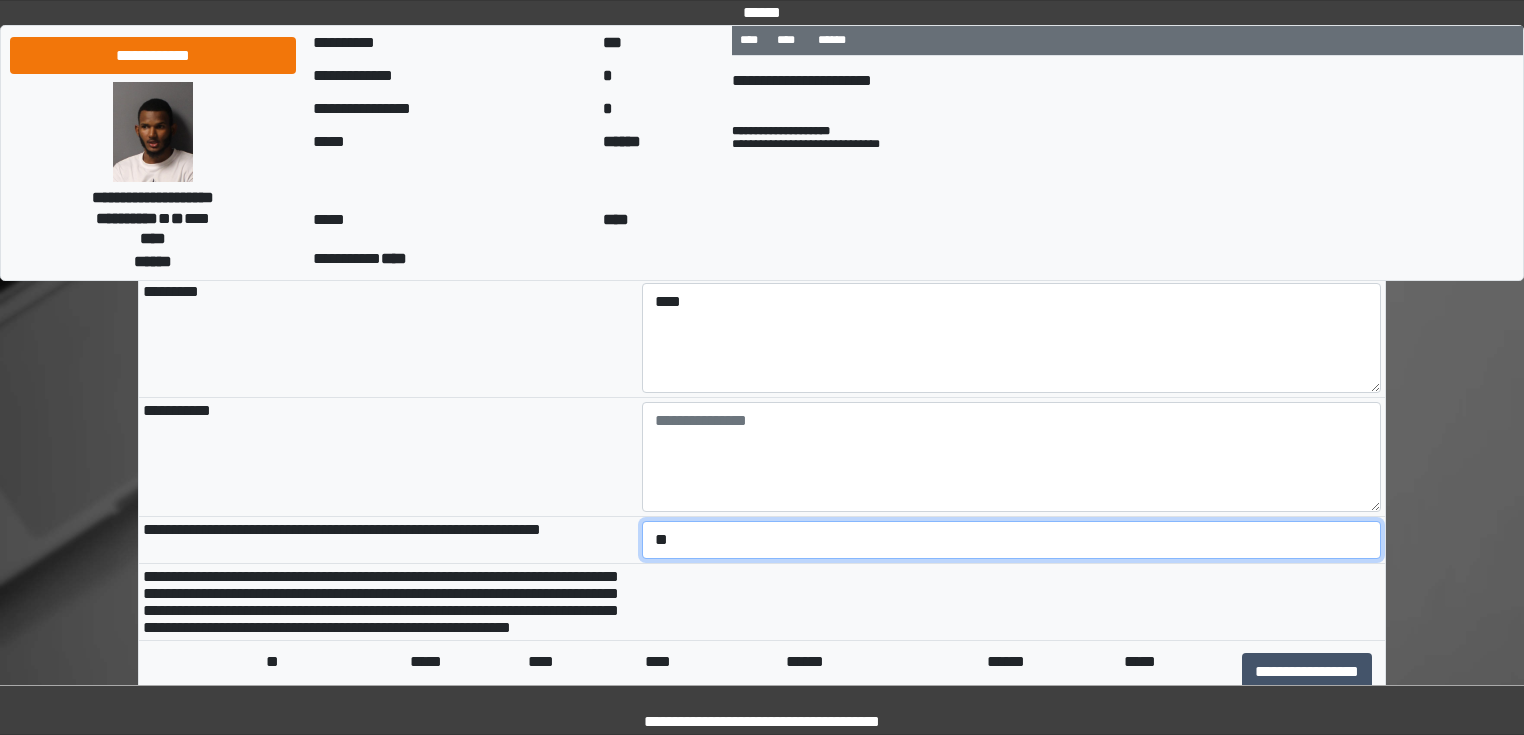 click on "**********" at bounding box center (1012, 540) 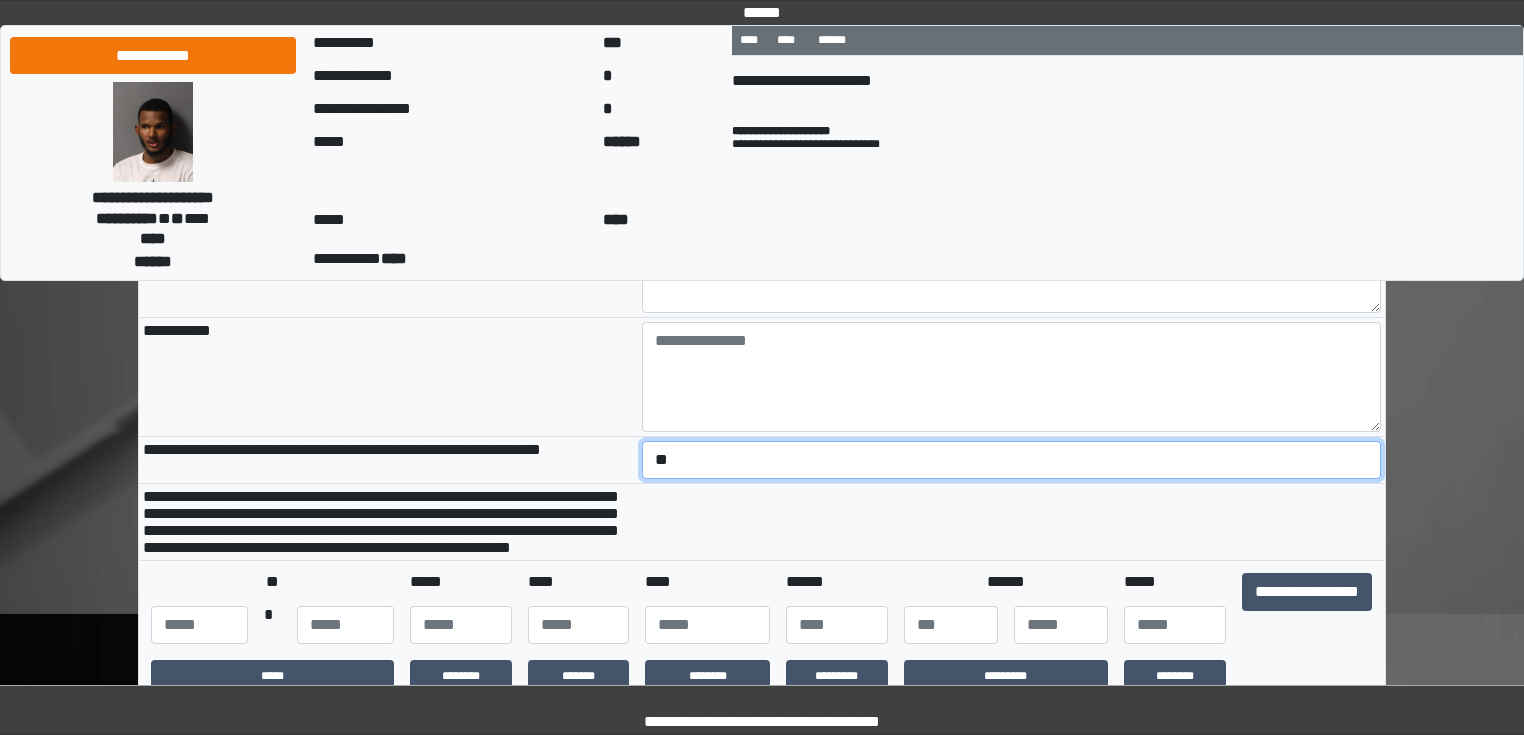 scroll, scrollTop: 320, scrollLeft: 0, axis: vertical 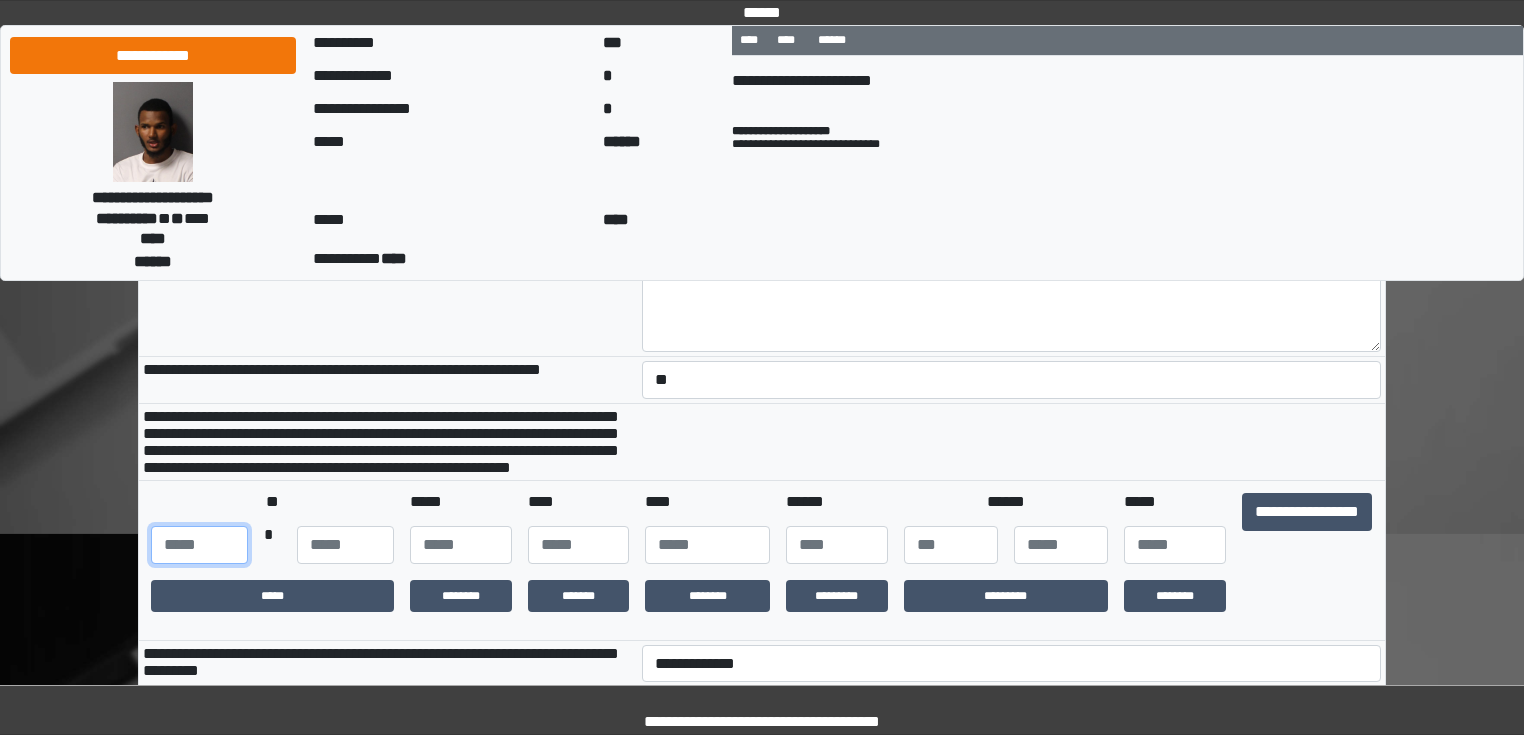 click at bounding box center (199, 545) 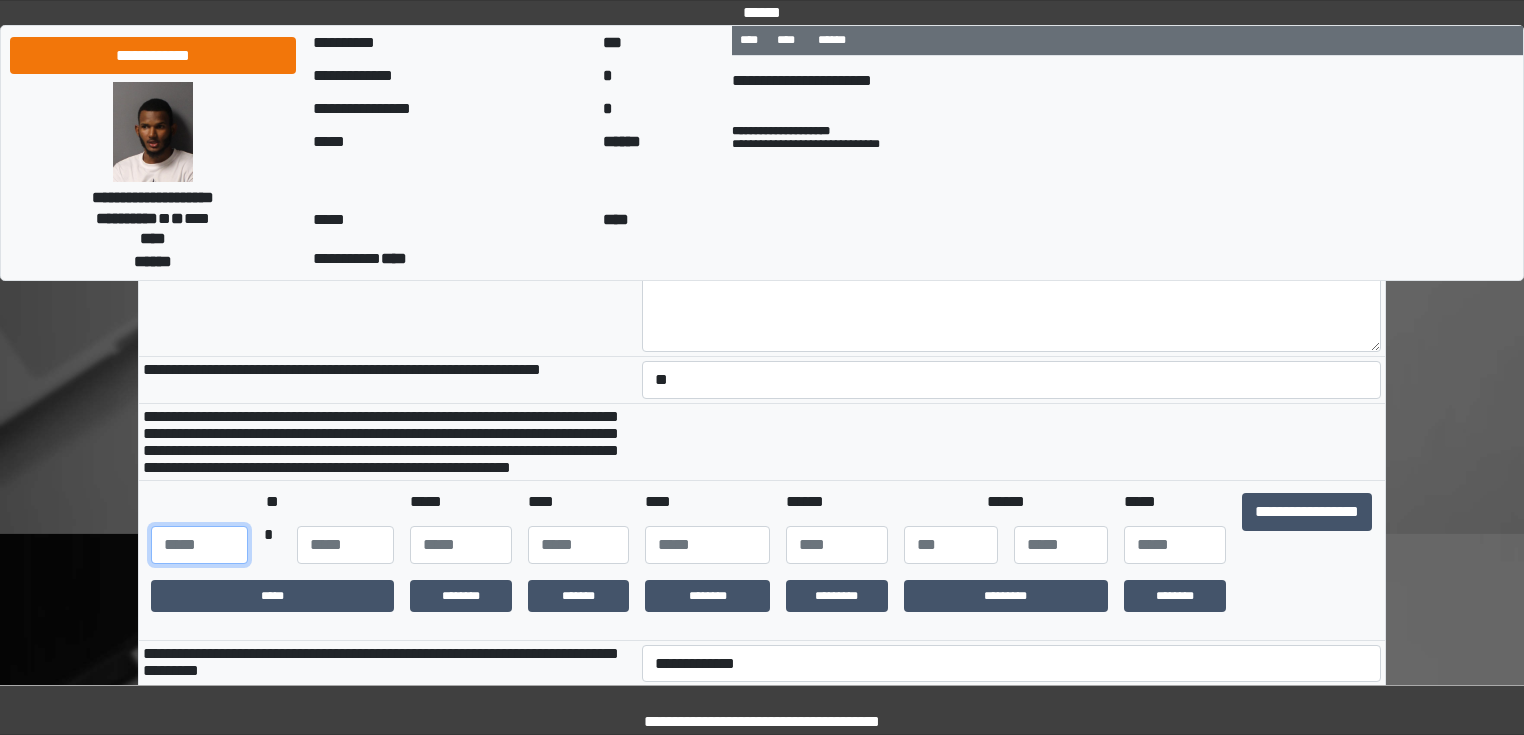 type on "***" 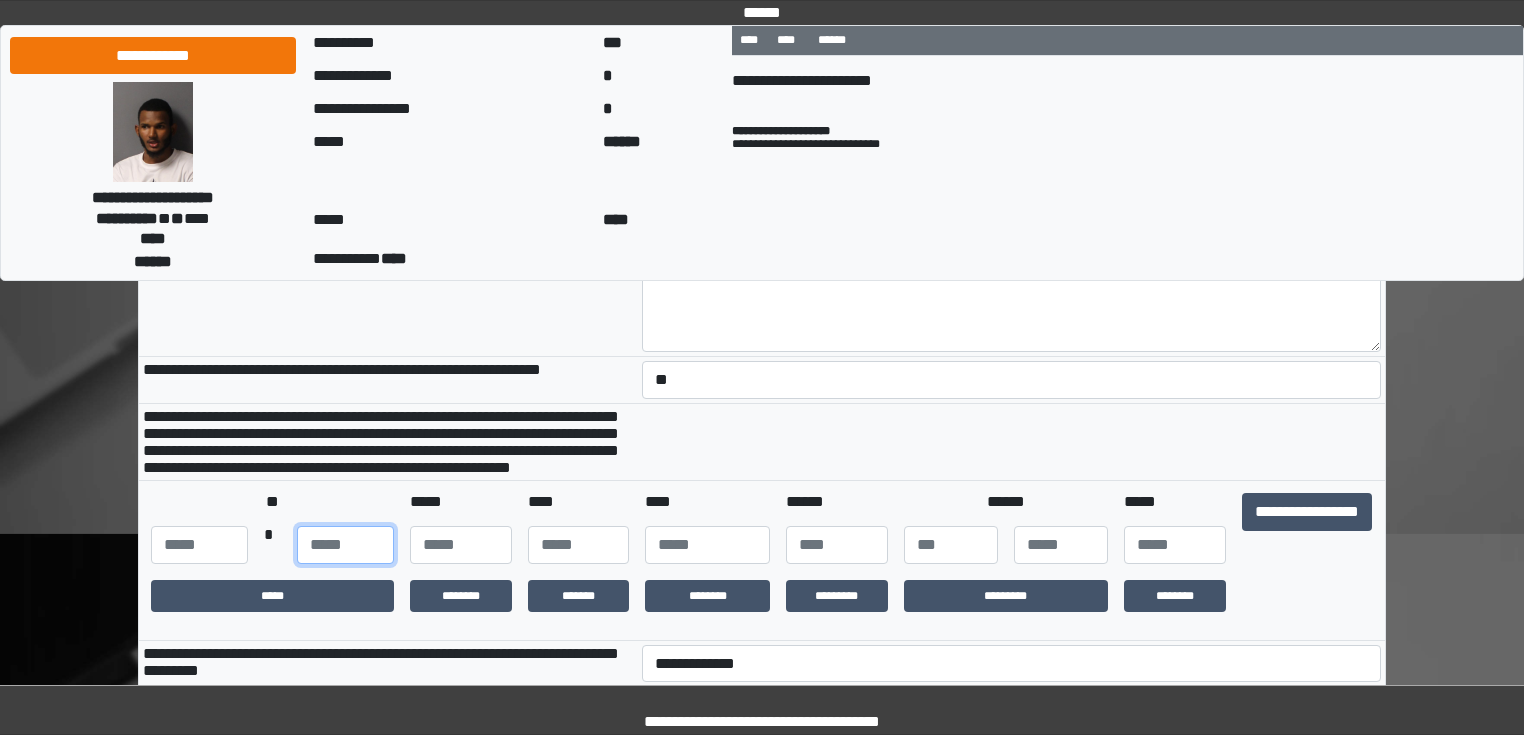 click at bounding box center [345, 545] 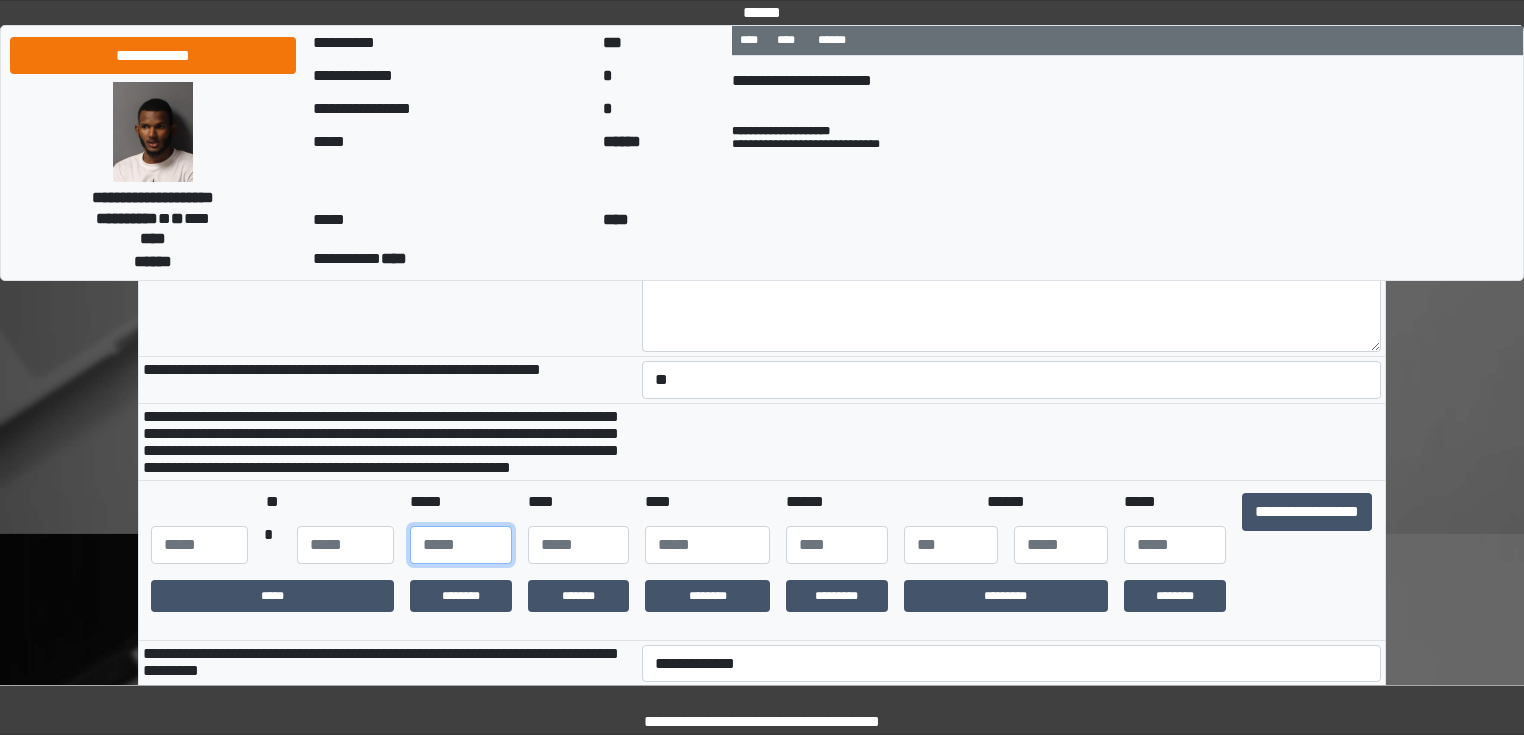 click at bounding box center (461, 545) 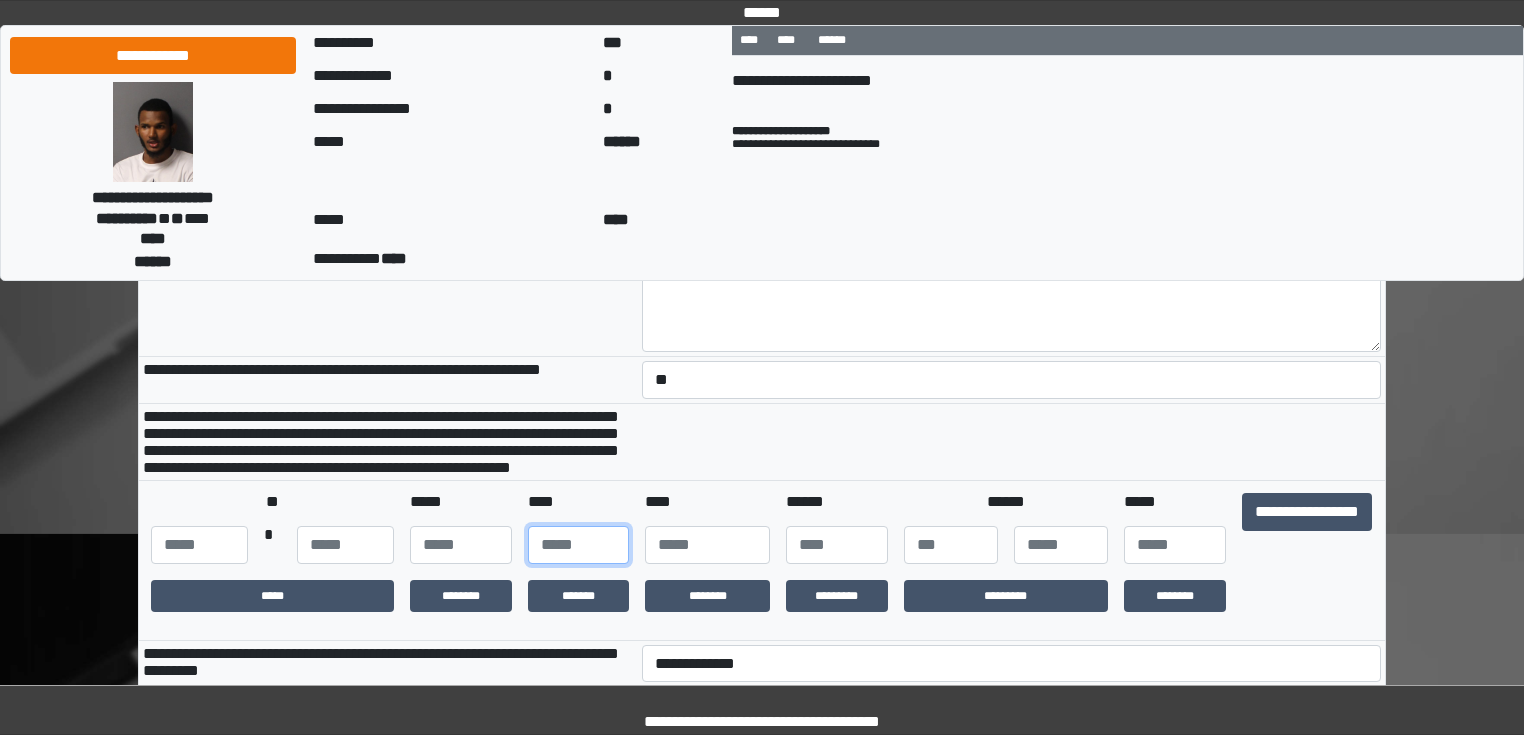 click at bounding box center (579, 545) 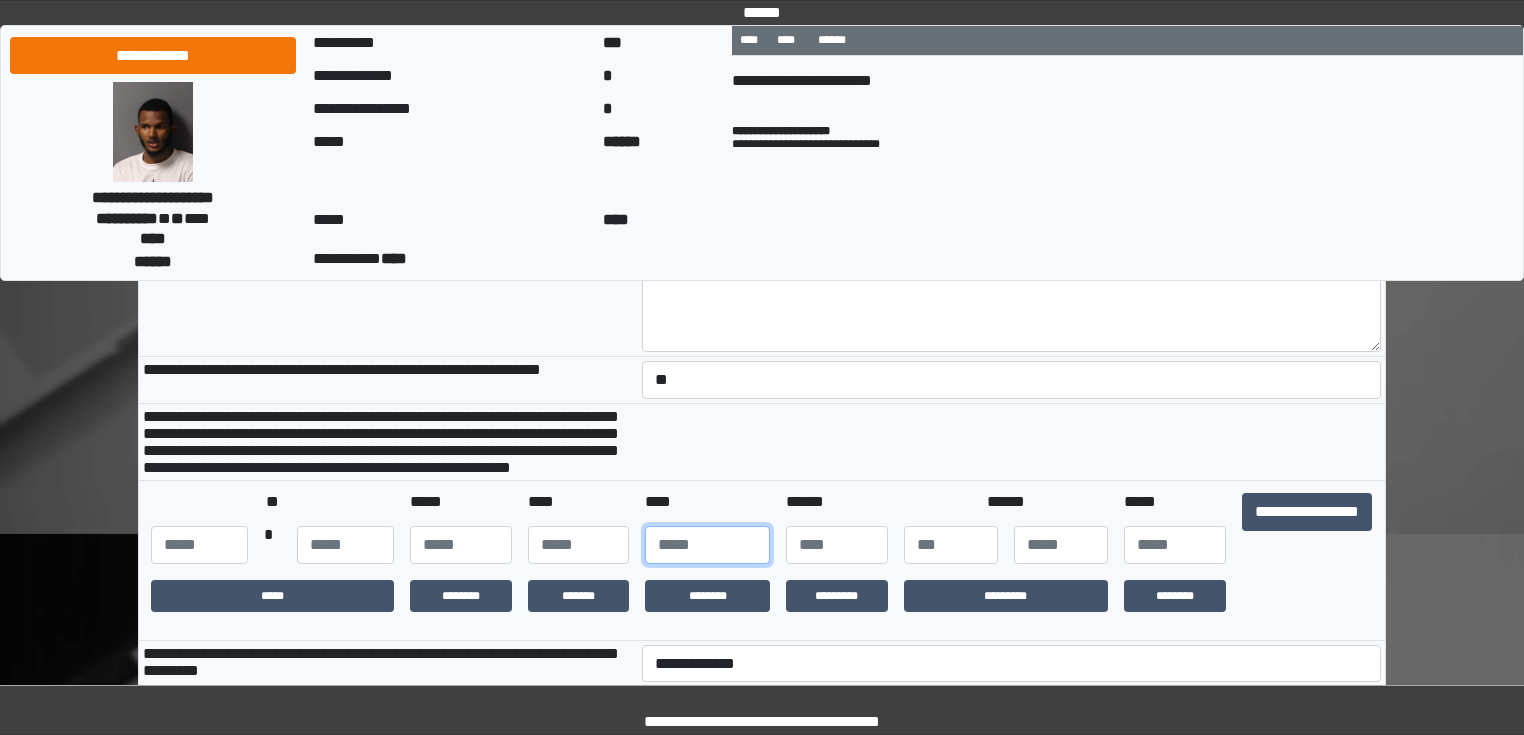 click at bounding box center [707, 545] 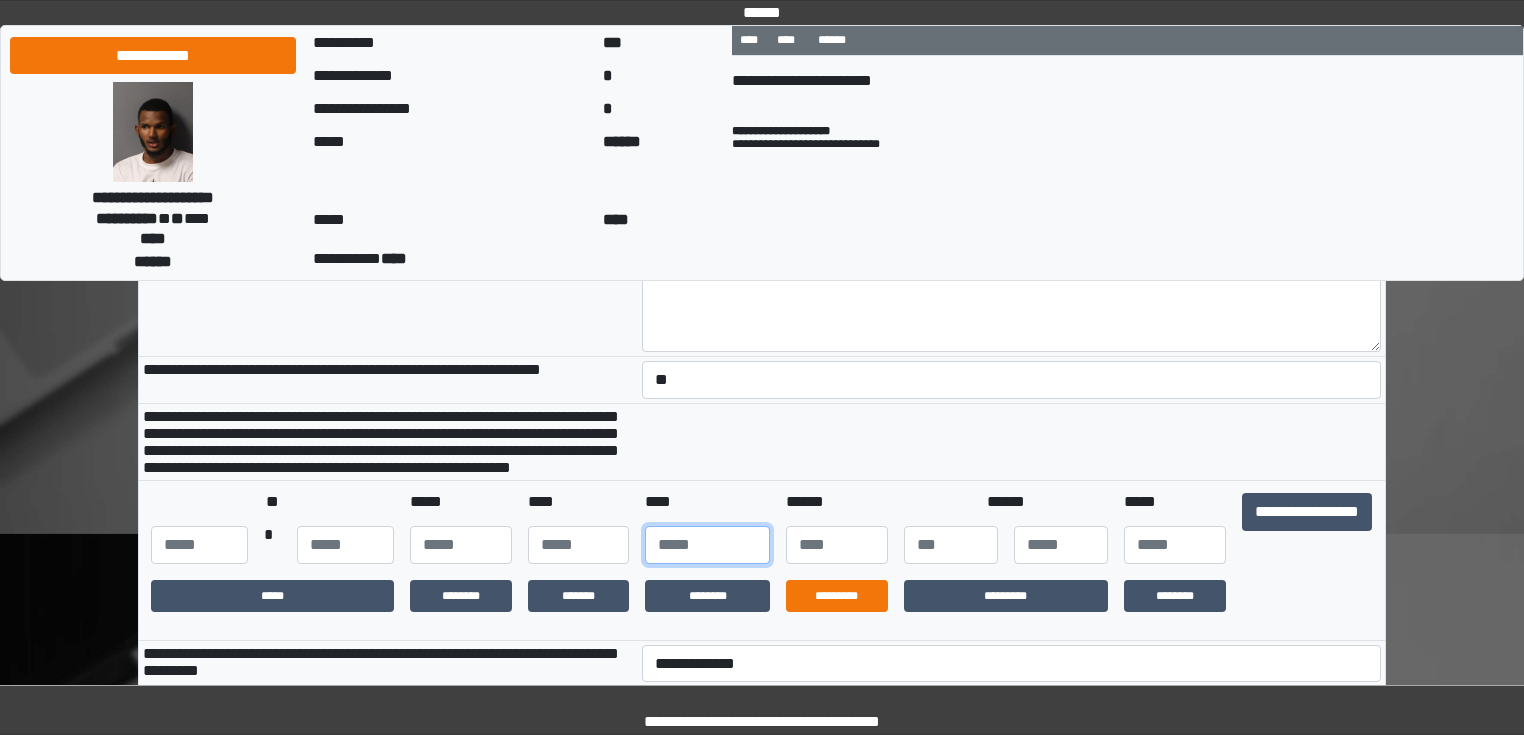 type on "****" 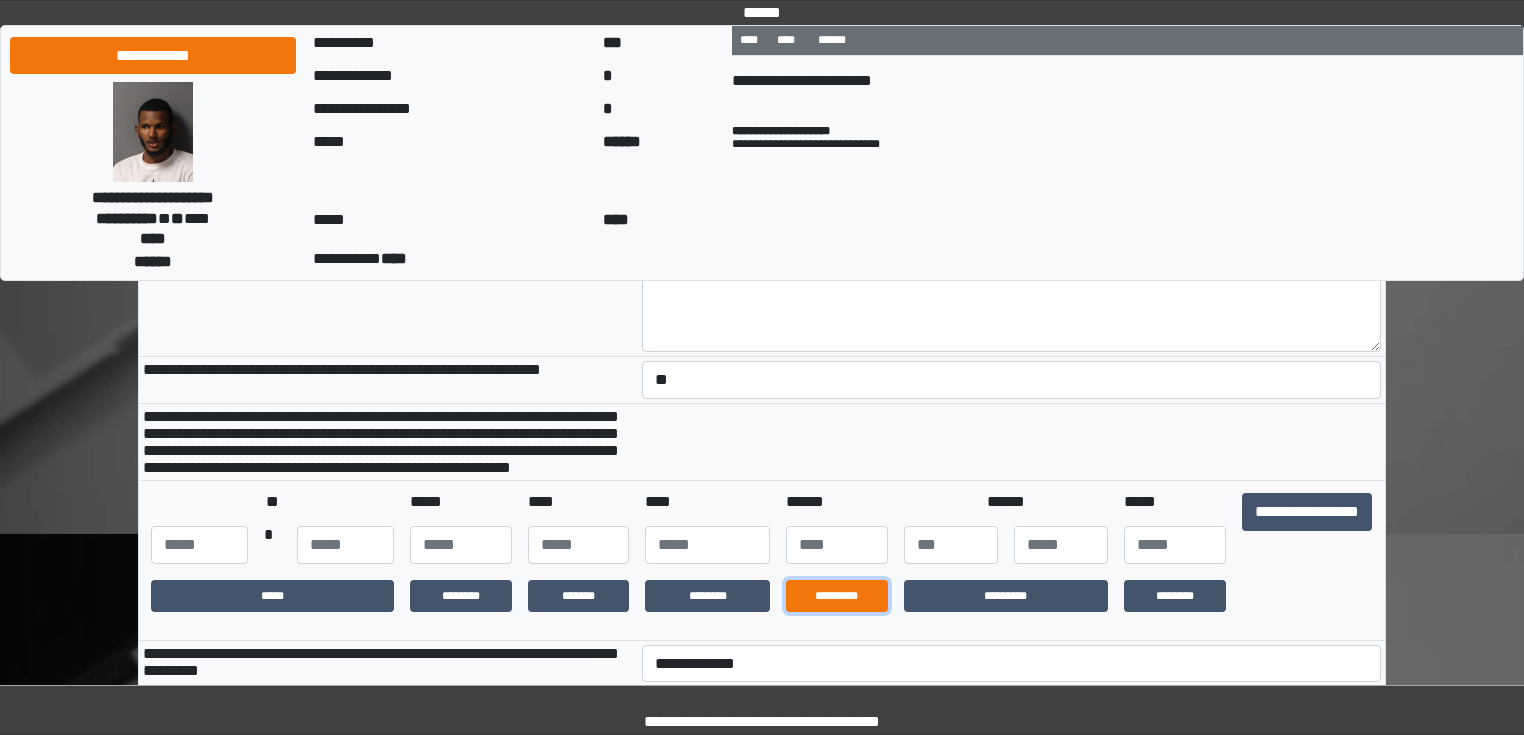 click on "*********" at bounding box center [837, 596] 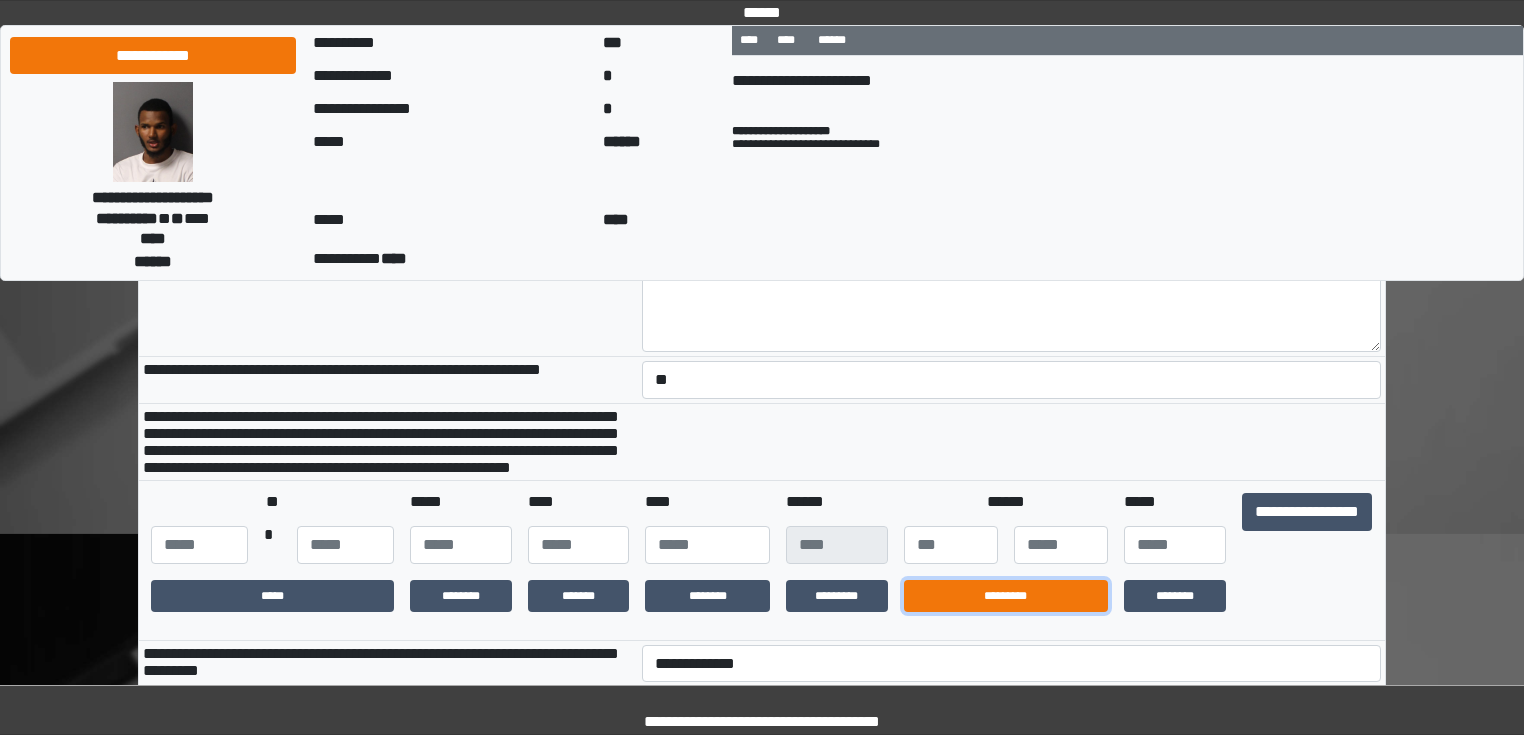 click on "*********" at bounding box center [1006, 596] 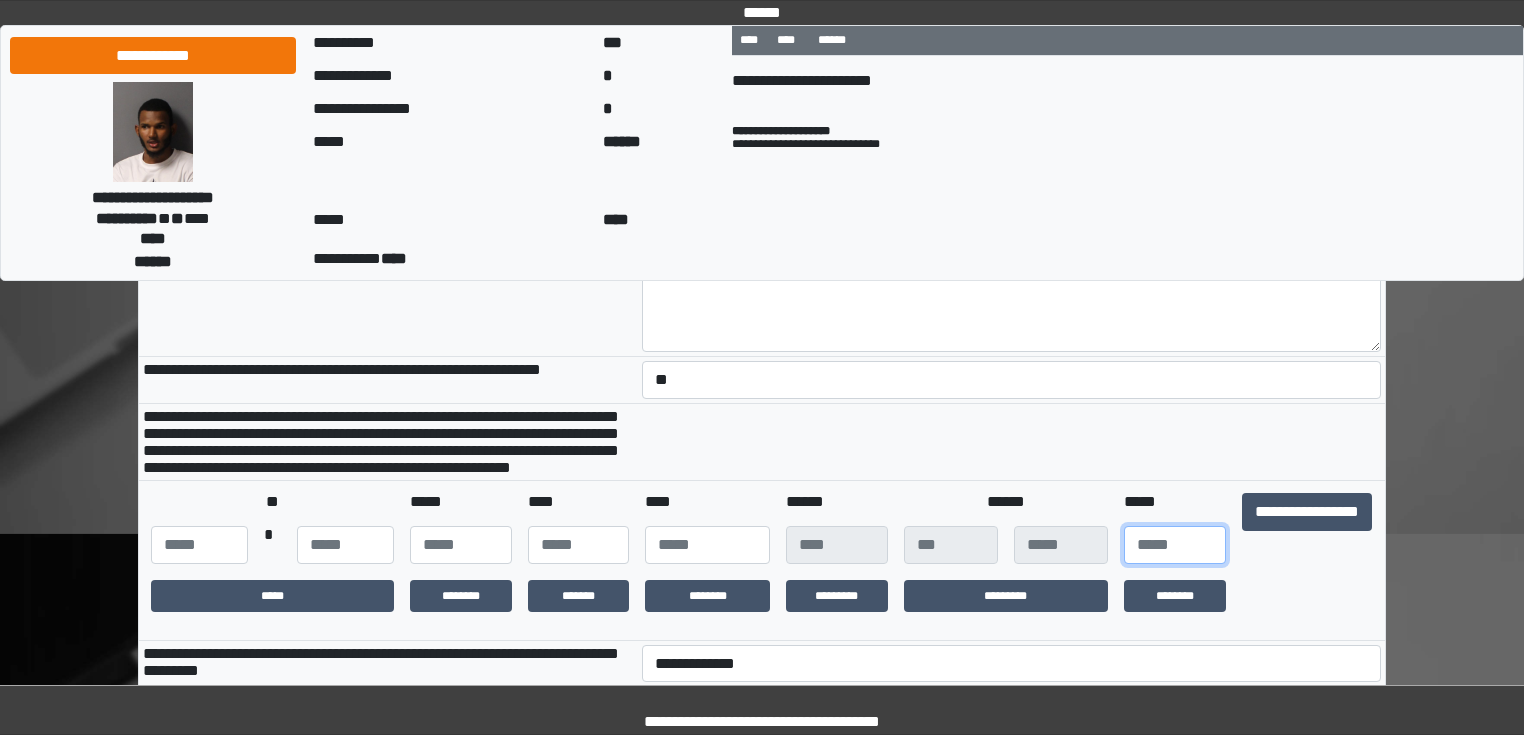 click at bounding box center [1175, 545] 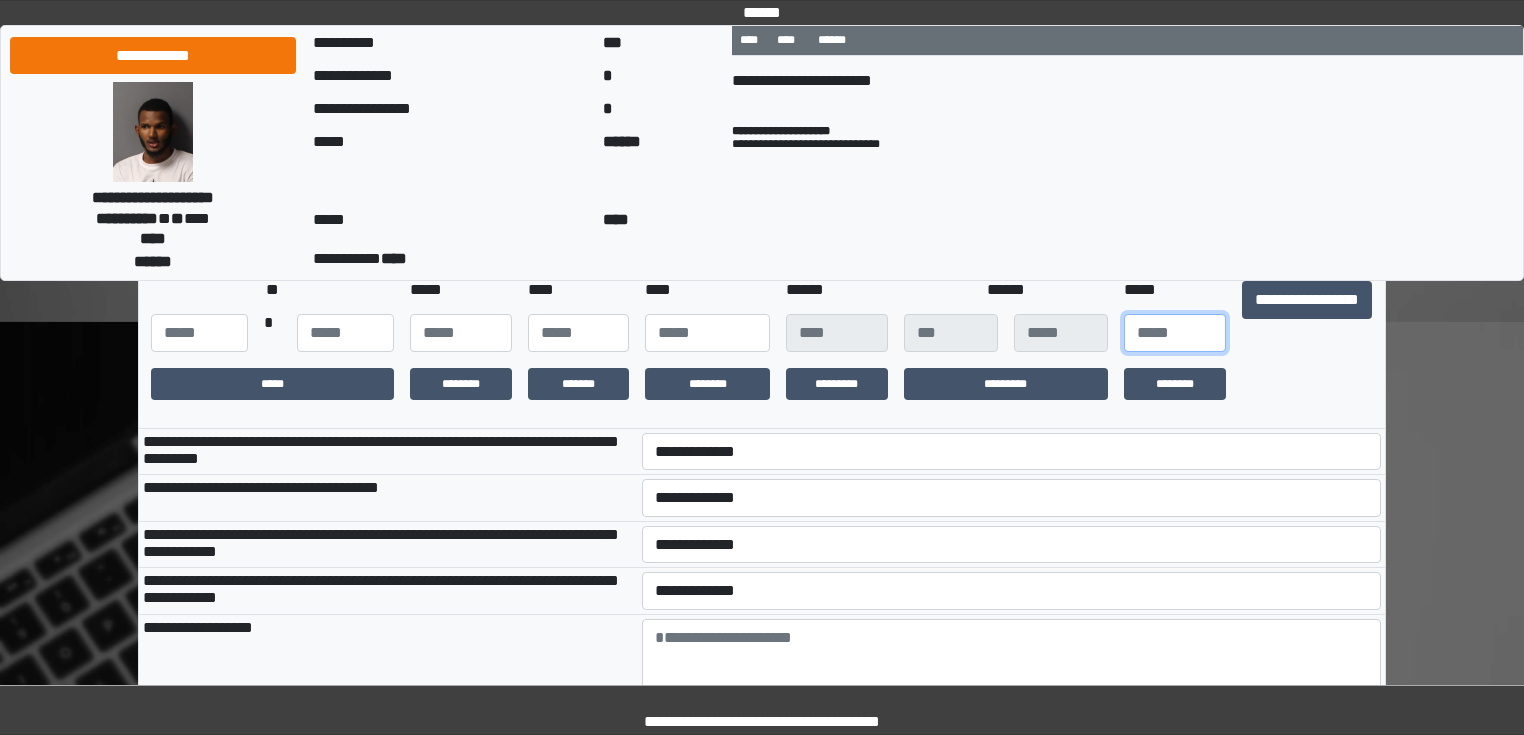 scroll, scrollTop: 560, scrollLeft: 0, axis: vertical 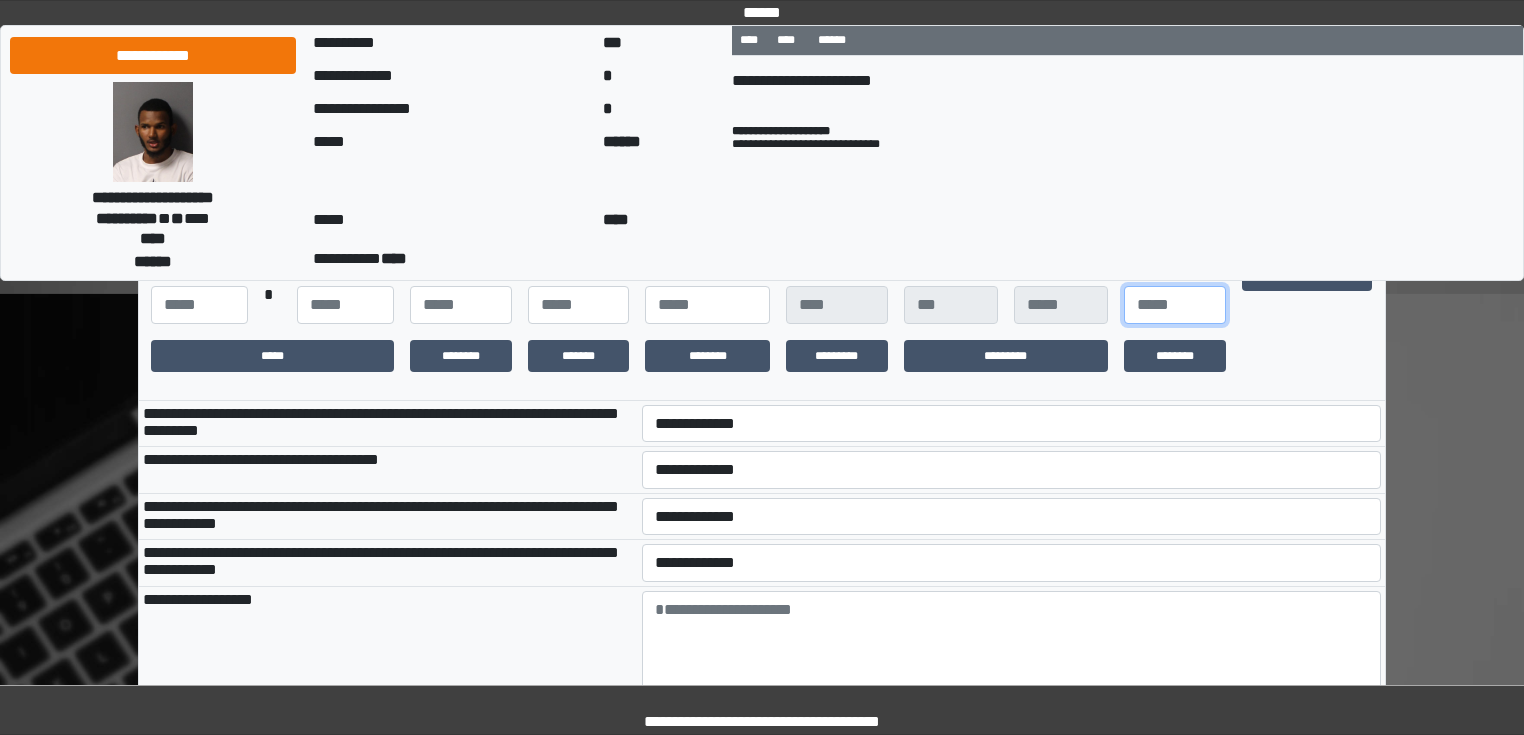 type on "***" 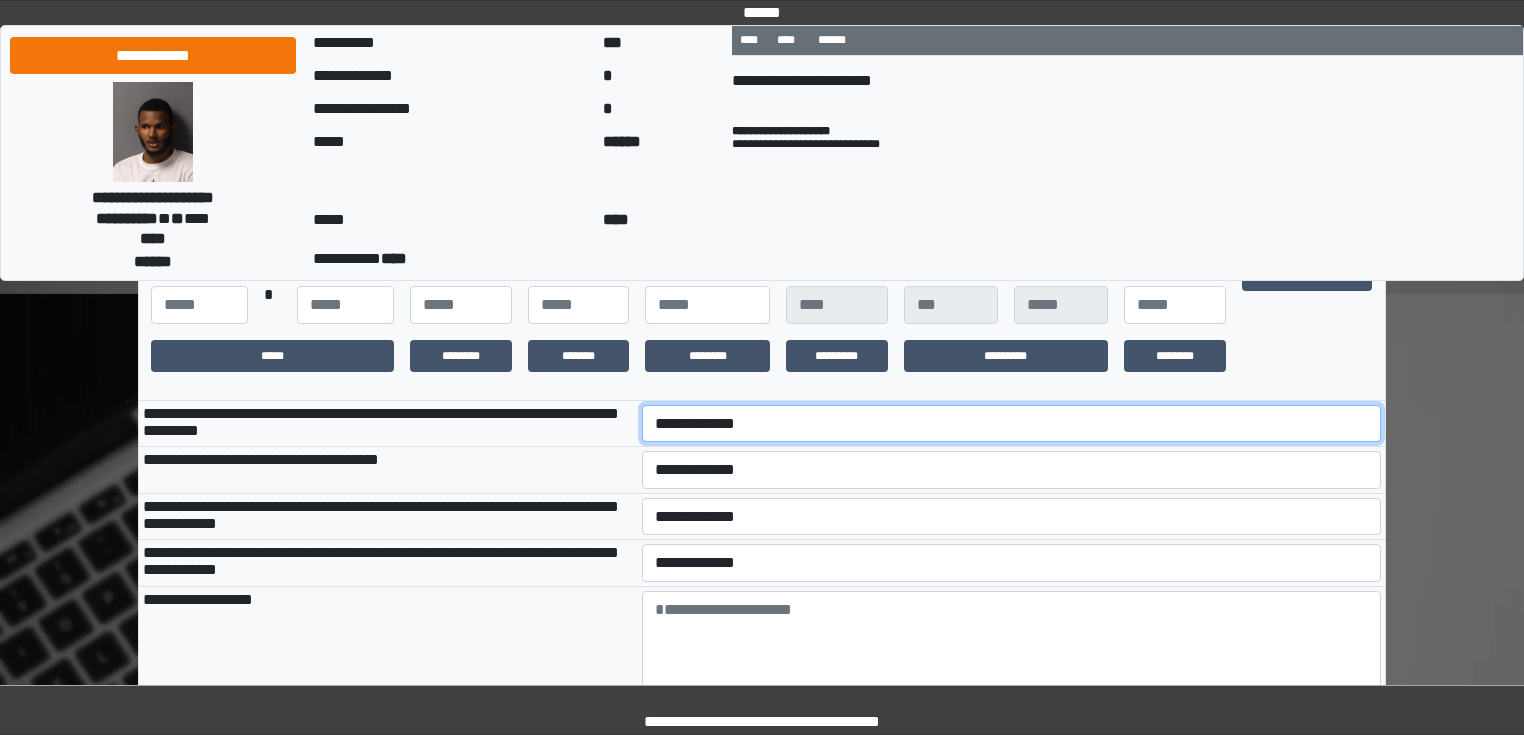 click on "**********" at bounding box center [1012, 424] 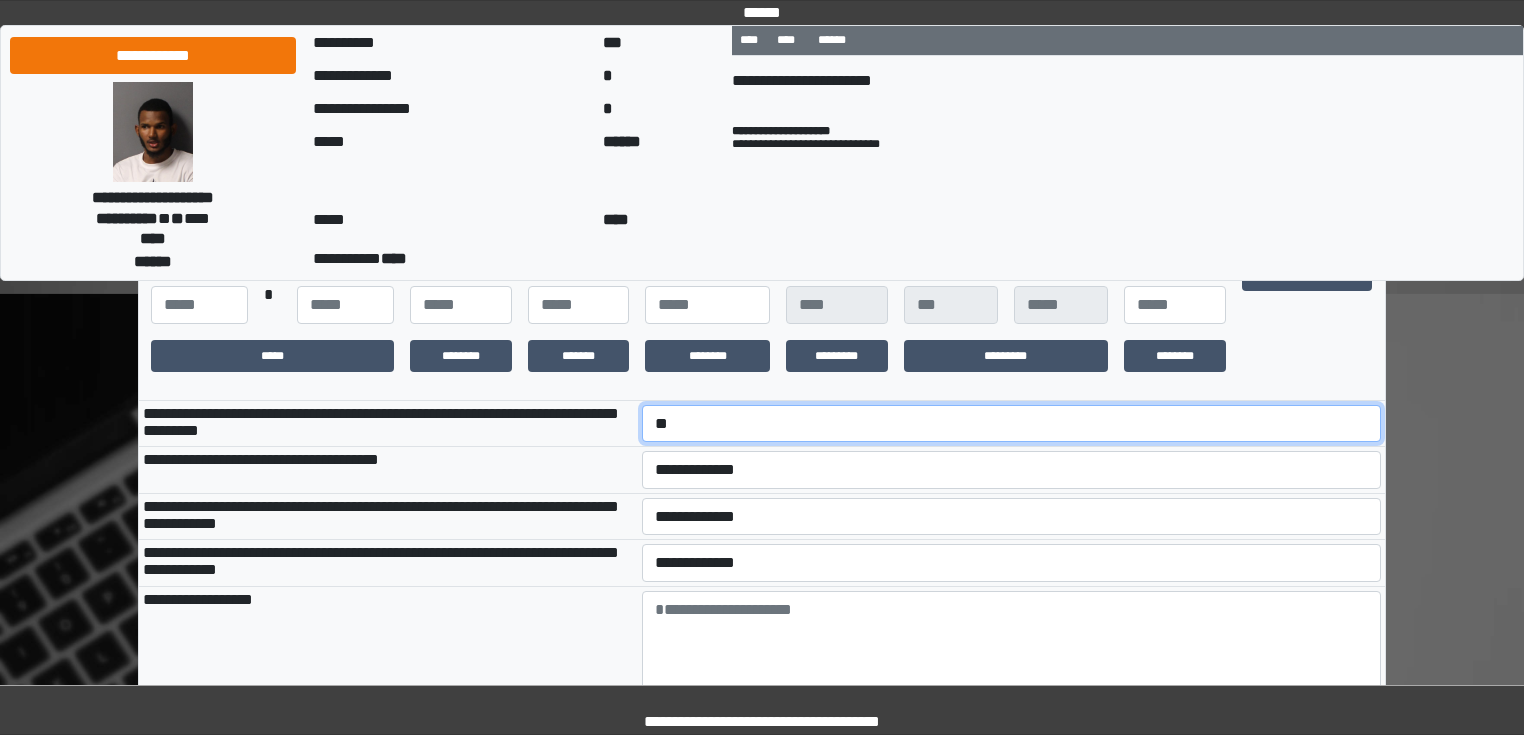 click on "**********" at bounding box center [1012, 424] 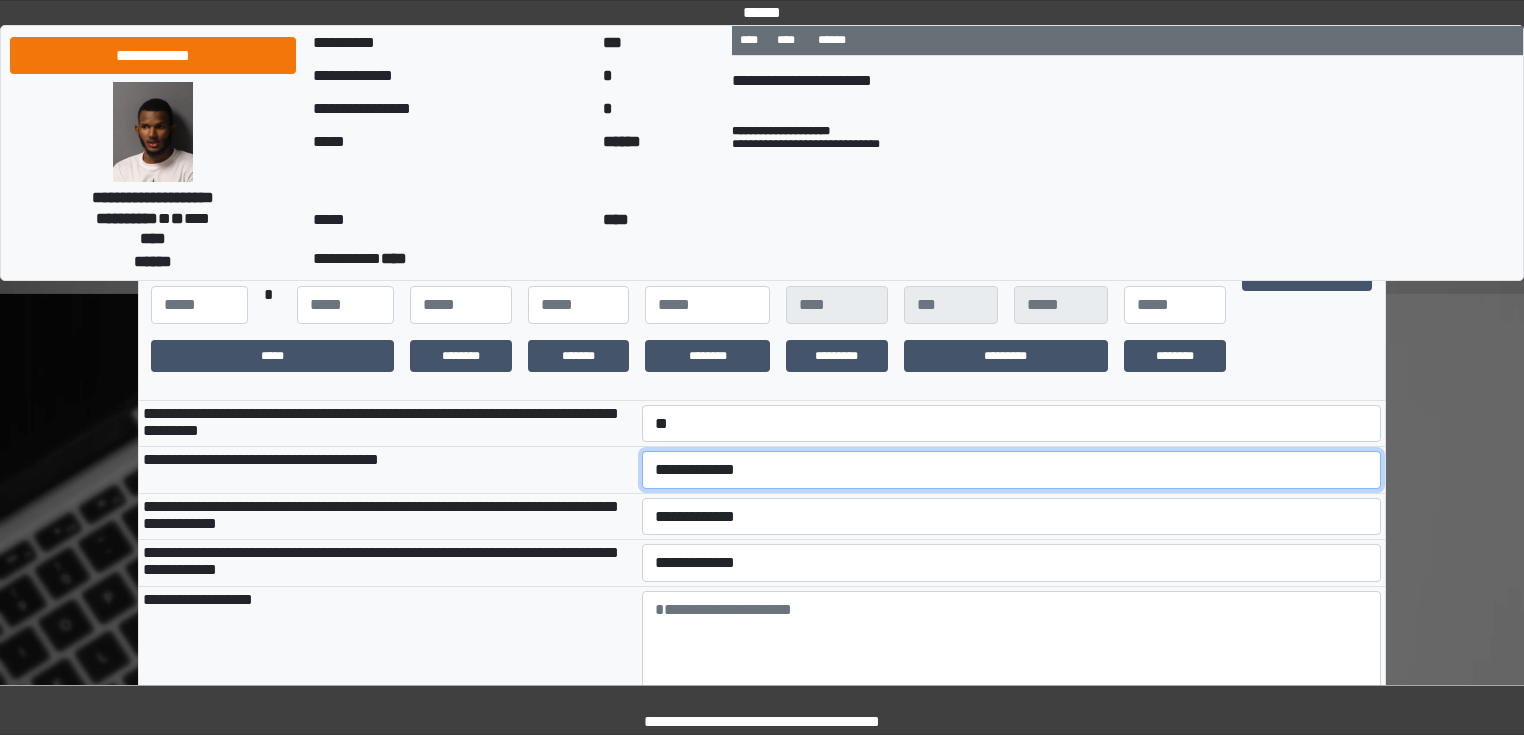 click on "**********" at bounding box center (1012, 470) 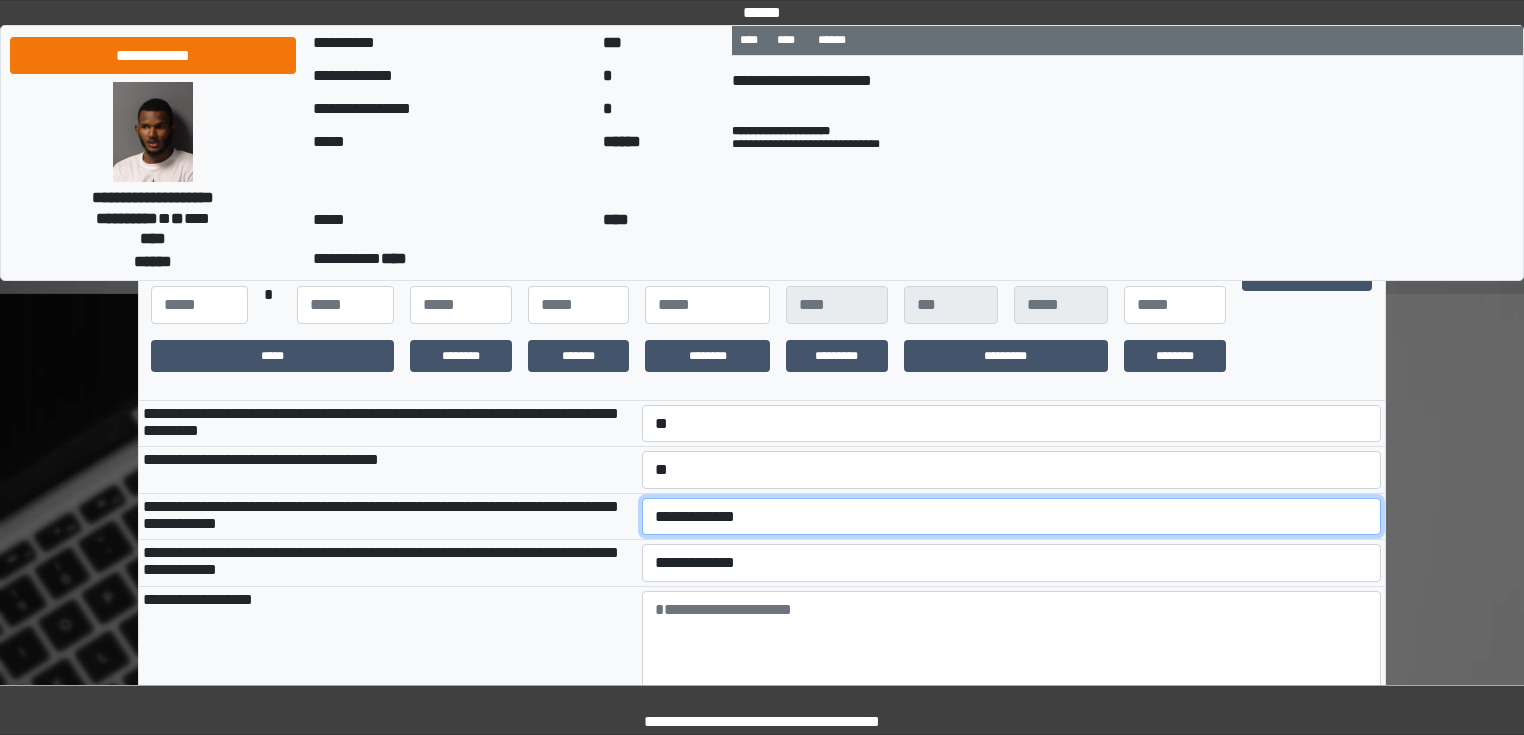 click on "**********" at bounding box center (1012, 517) 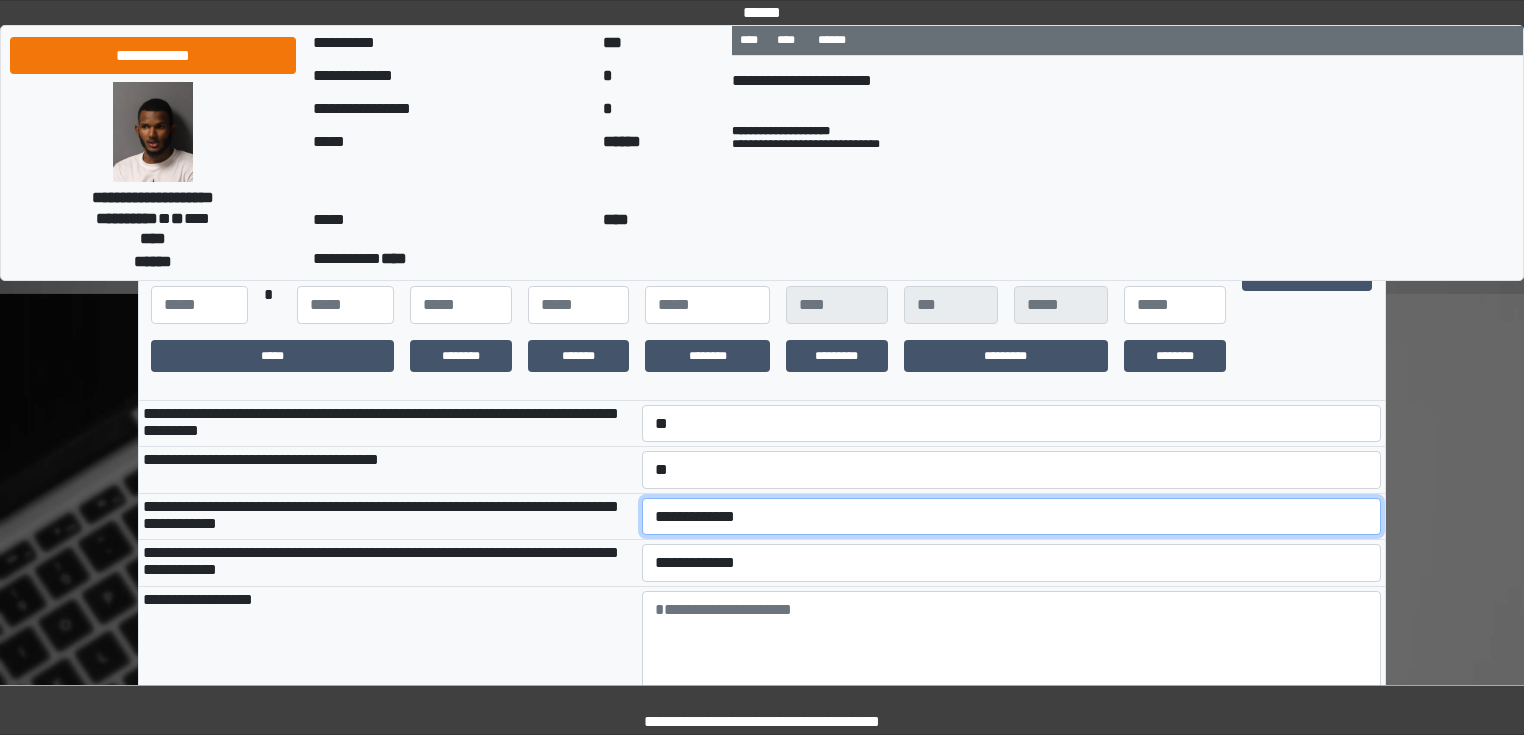 select on "*" 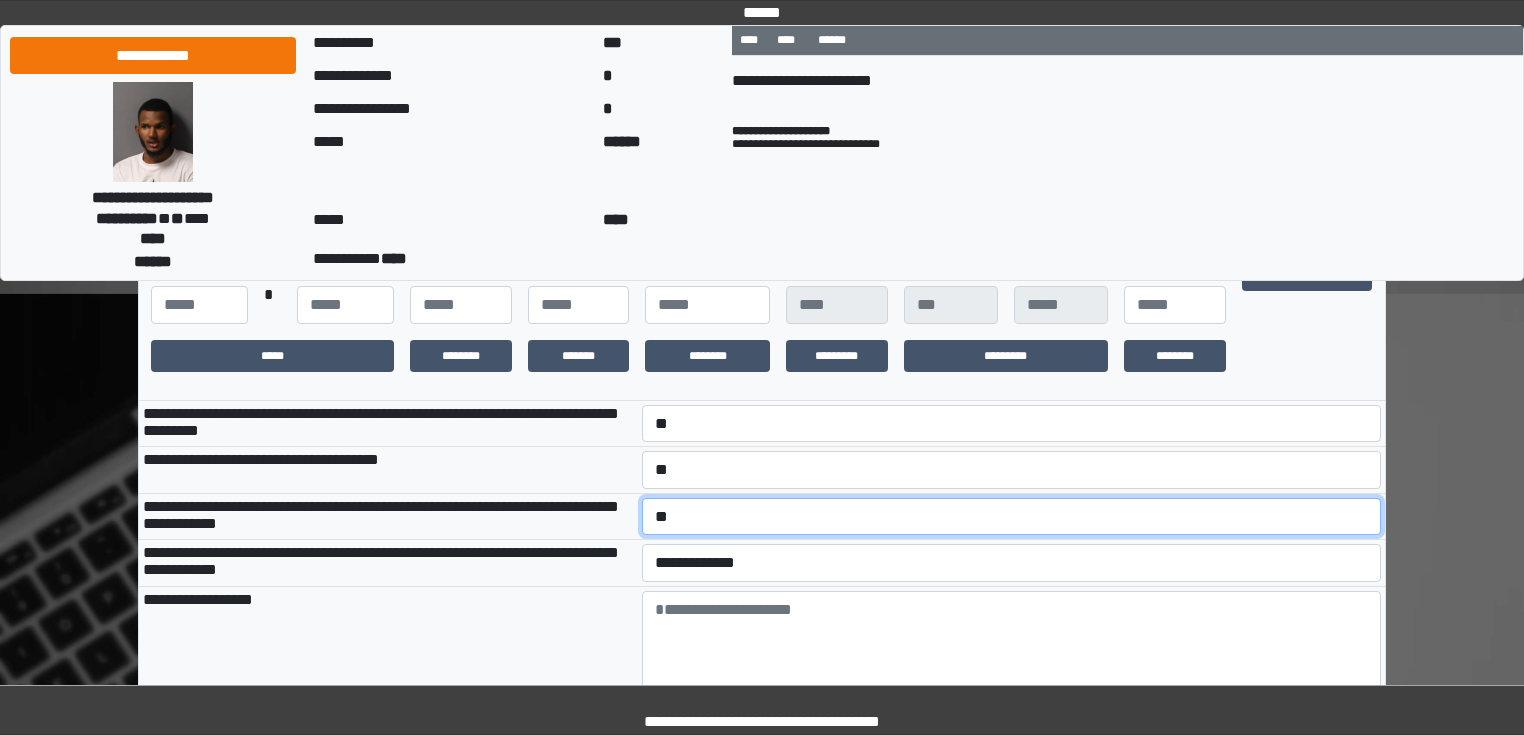 click on "**********" at bounding box center (1012, 517) 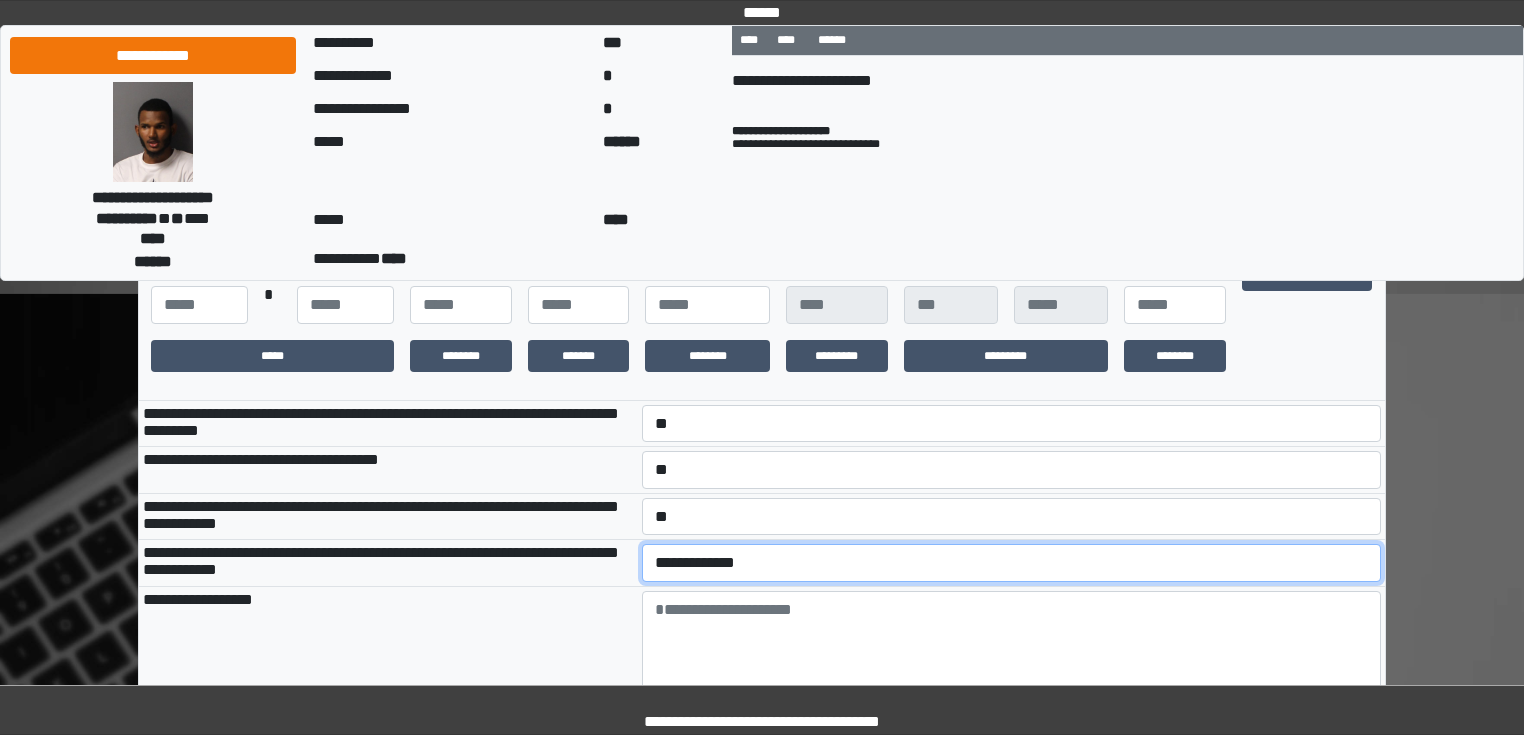 click on "**********" at bounding box center [1012, 563] 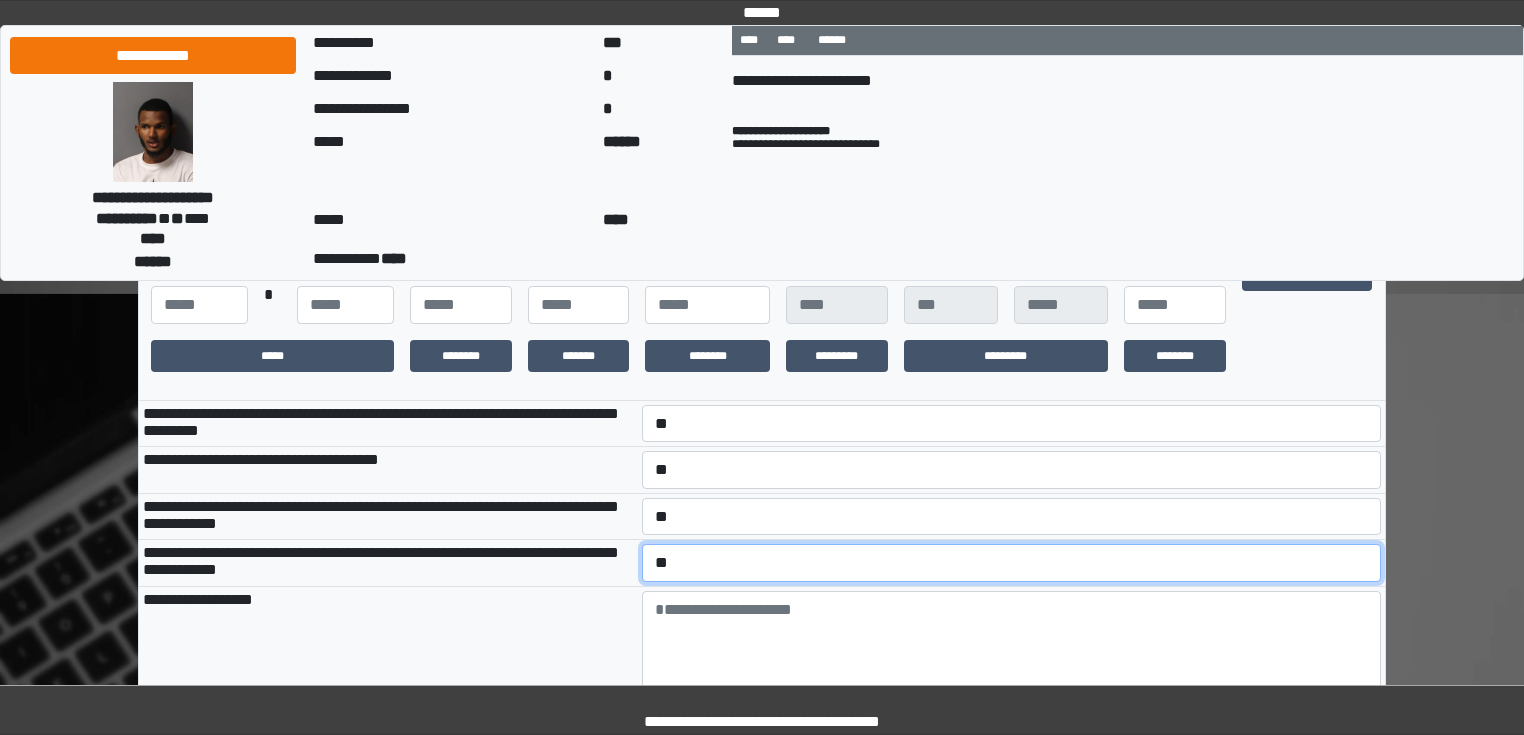 click on "**********" at bounding box center [1012, 563] 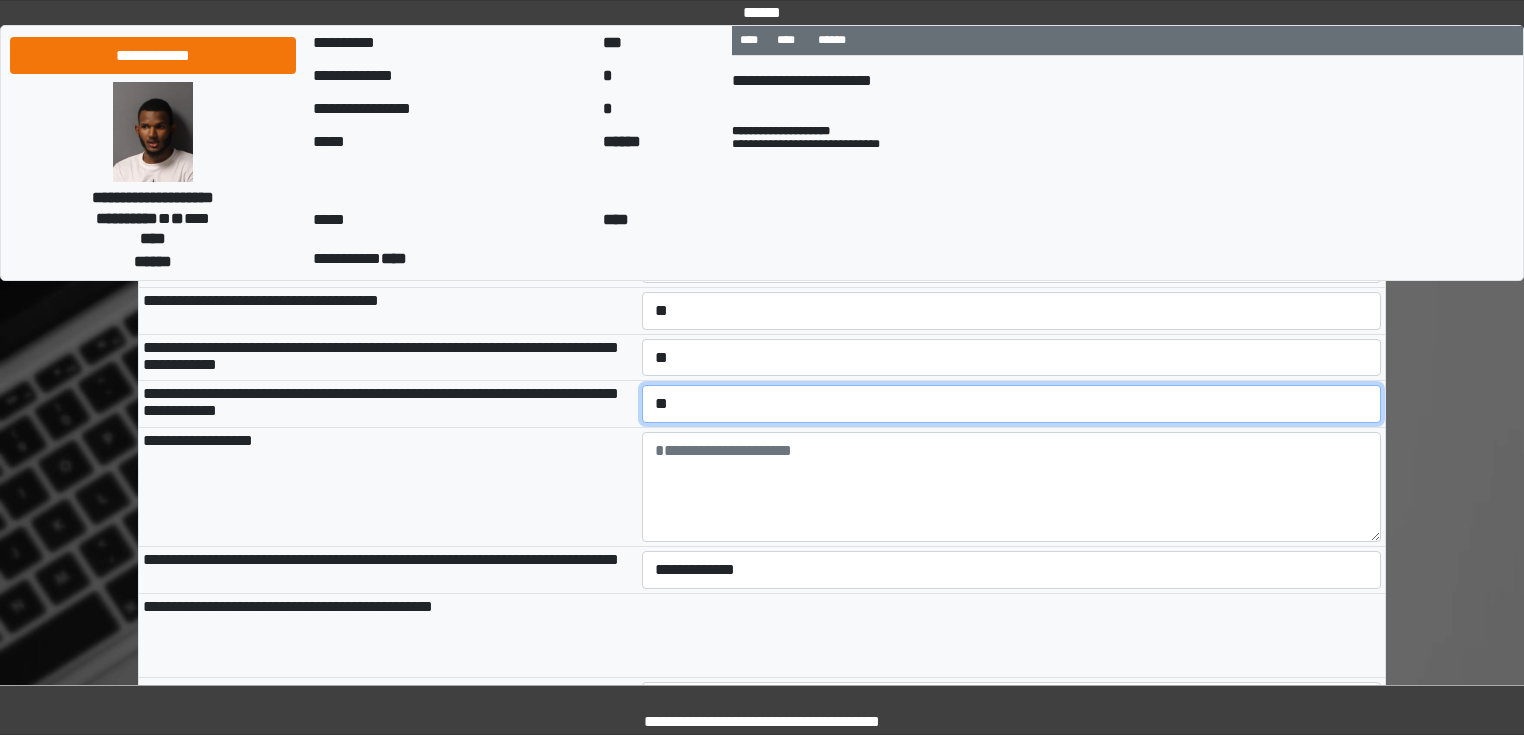 scroll, scrollTop: 720, scrollLeft: 0, axis: vertical 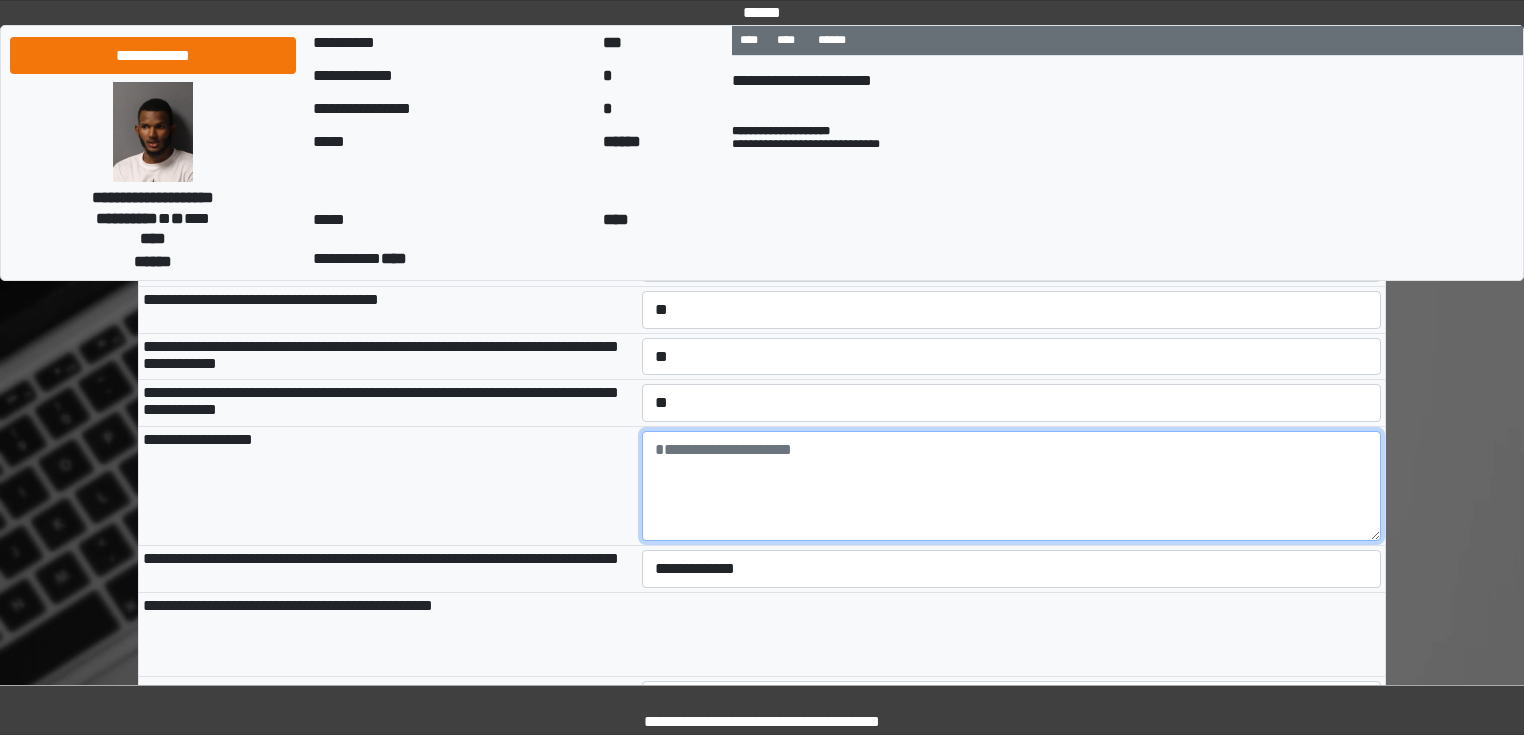 click at bounding box center (1012, 486) 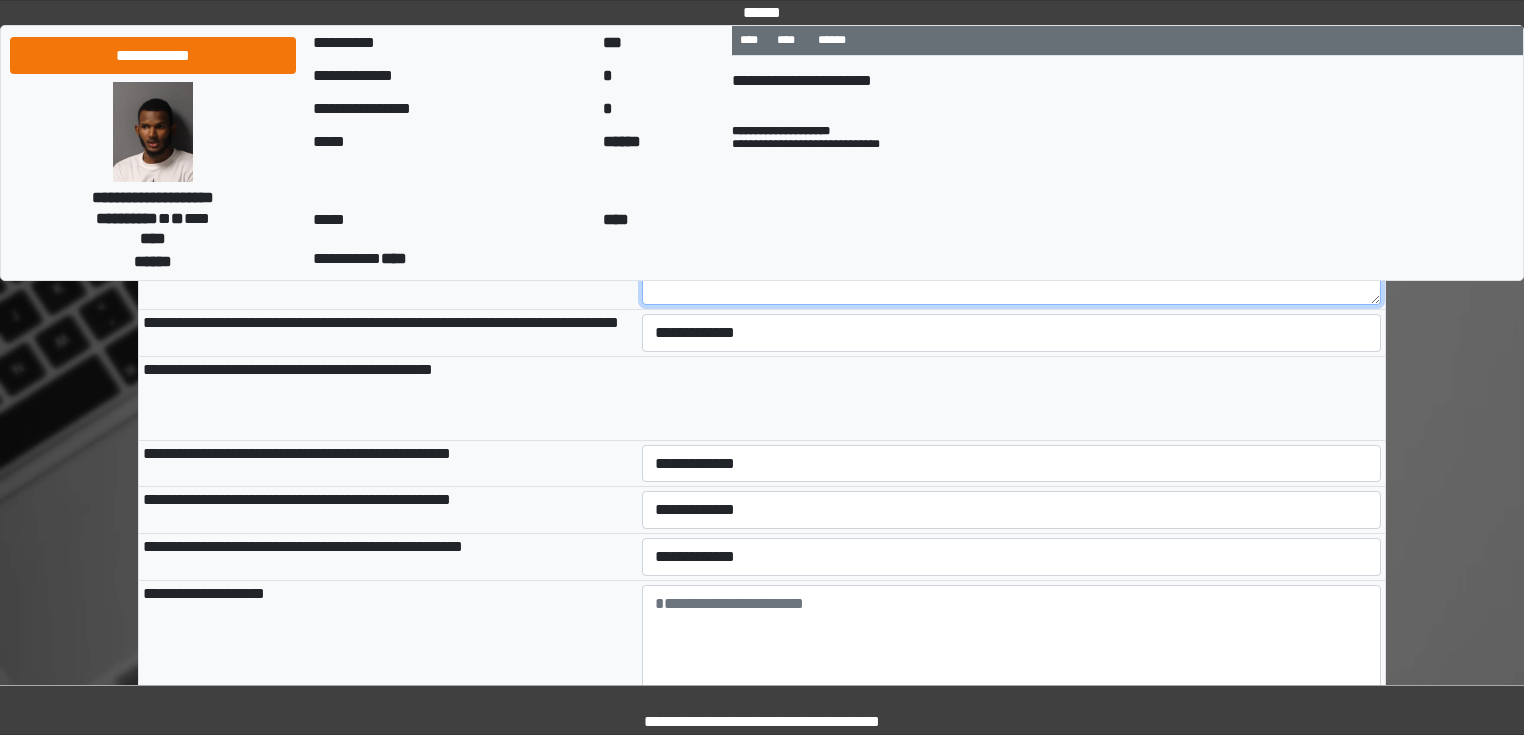 scroll, scrollTop: 960, scrollLeft: 0, axis: vertical 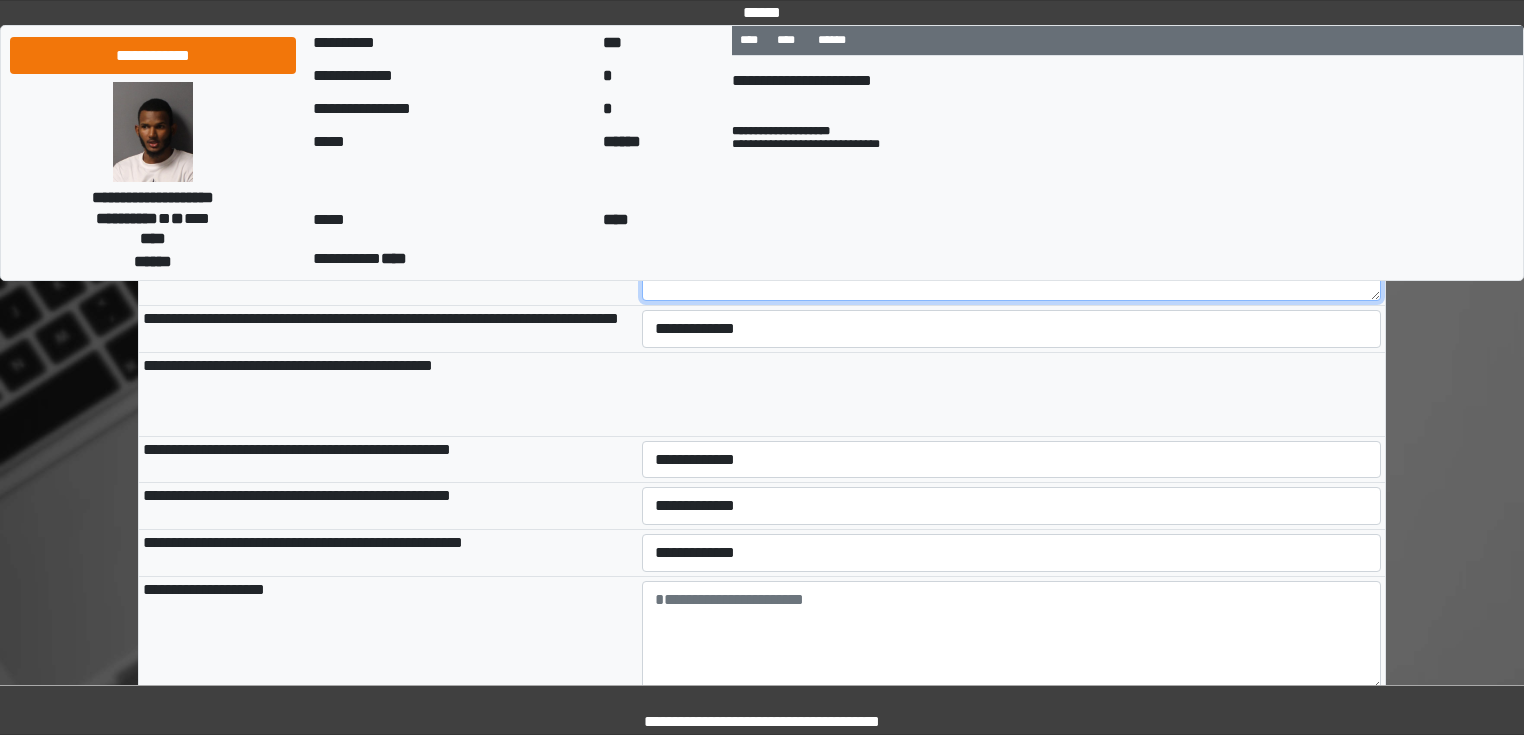 type on "***" 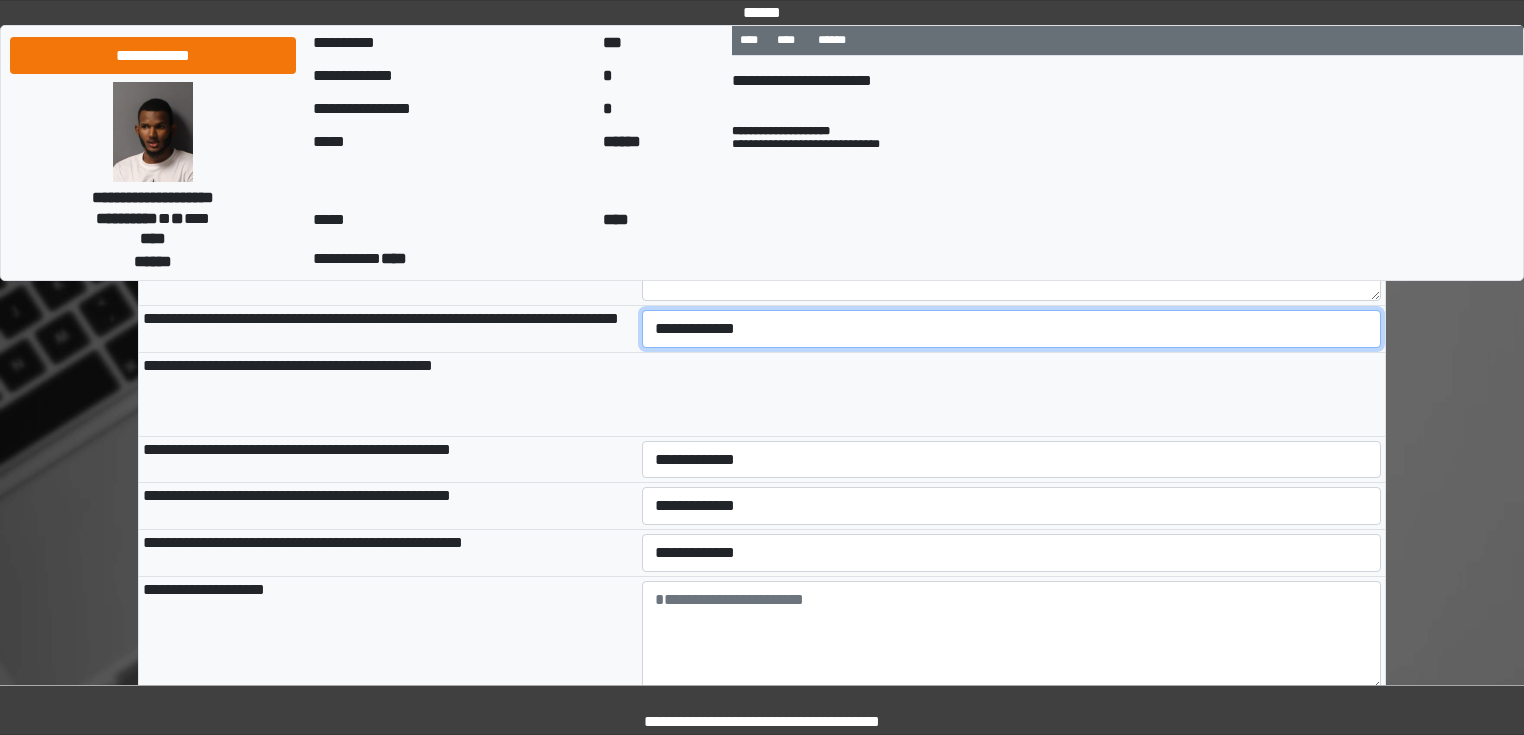click on "**********" at bounding box center [1012, 329] 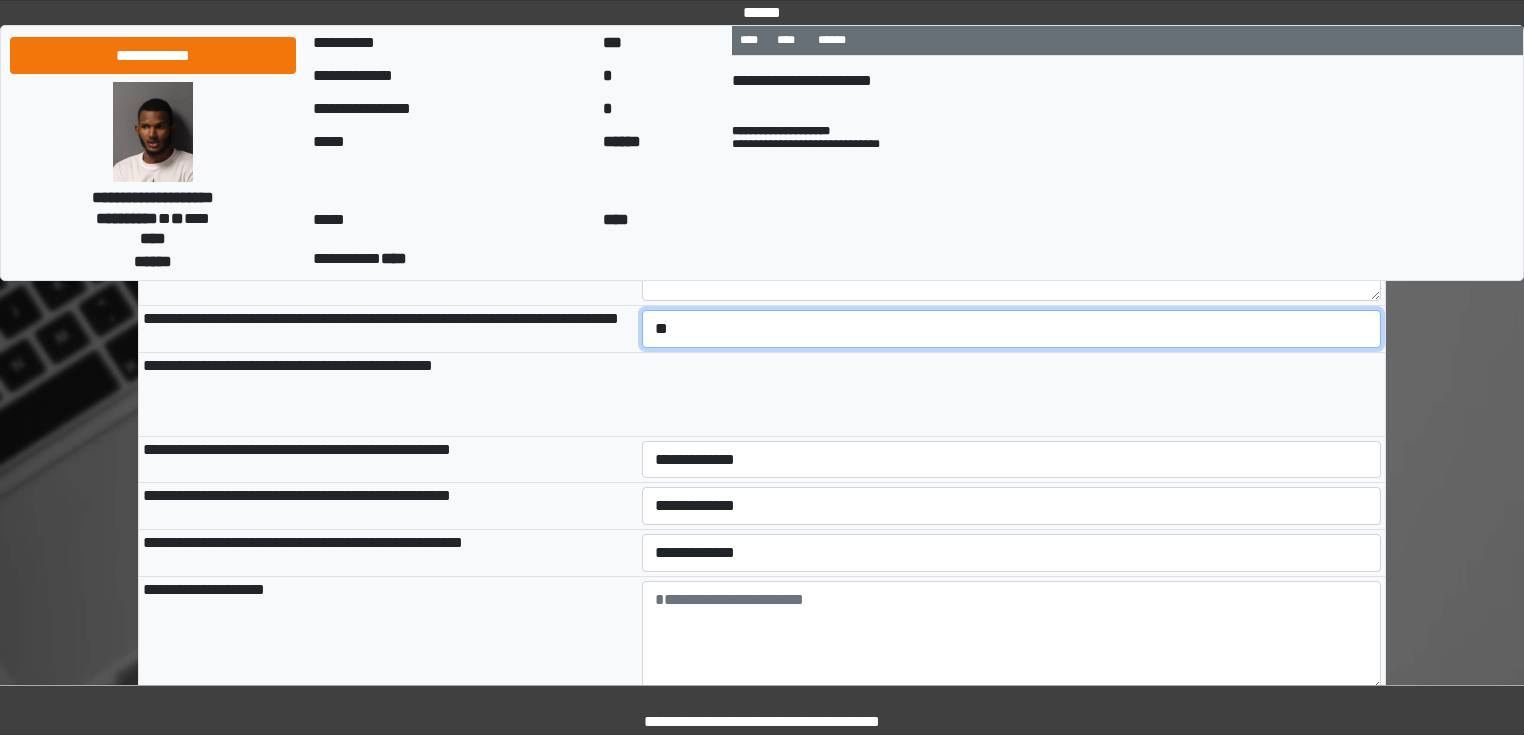 click on "**********" at bounding box center [1012, 329] 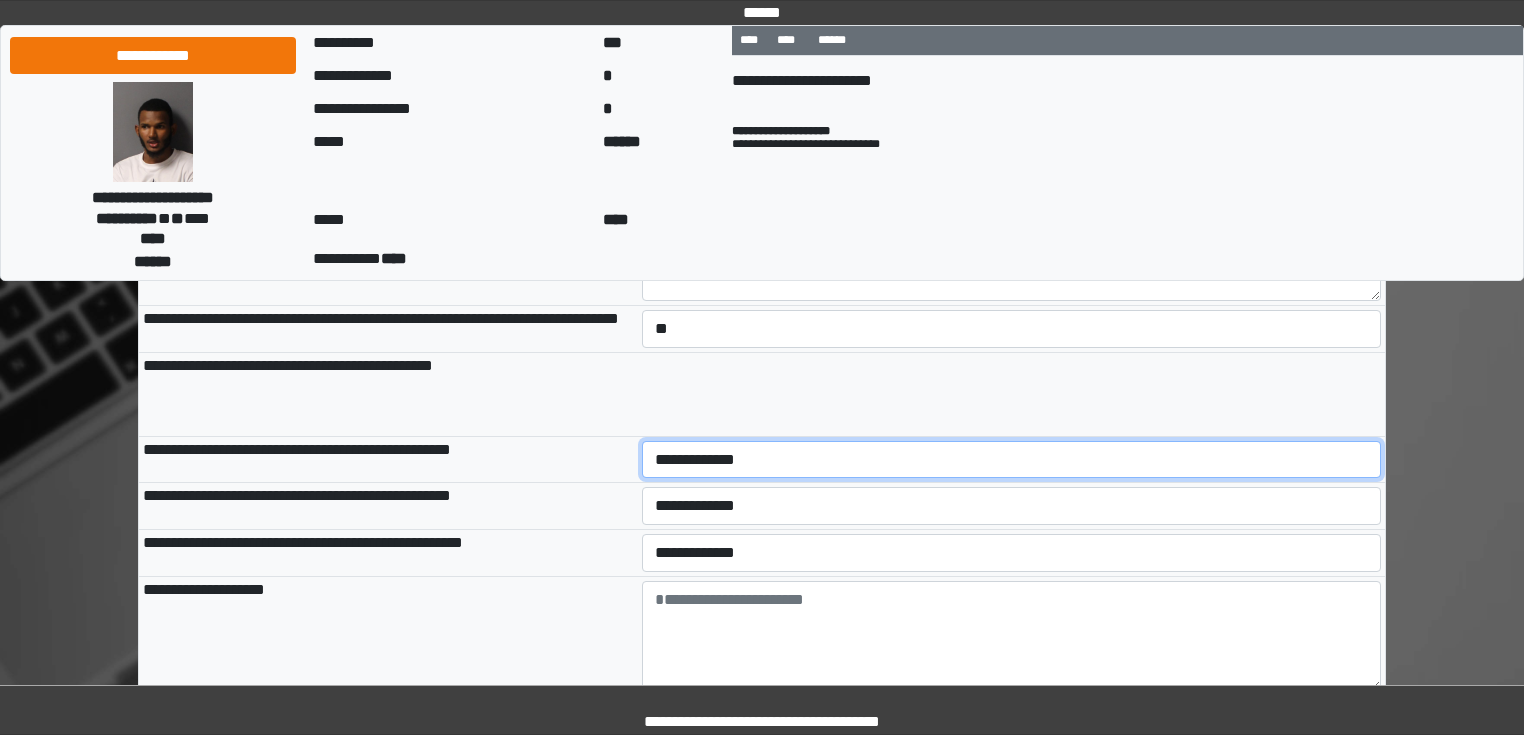 click on "**********" at bounding box center [1012, 460] 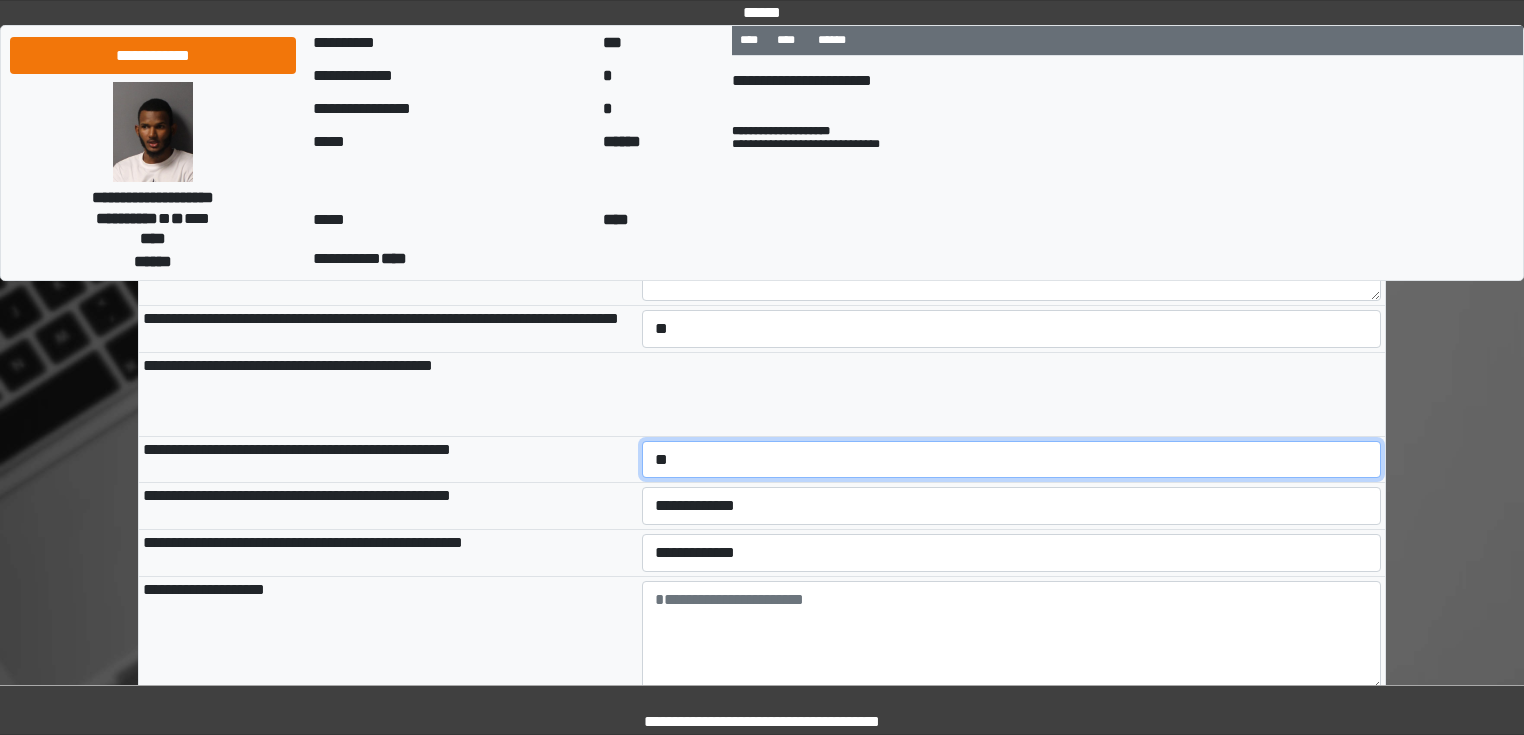 click on "**********" at bounding box center (1012, 460) 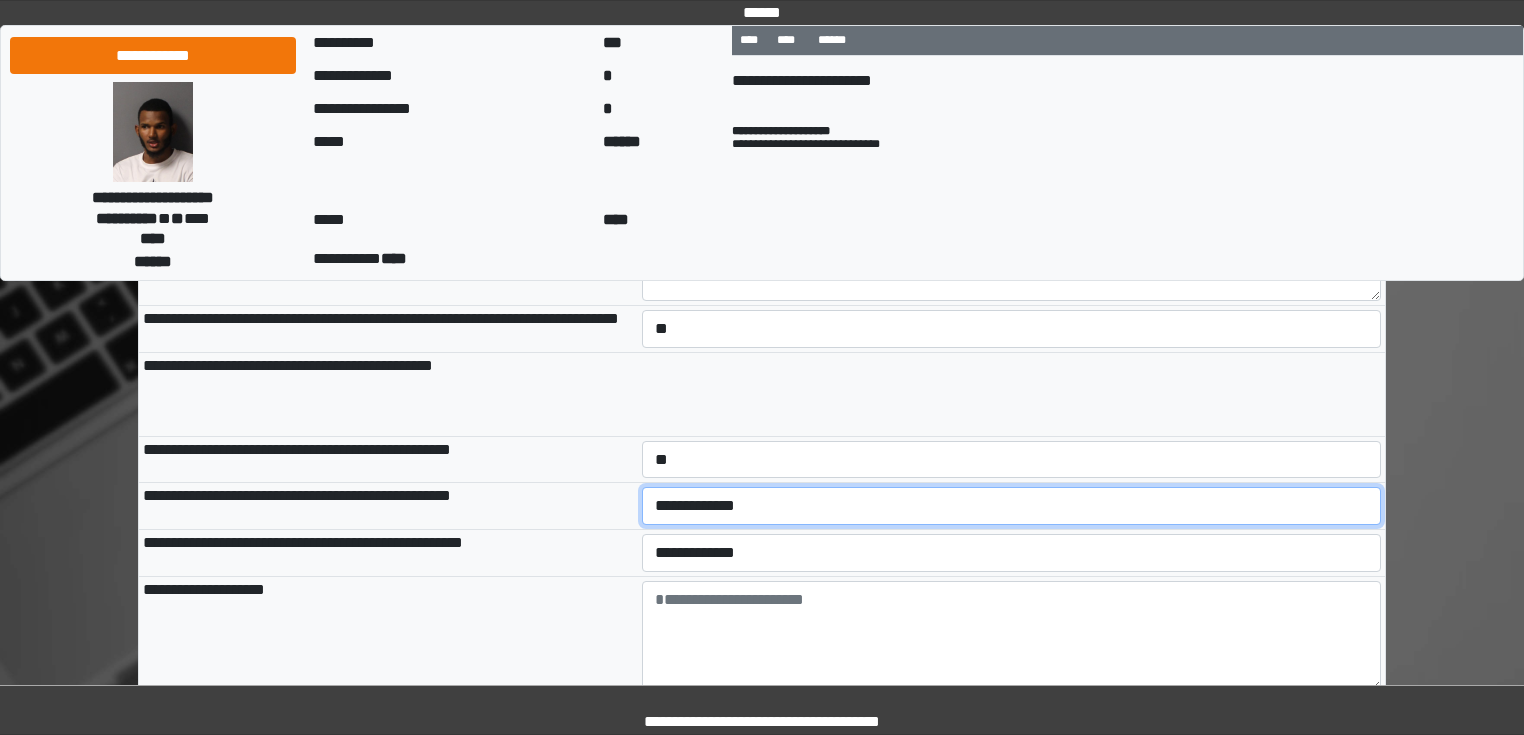 click on "**********" at bounding box center [1012, 506] 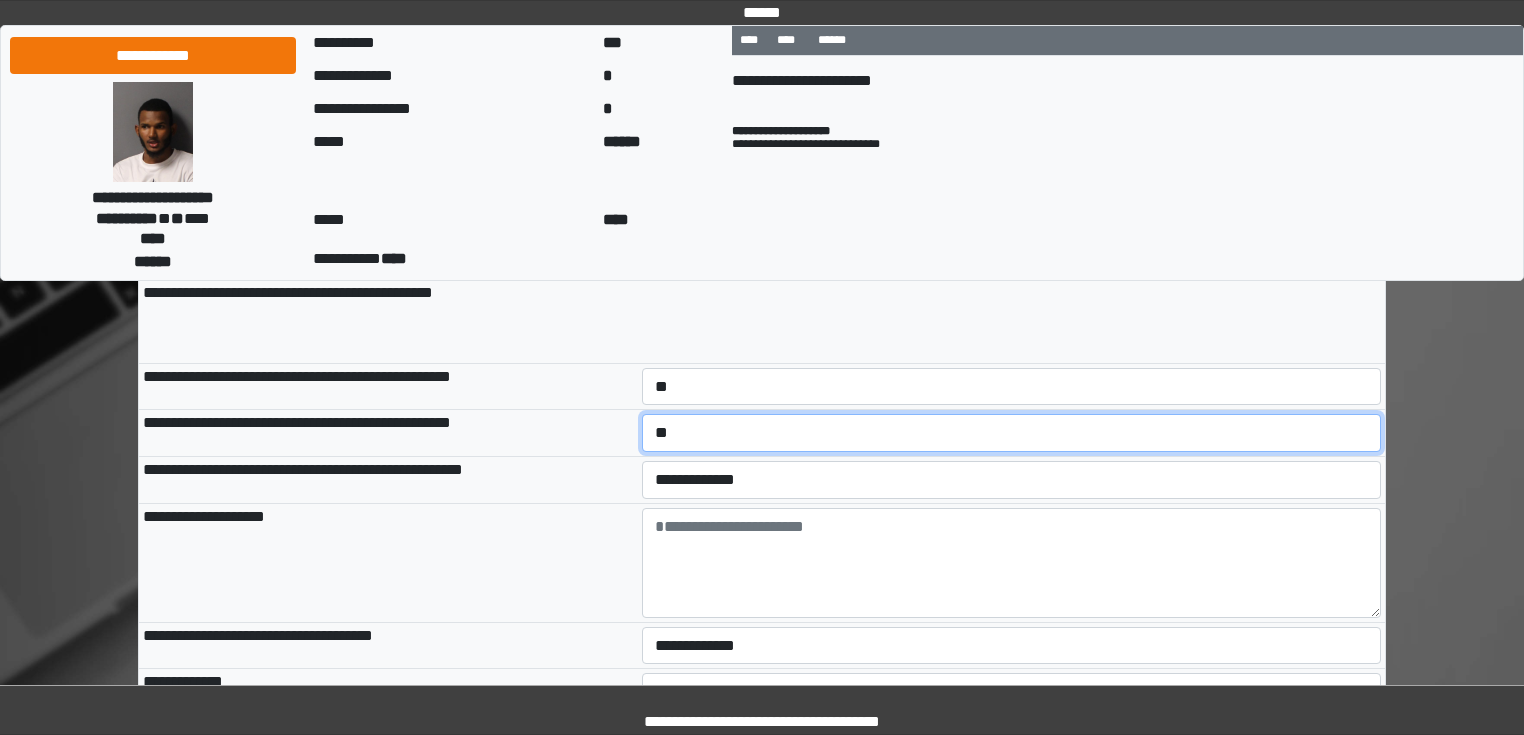 scroll, scrollTop: 1120, scrollLeft: 0, axis: vertical 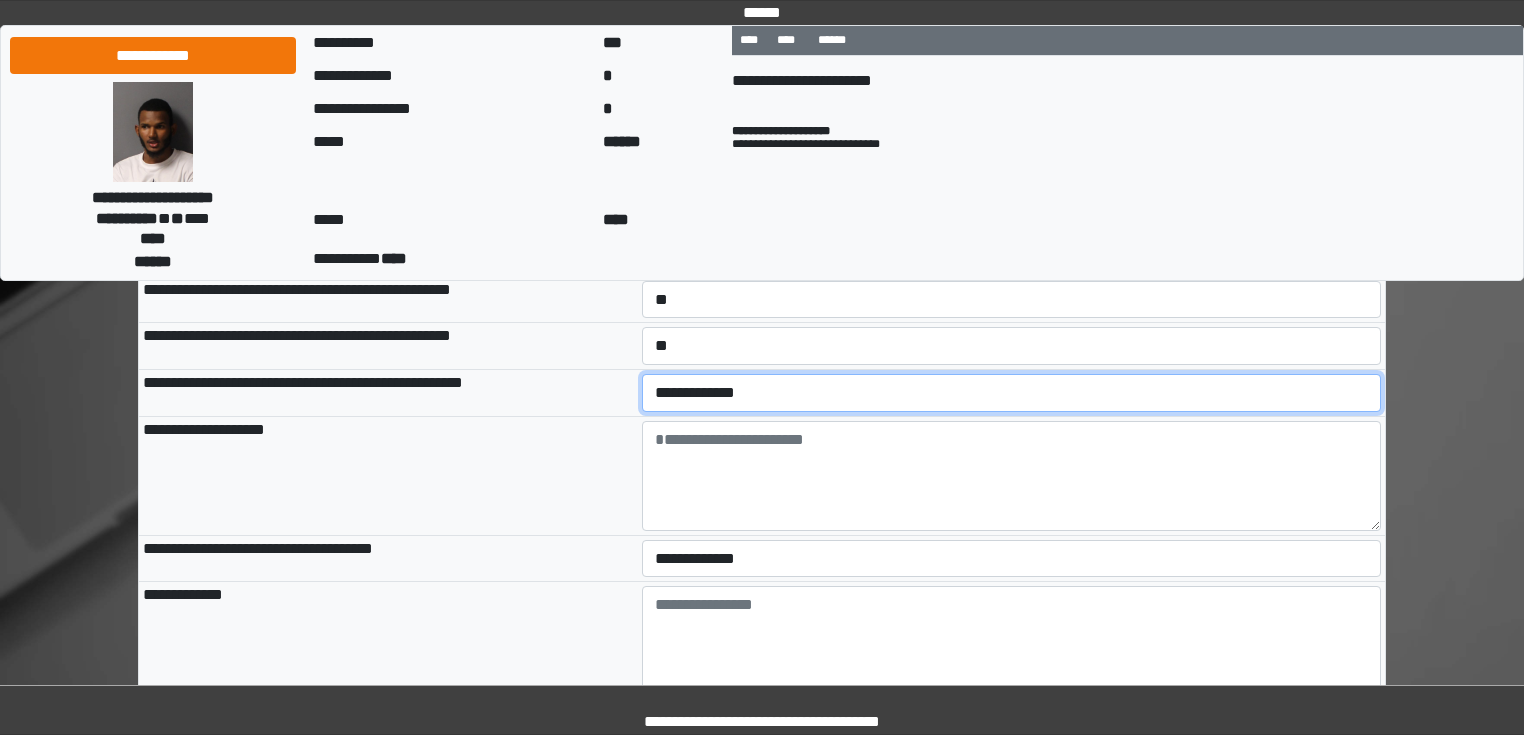 click on "**********" at bounding box center [1012, 393] 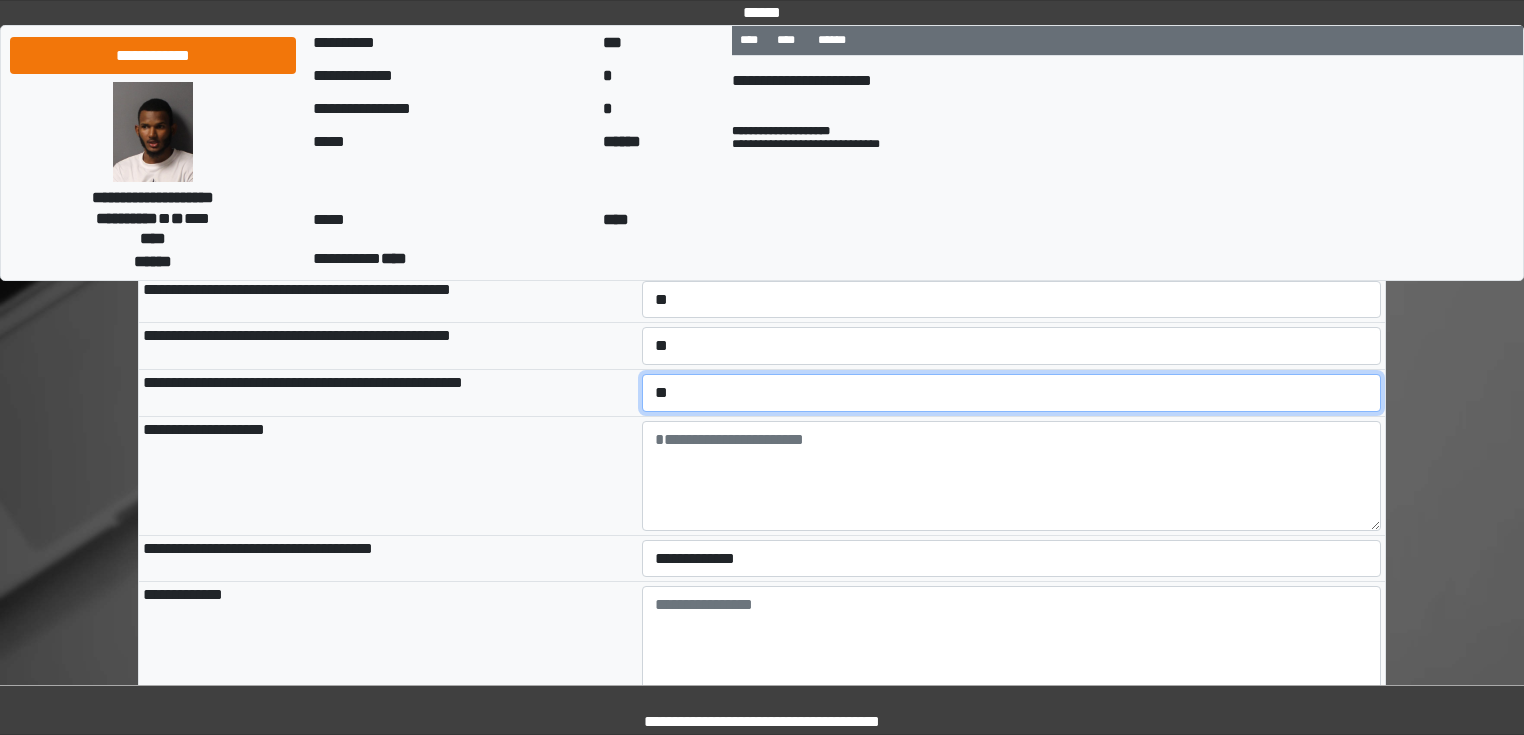 click on "**********" at bounding box center (1012, 393) 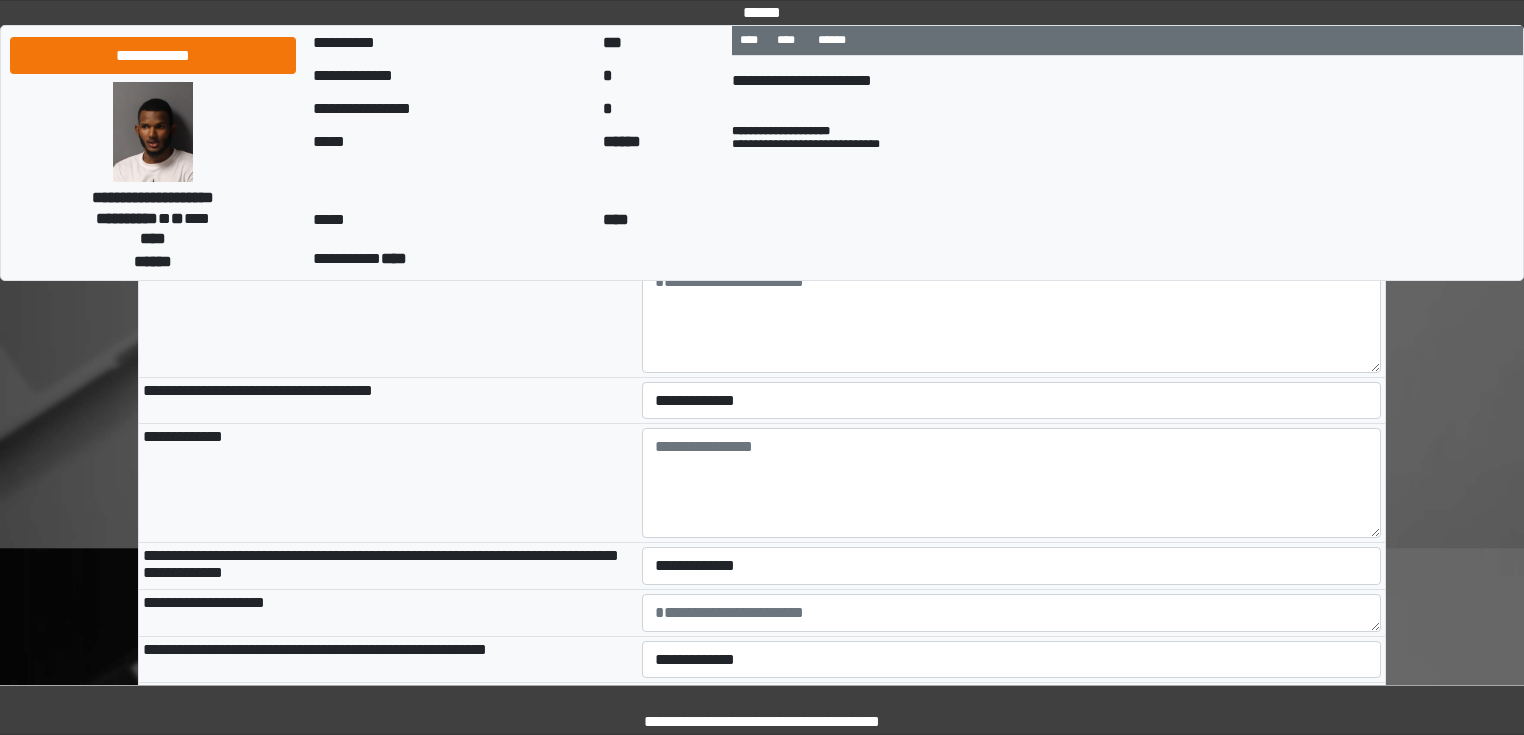 scroll, scrollTop: 1280, scrollLeft: 0, axis: vertical 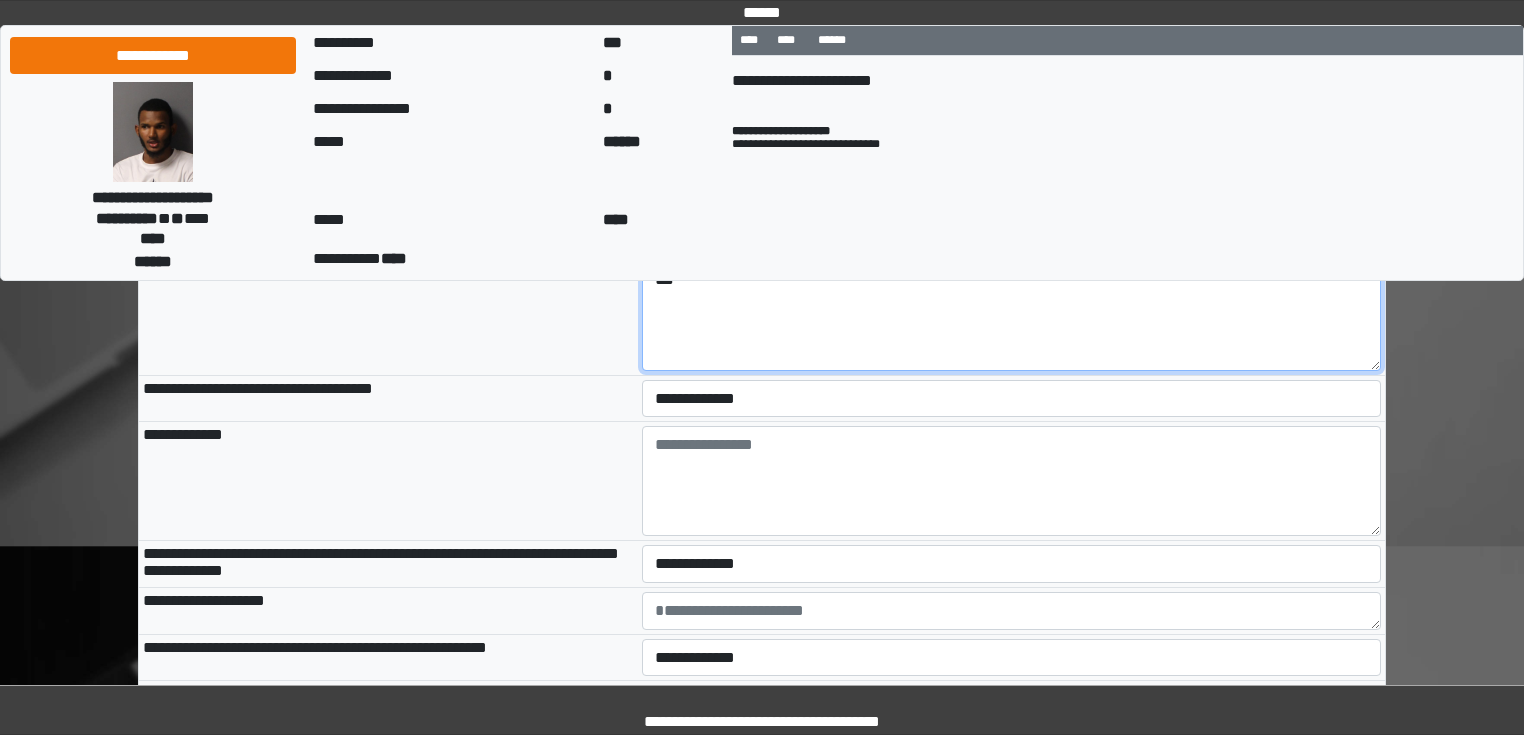 type on "***" 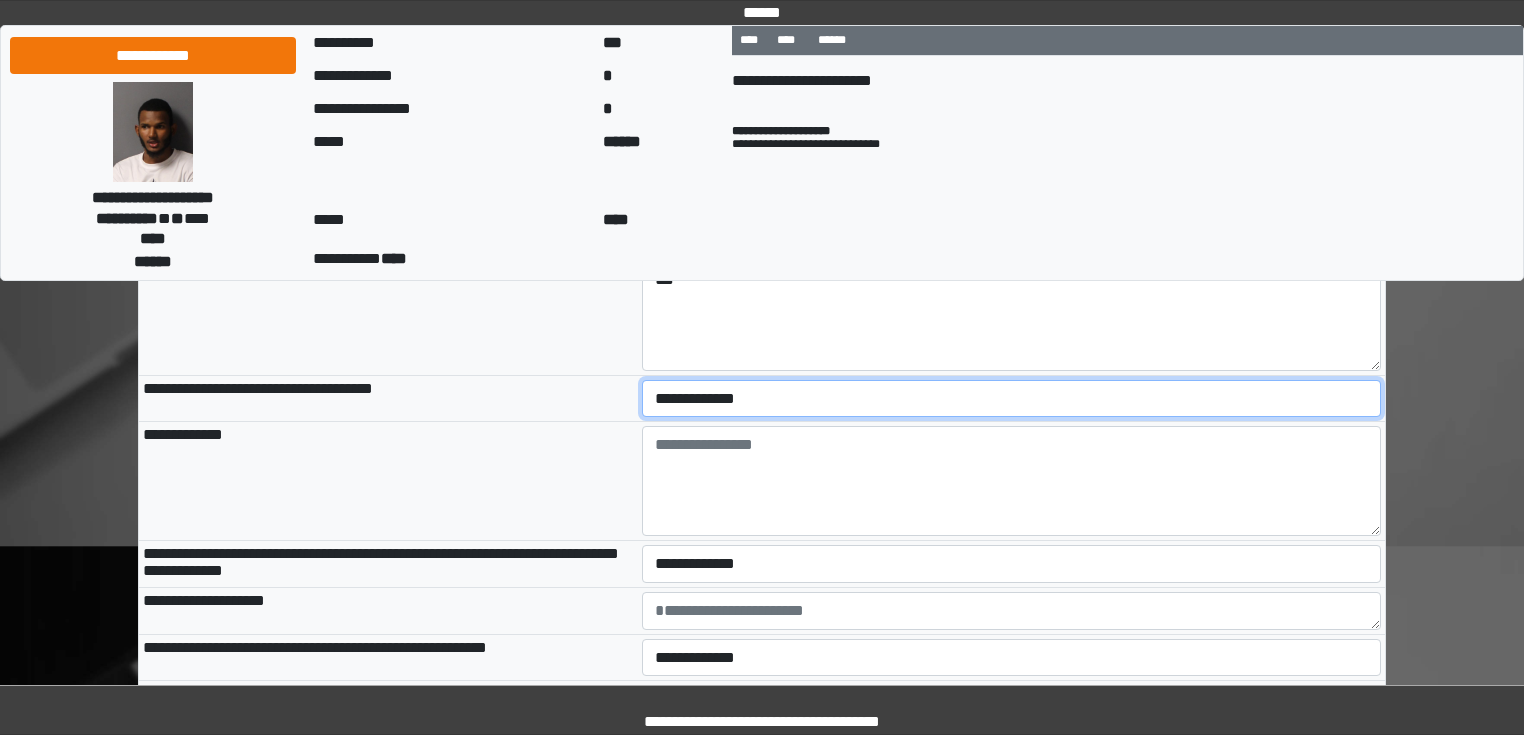 click on "**********" at bounding box center (1012, 399) 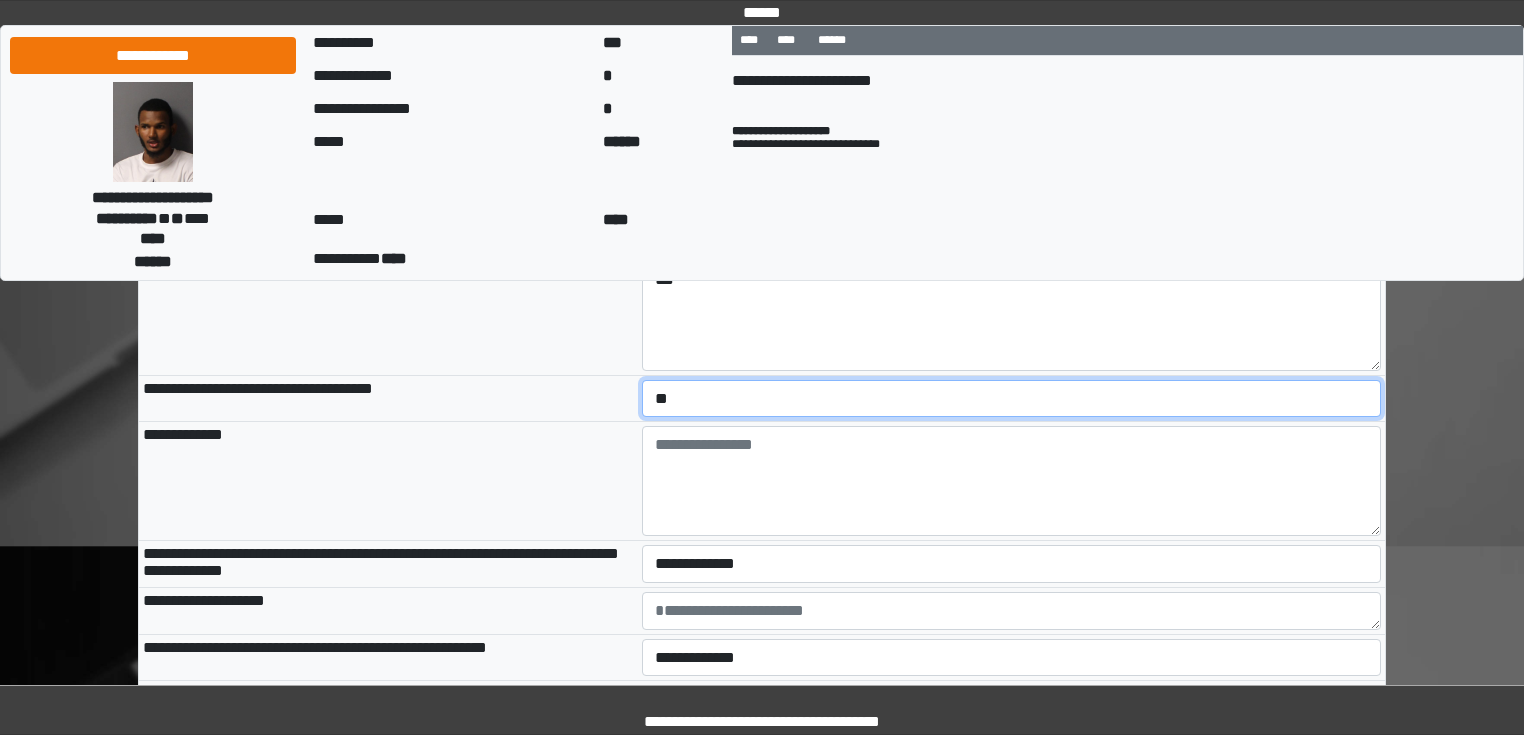 click on "**********" at bounding box center (1012, 399) 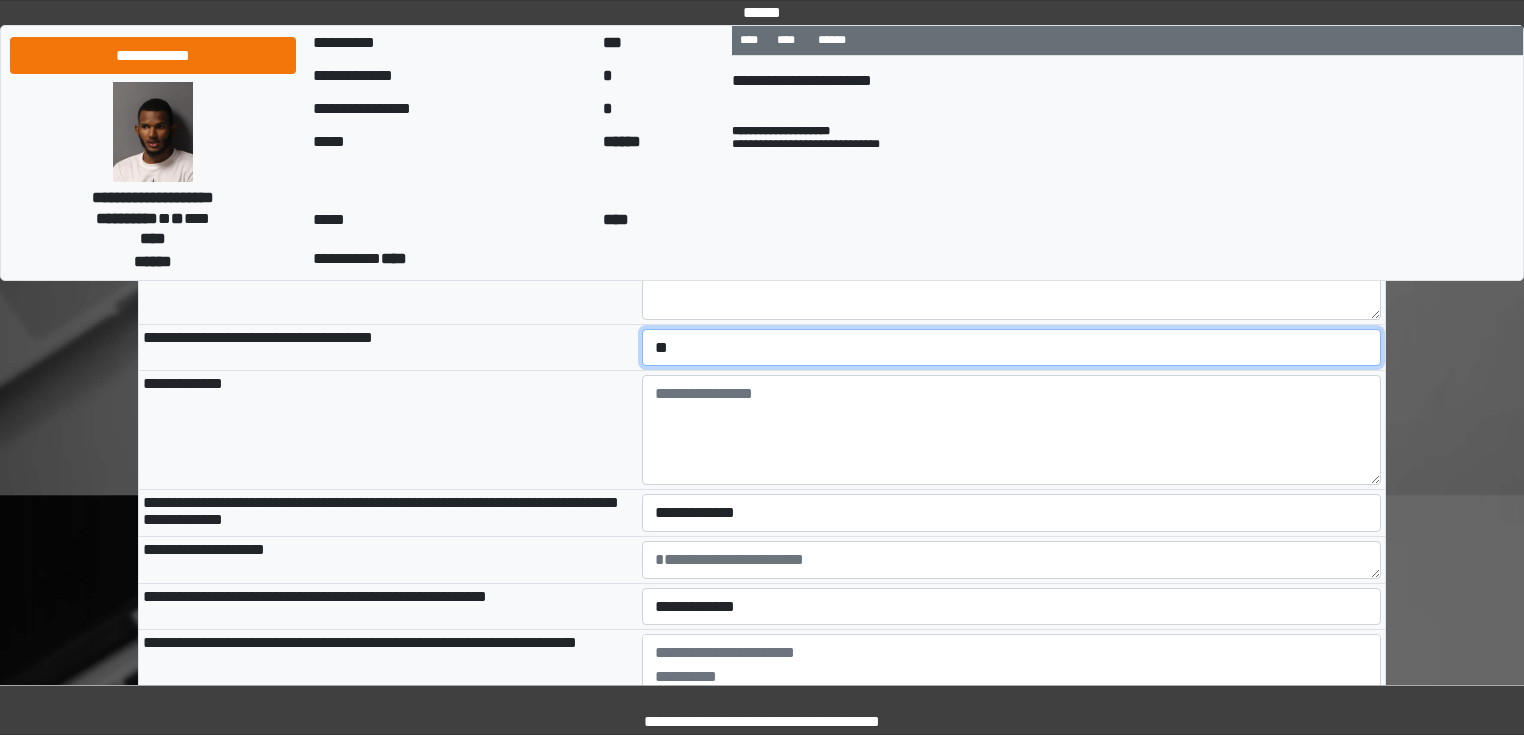 scroll, scrollTop: 1360, scrollLeft: 0, axis: vertical 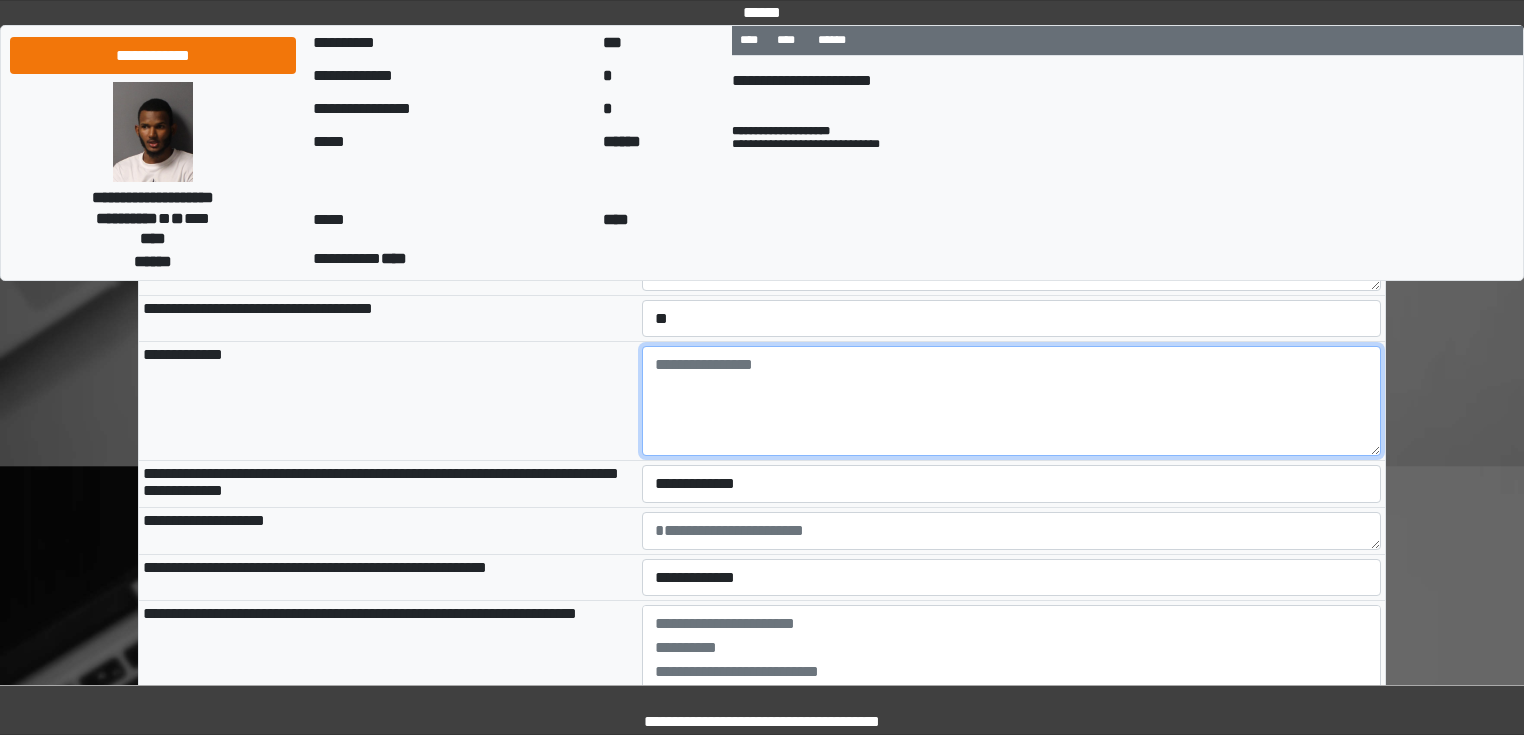 click at bounding box center (1012, 401) 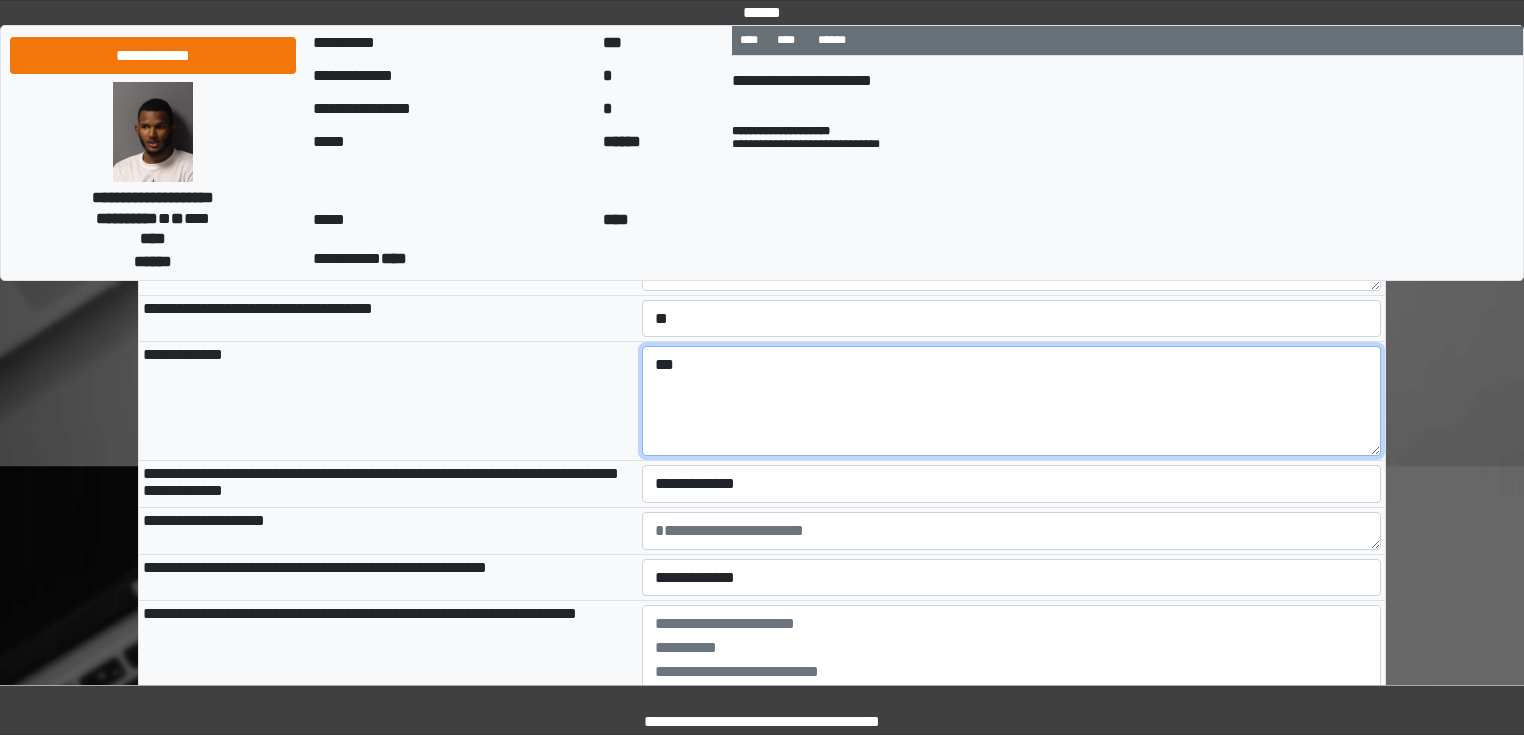 type on "***" 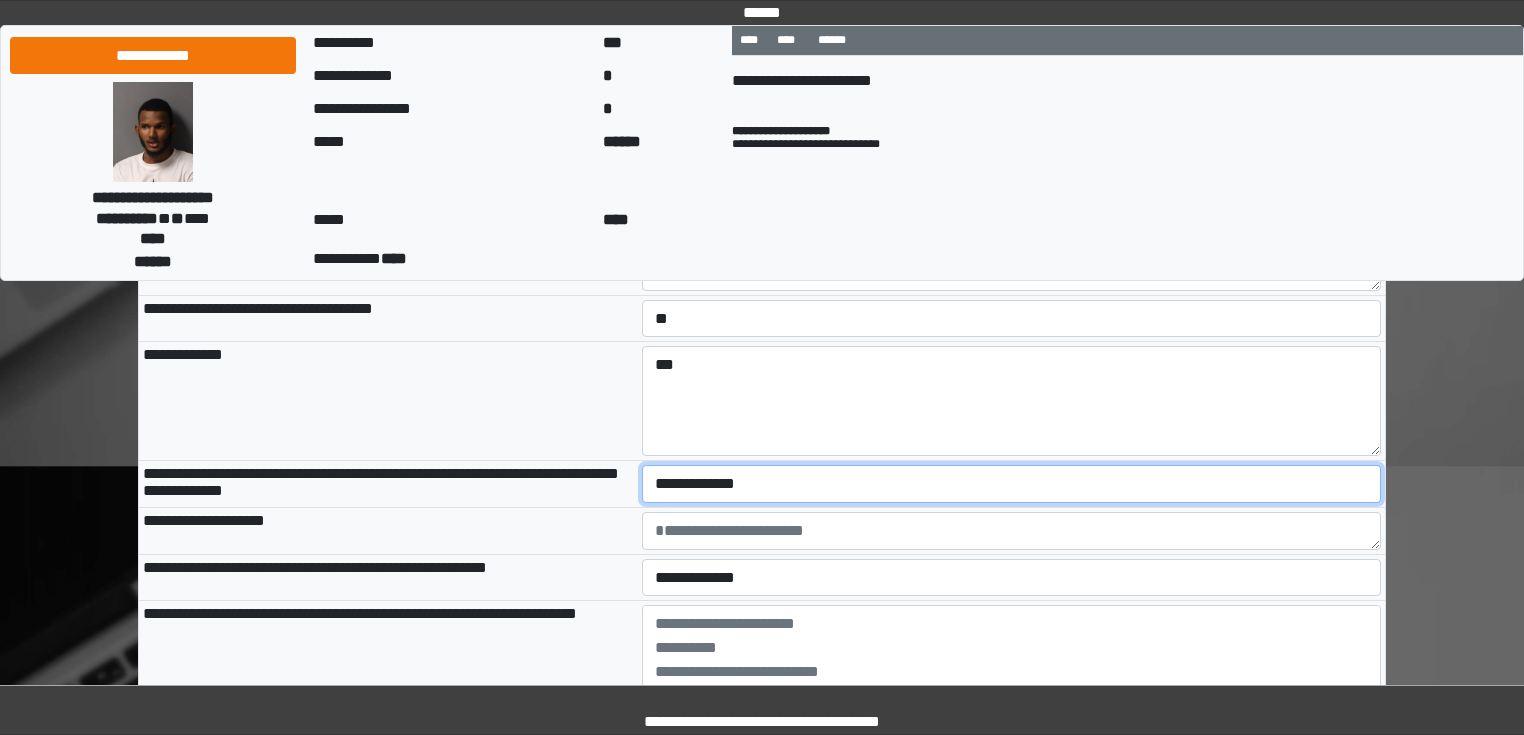 click on "**********" at bounding box center (1012, 484) 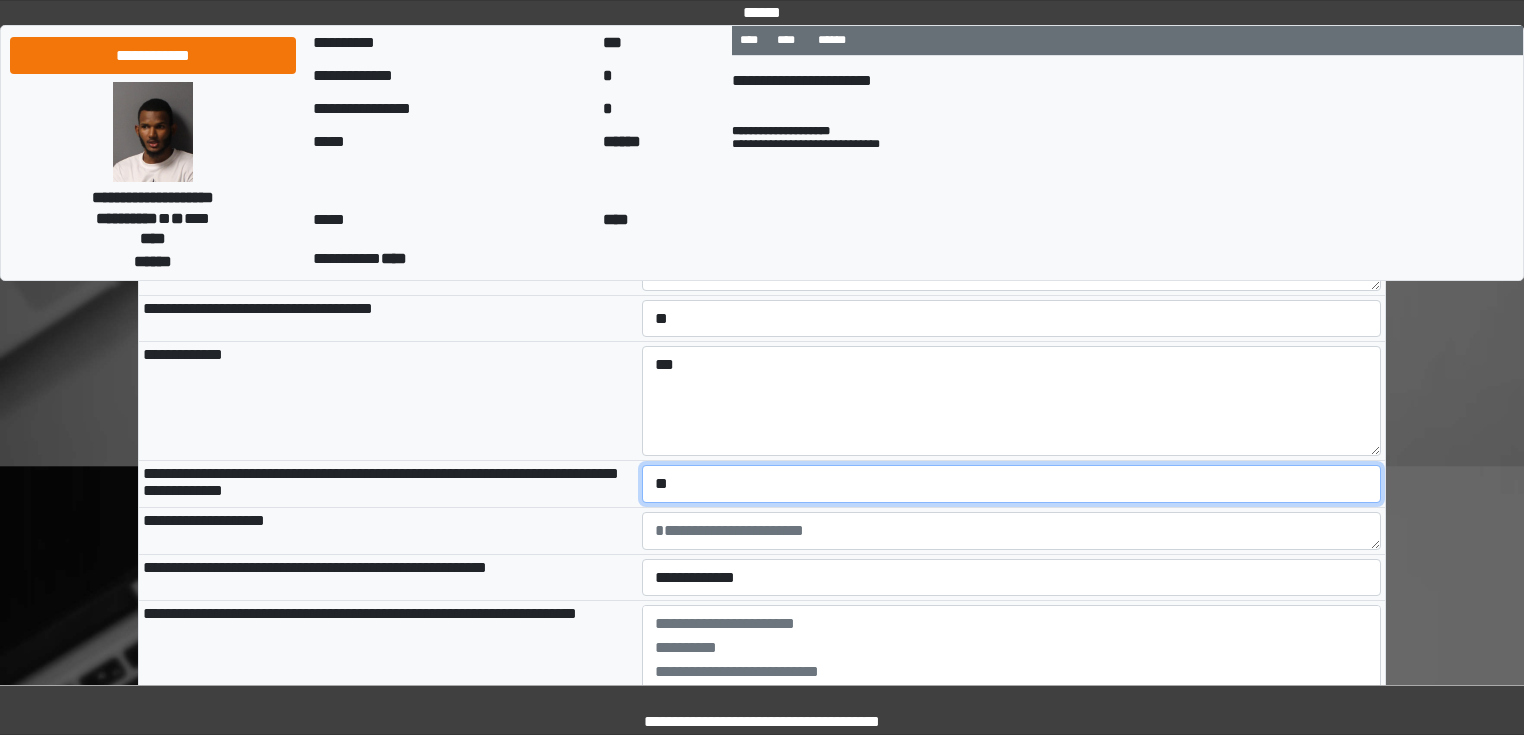 click on "**********" at bounding box center [1012, 484] 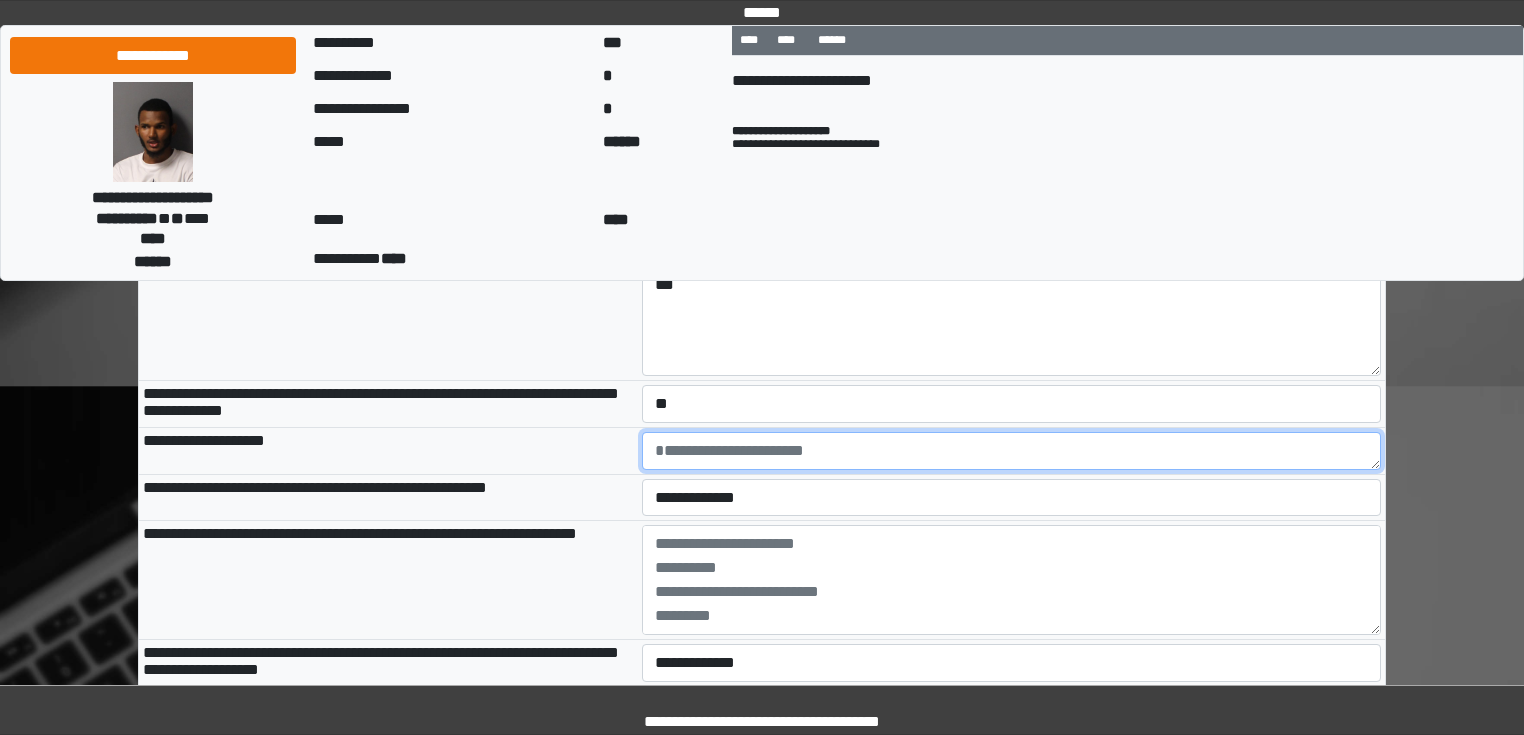 click at bounding box center [1012, 451] 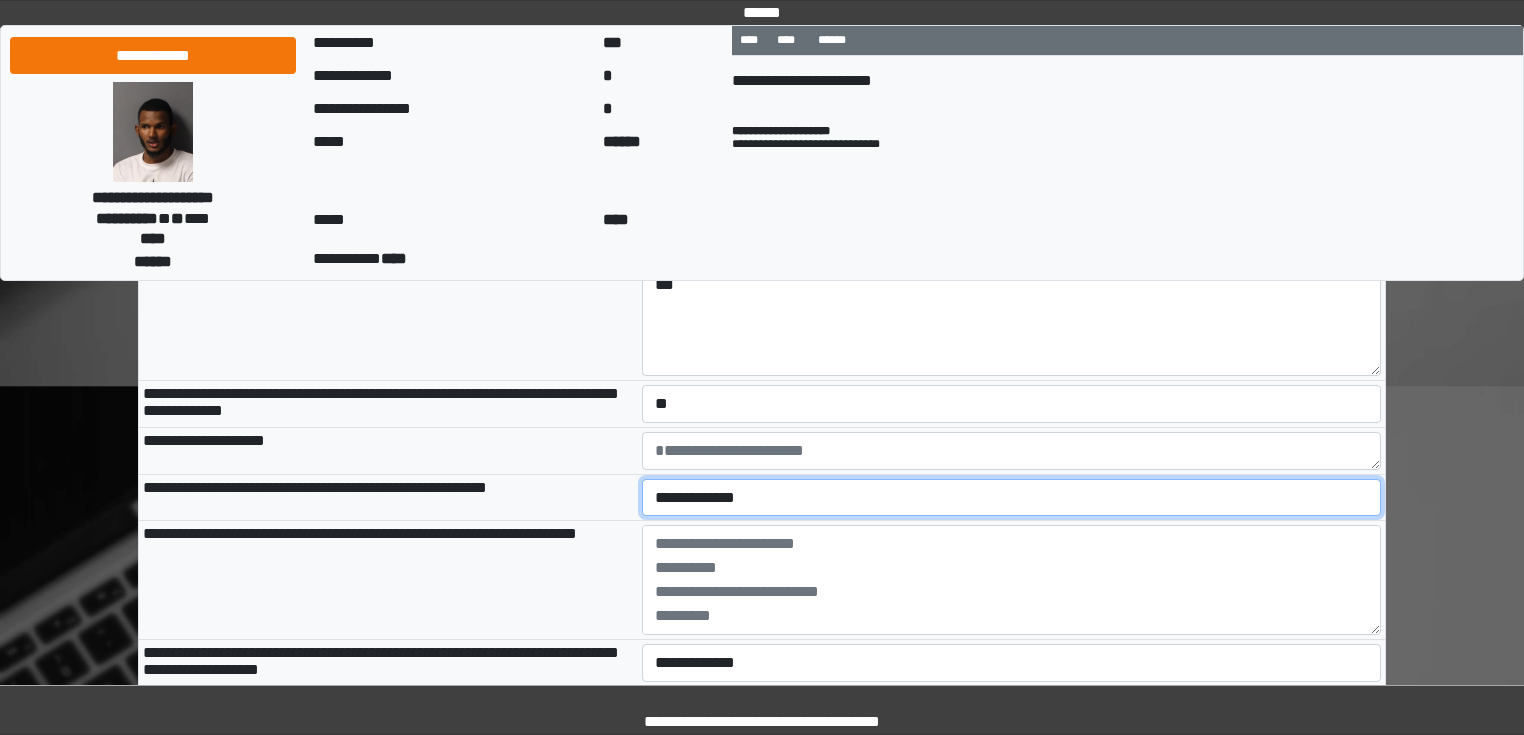 click on "**********" at bounding box center (1012, 498) 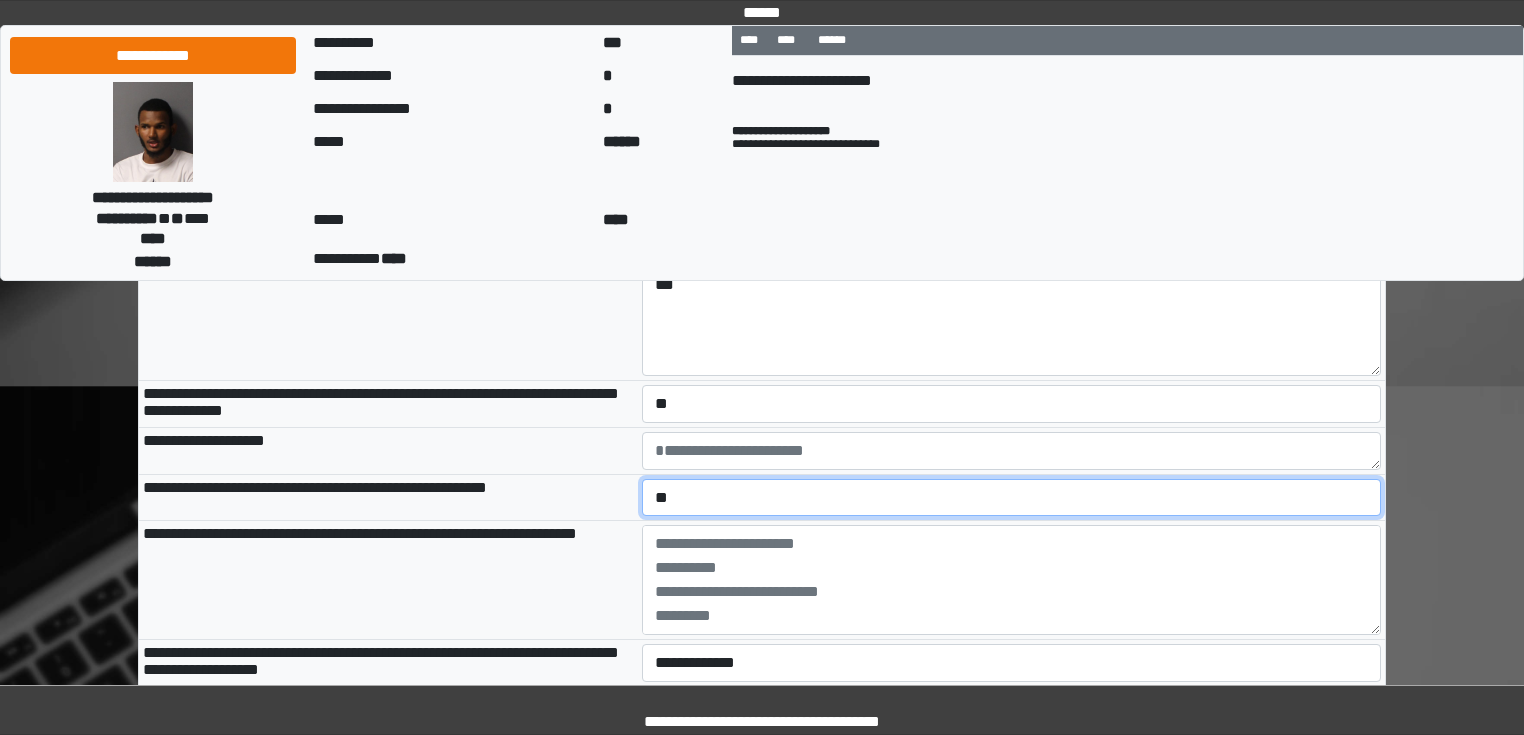 click on "**********" at bounding box center (1012, 498) 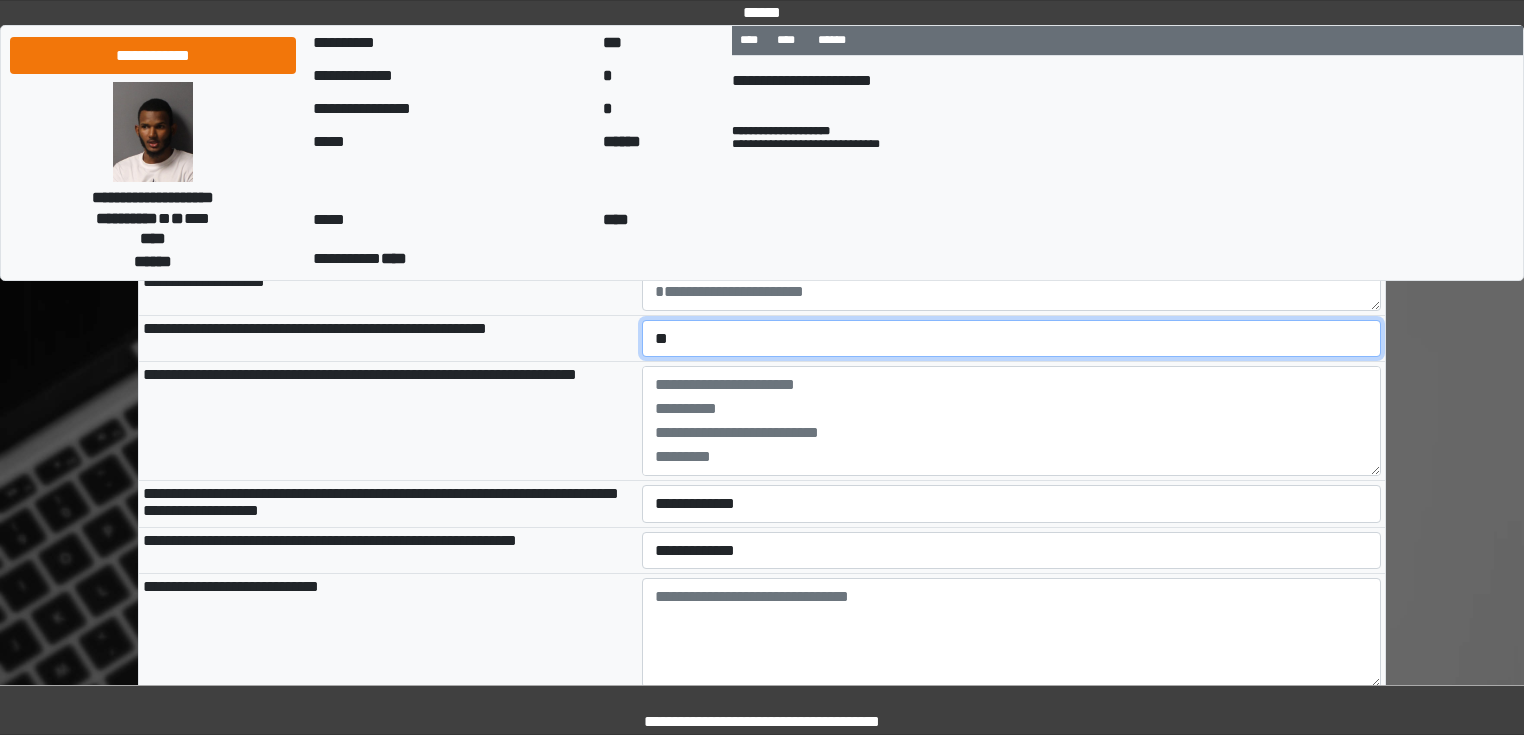 scroll, scrollTop: 1600, scrollLeft: 0, axis: vertical 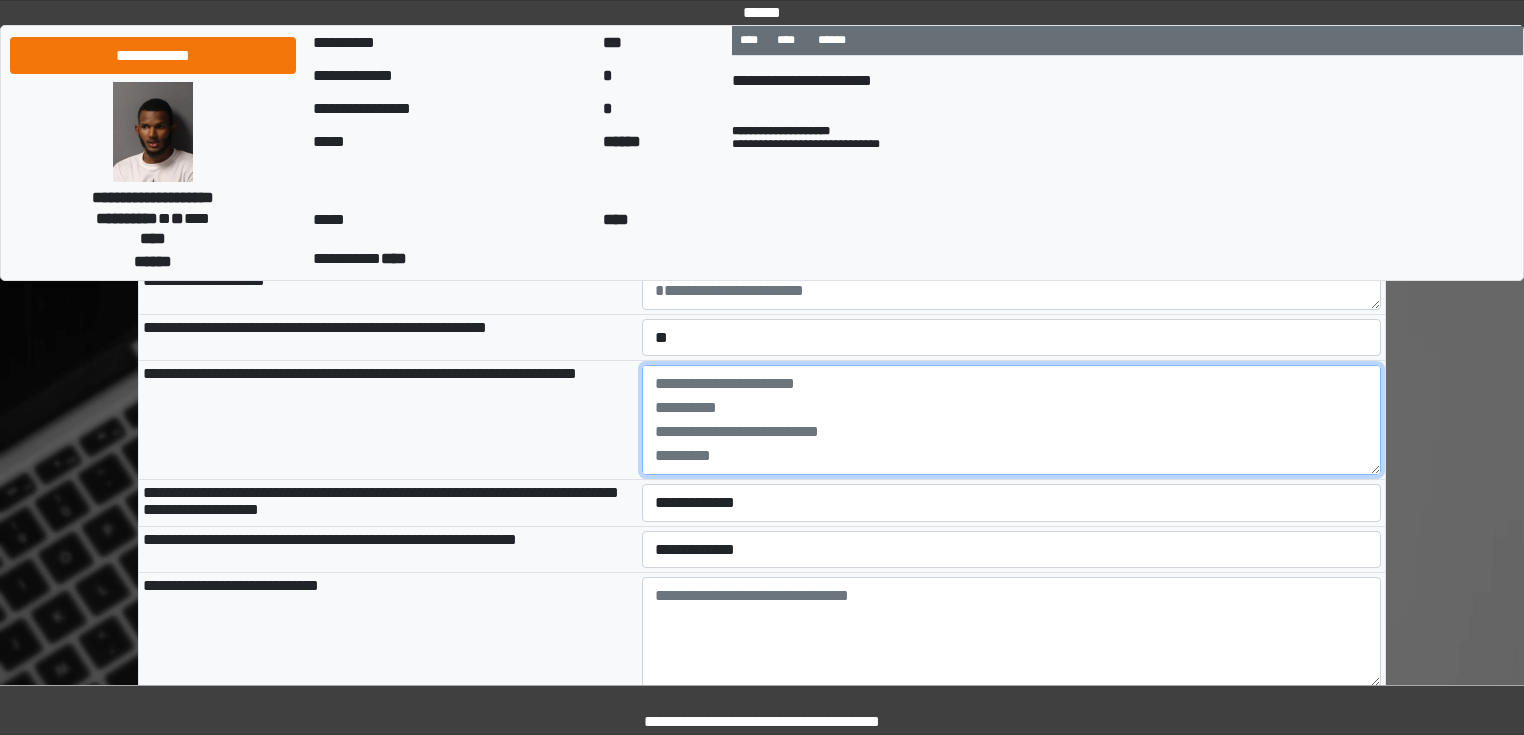 click at bounding box center [1012, 420] 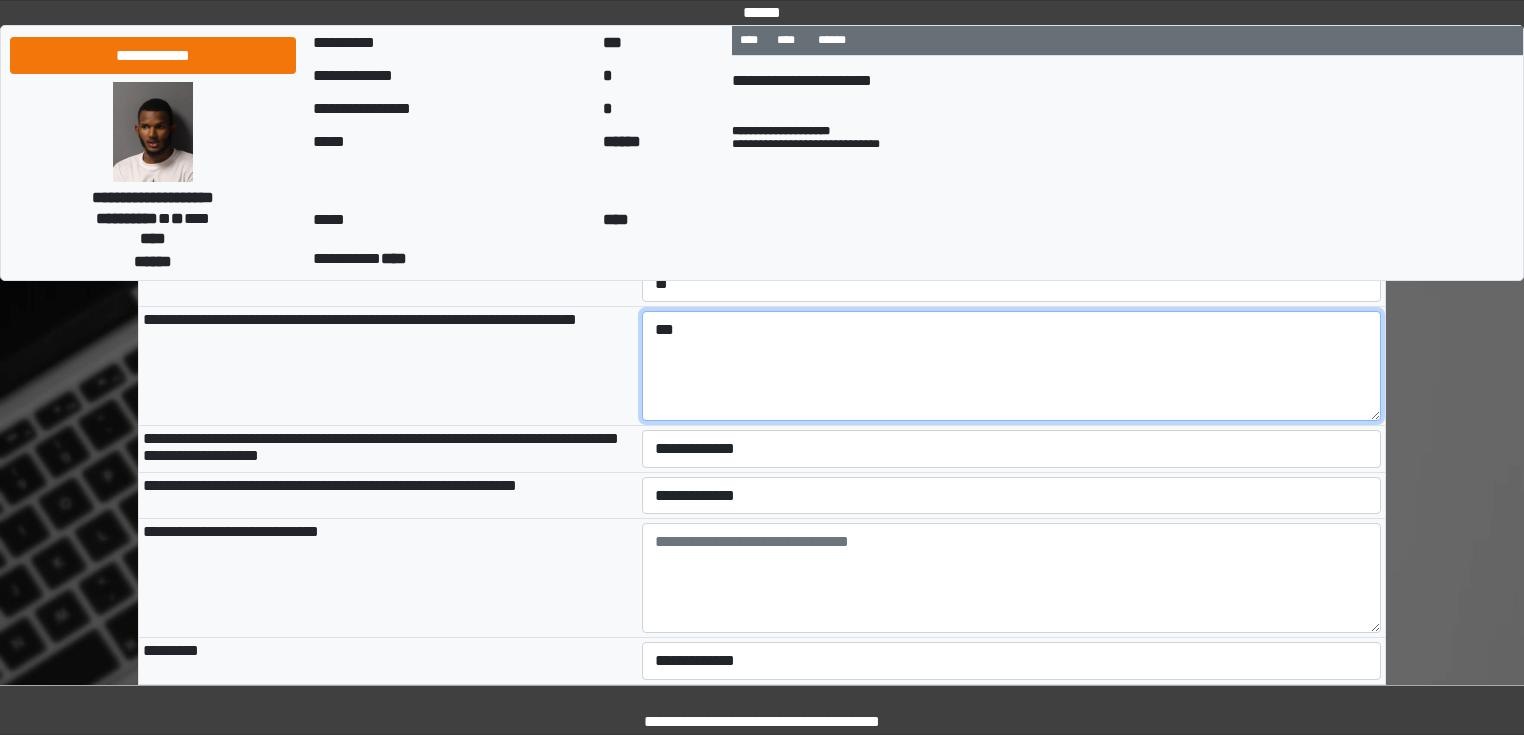 scroll, scrollTop: 1680, scrollLeft: 0, axis: vertical 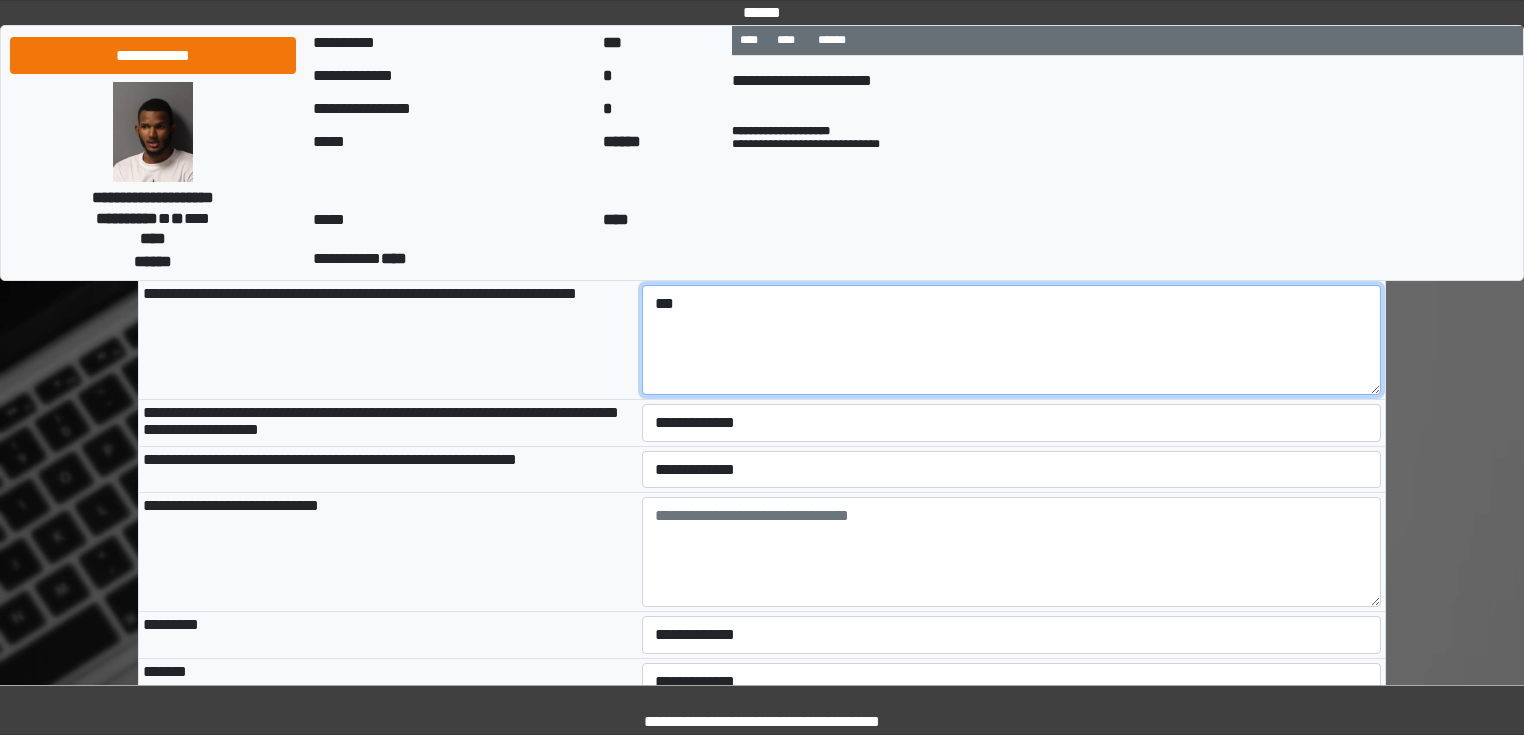 type on "***" 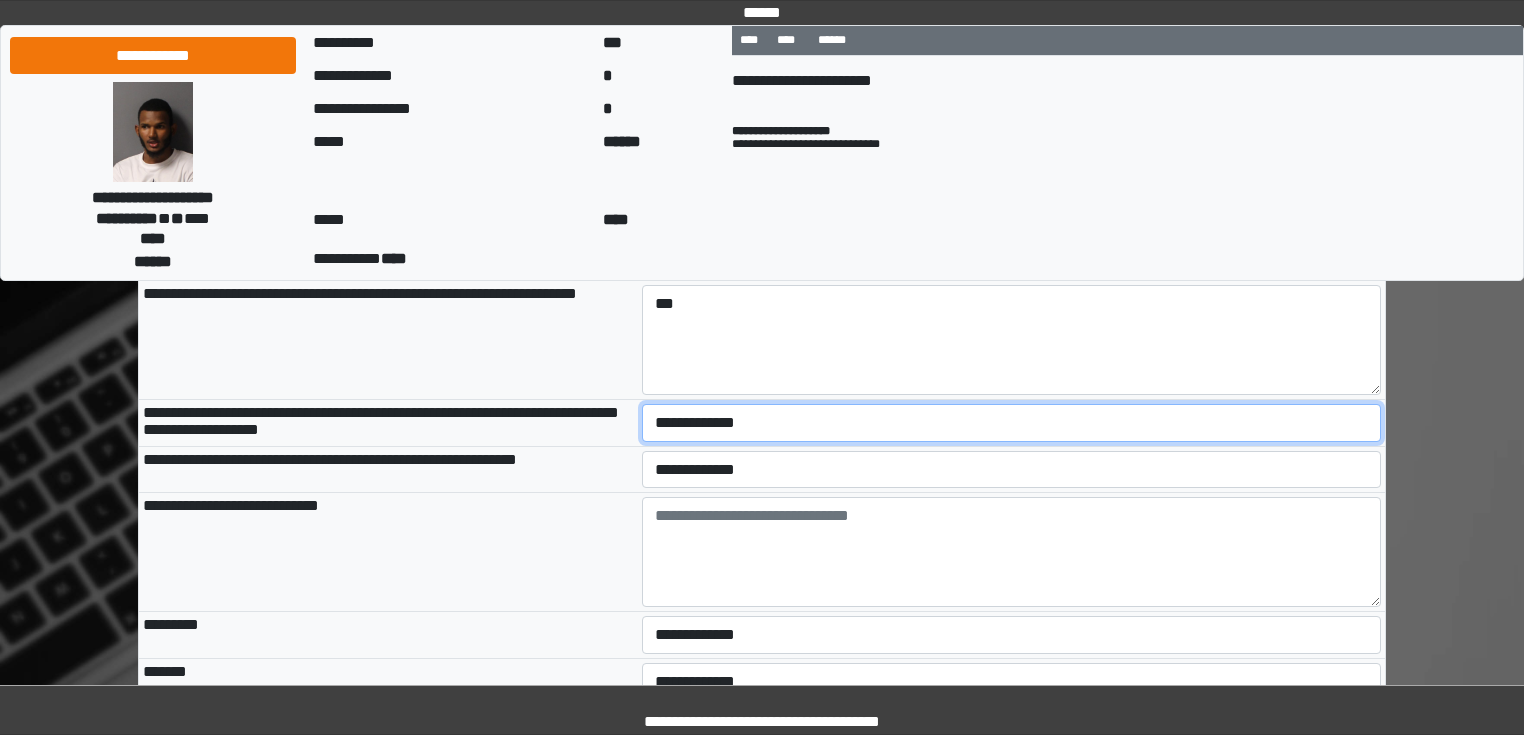 click on "**********" at bounding box center [1012, 423] 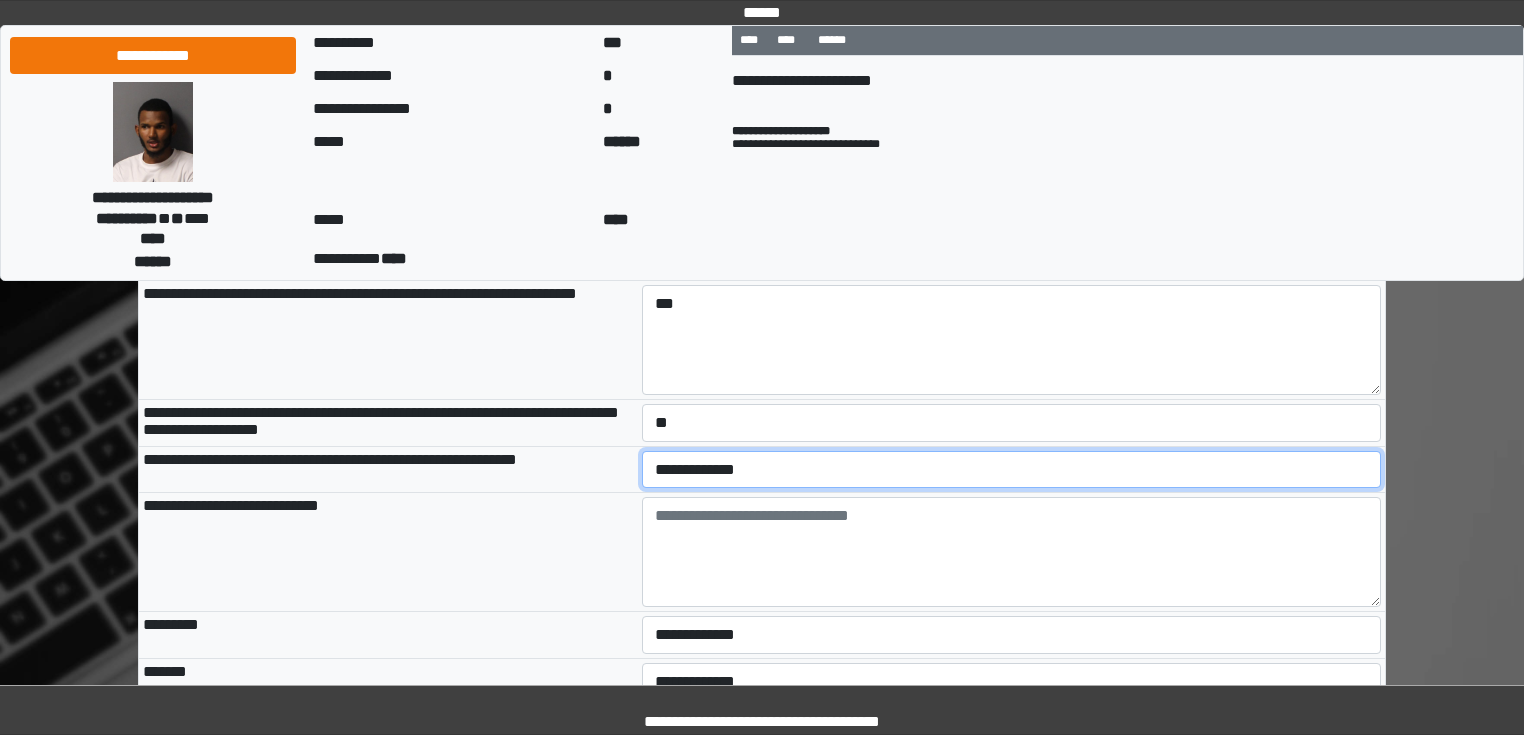 click on "**********" at bounding box center (1012, 470) 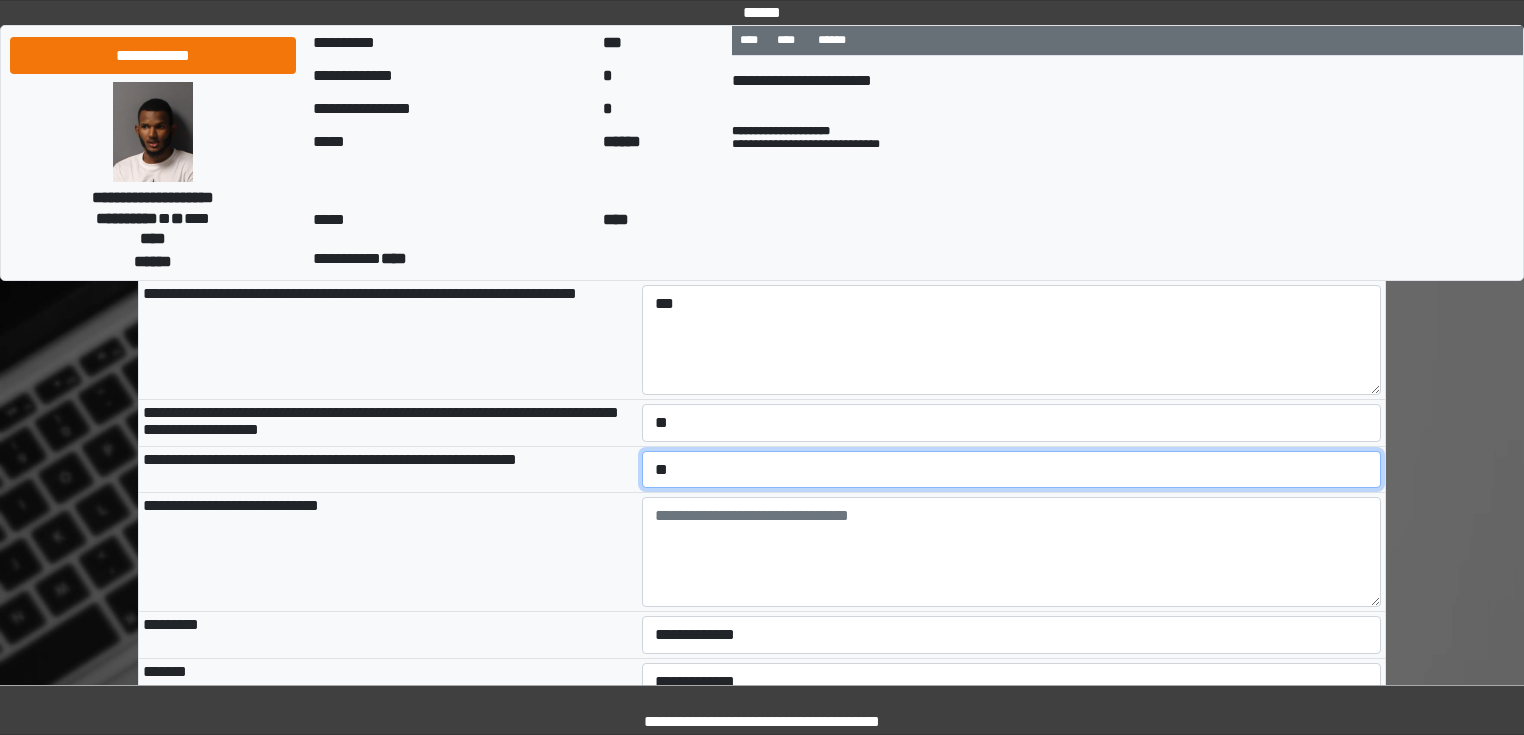 click on "**********" at bounding box center (1012, 470) 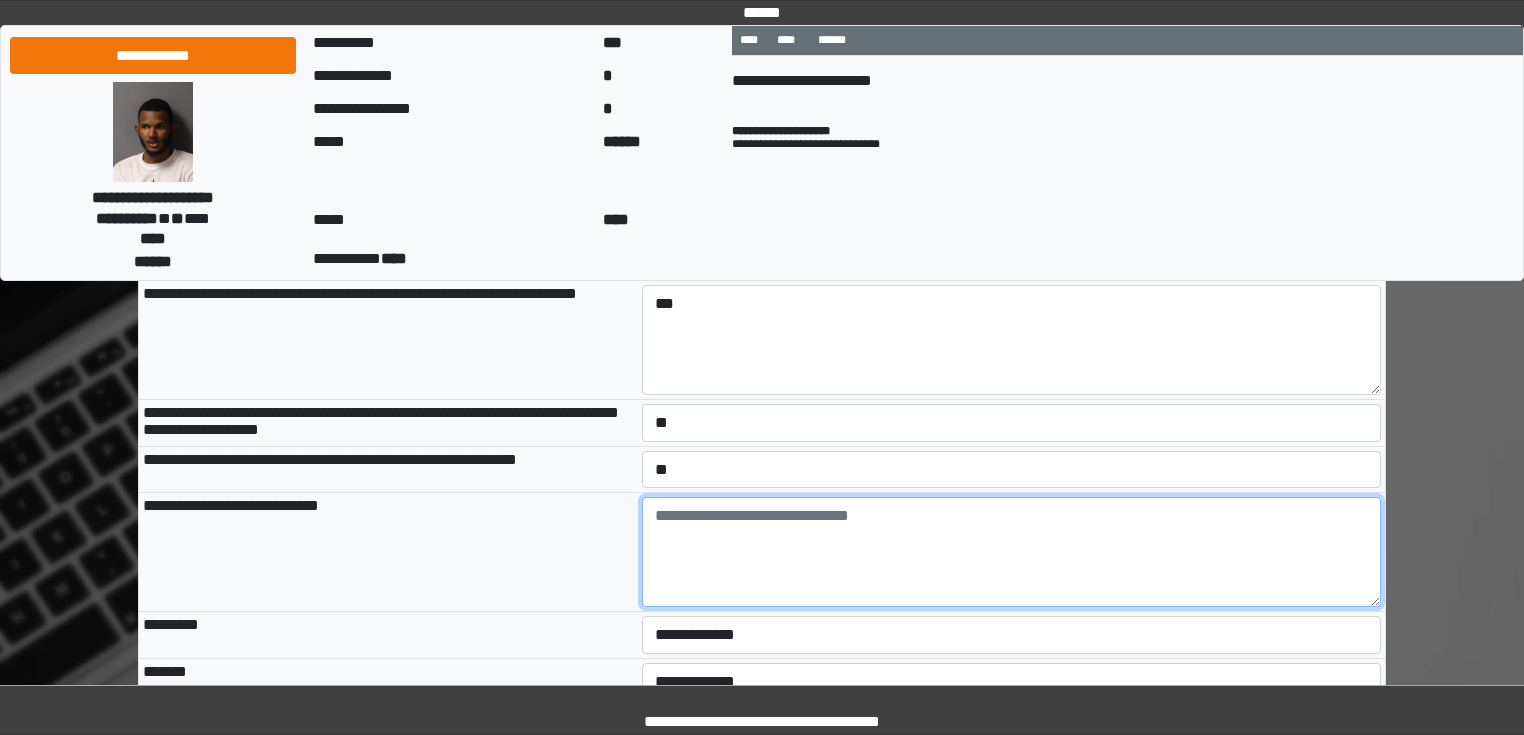 click at bounding box center [1012, 552] 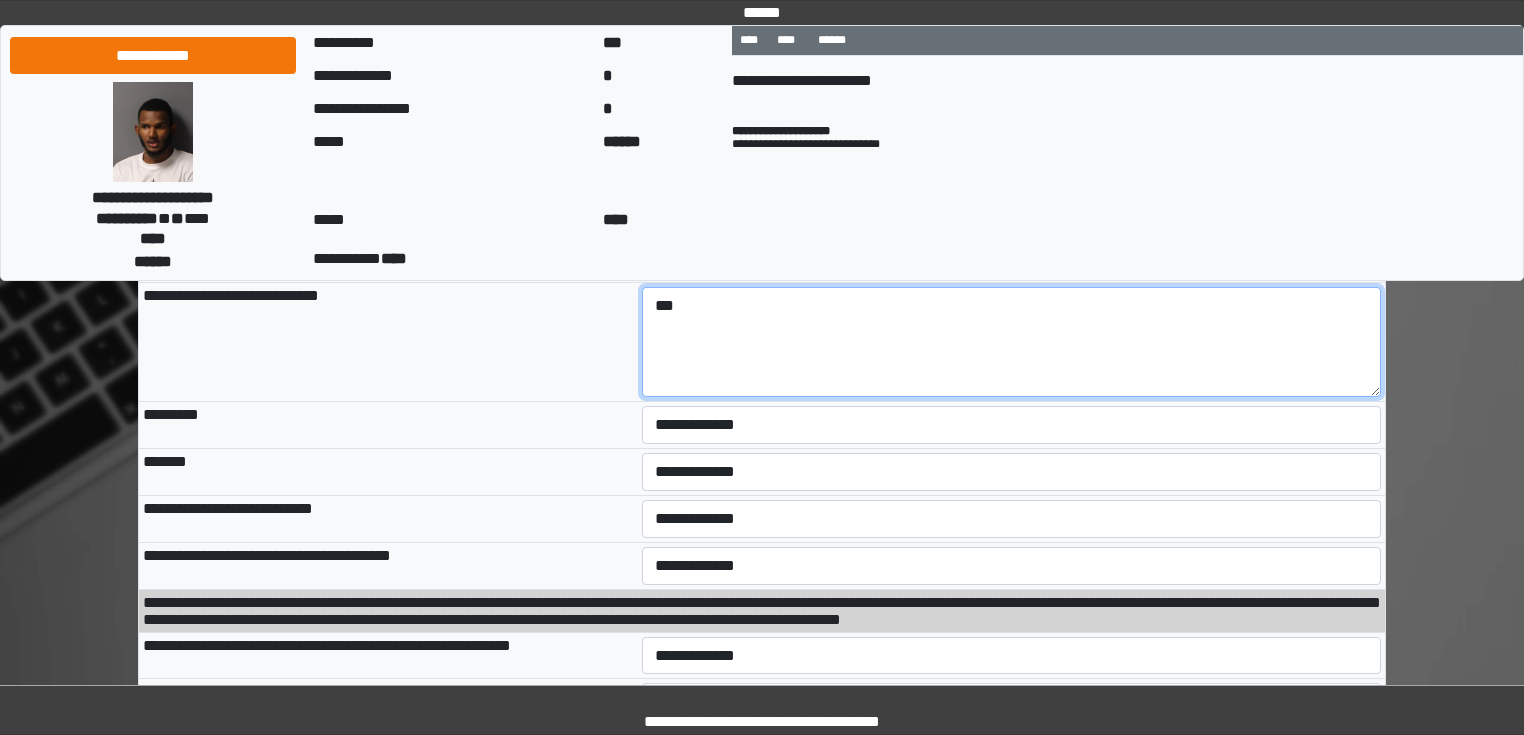 scroll, scrollTop: 1920, scrollLeft: 0, axis: vertical 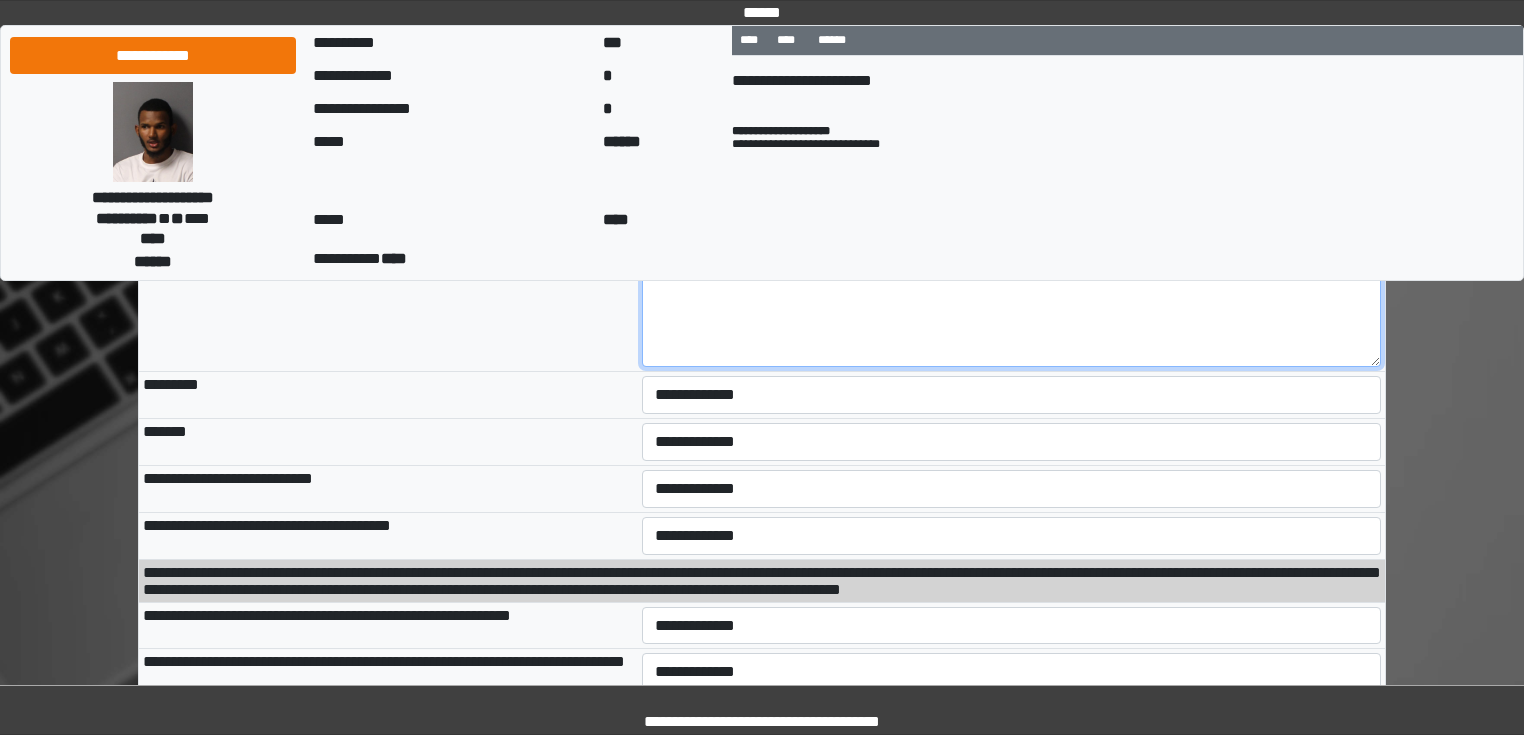type on "***" 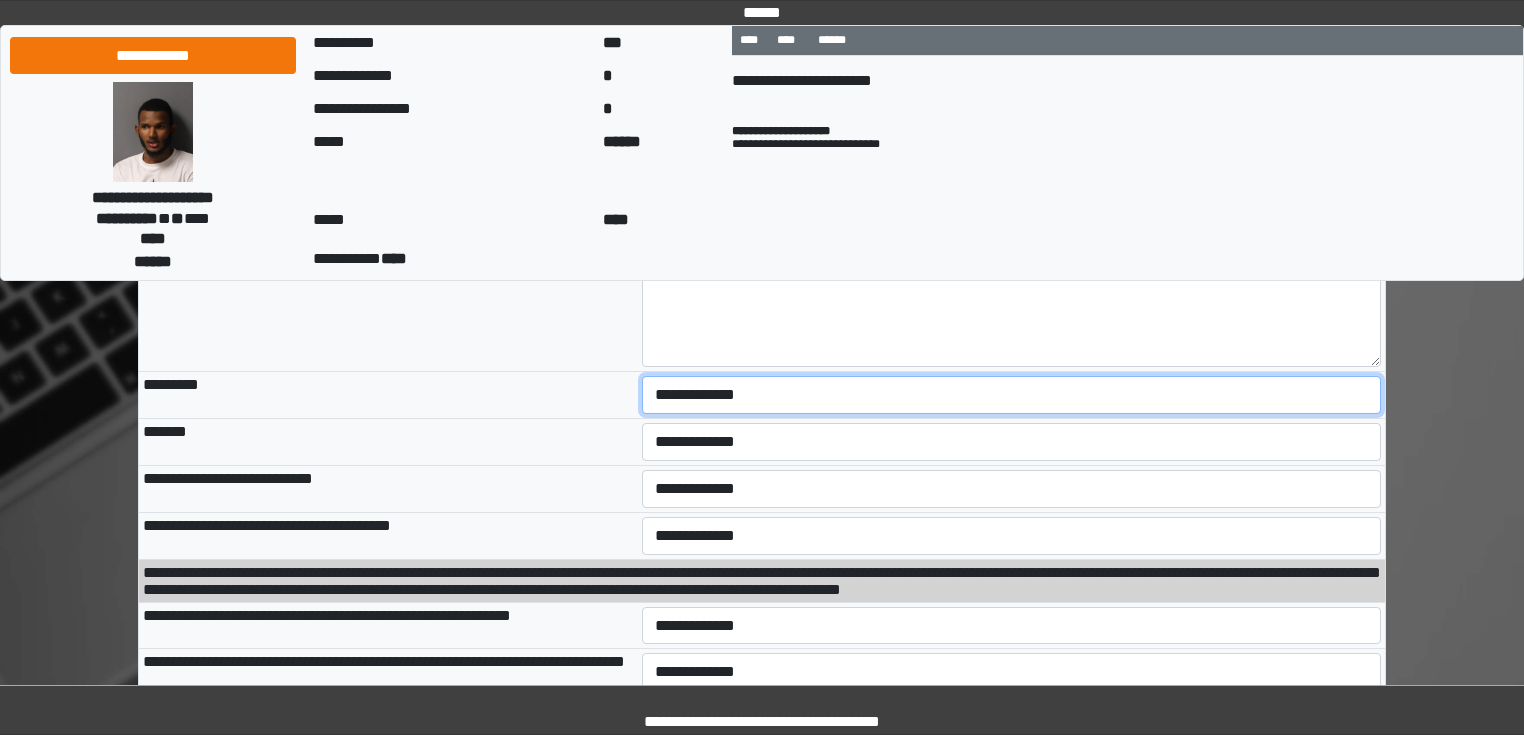 click on "**********" at bounding box center (1012, 395) 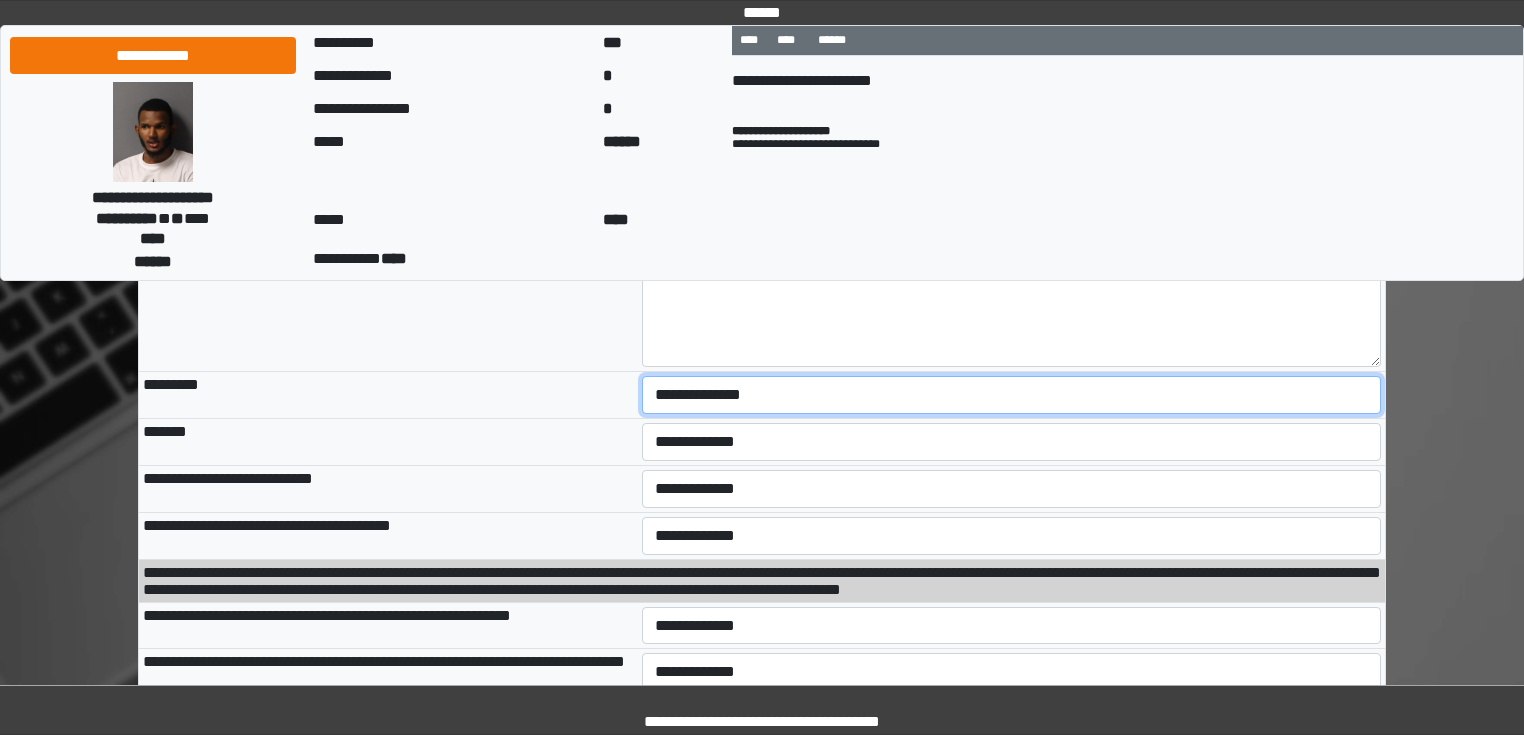 click on "**********" at bounding box center [1012, 395] 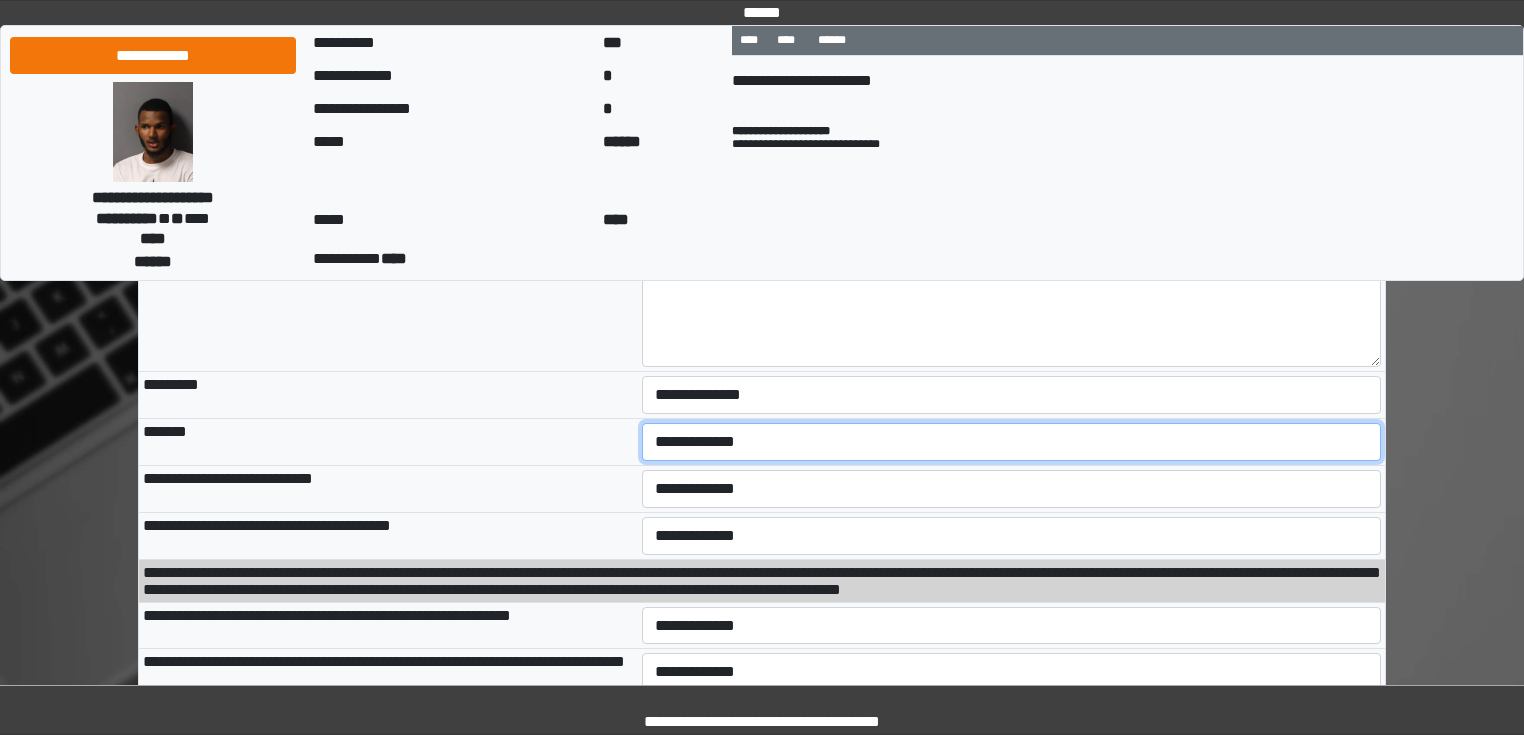 click on "**********" at bounding box center (1012, 442) 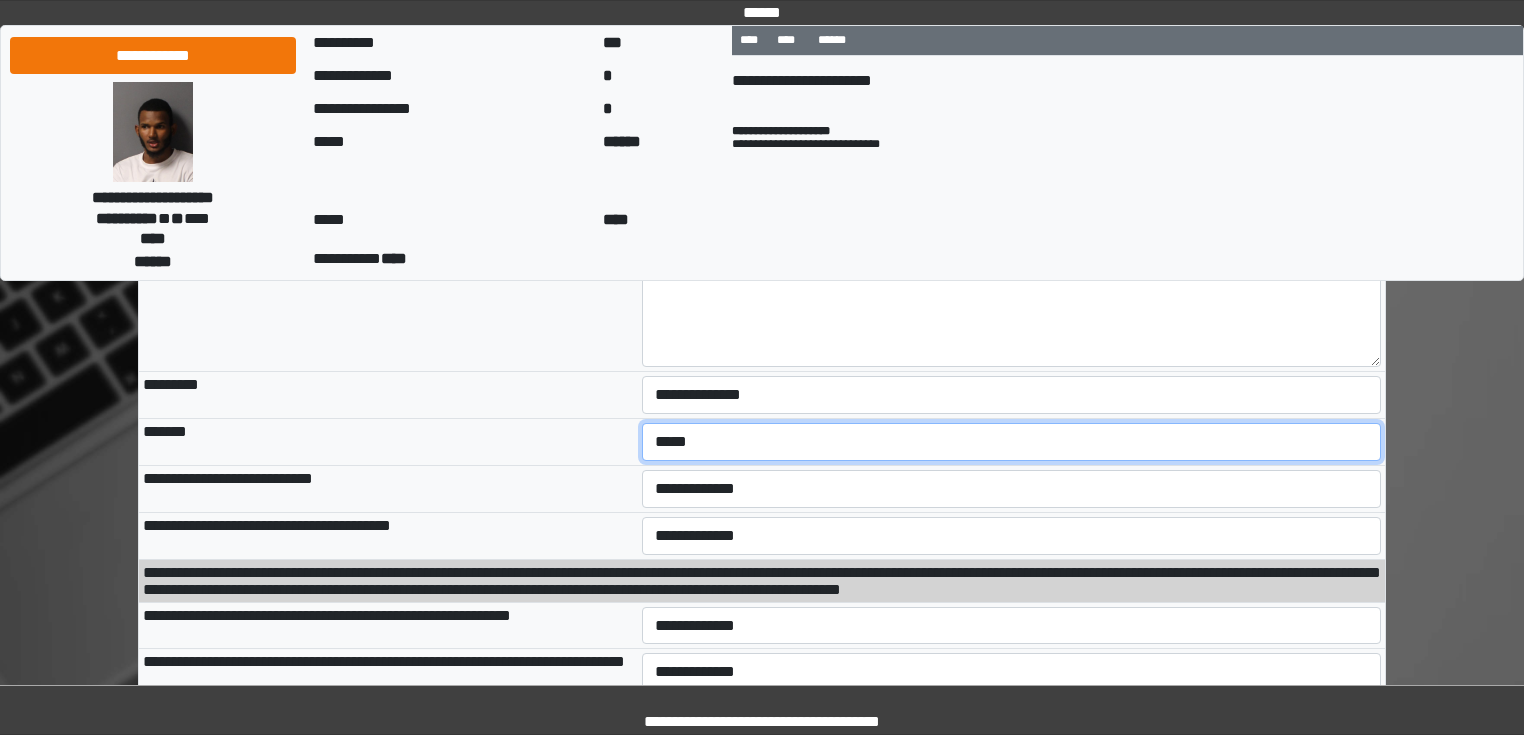 click on "**********" at bounding box center [1012, 442] 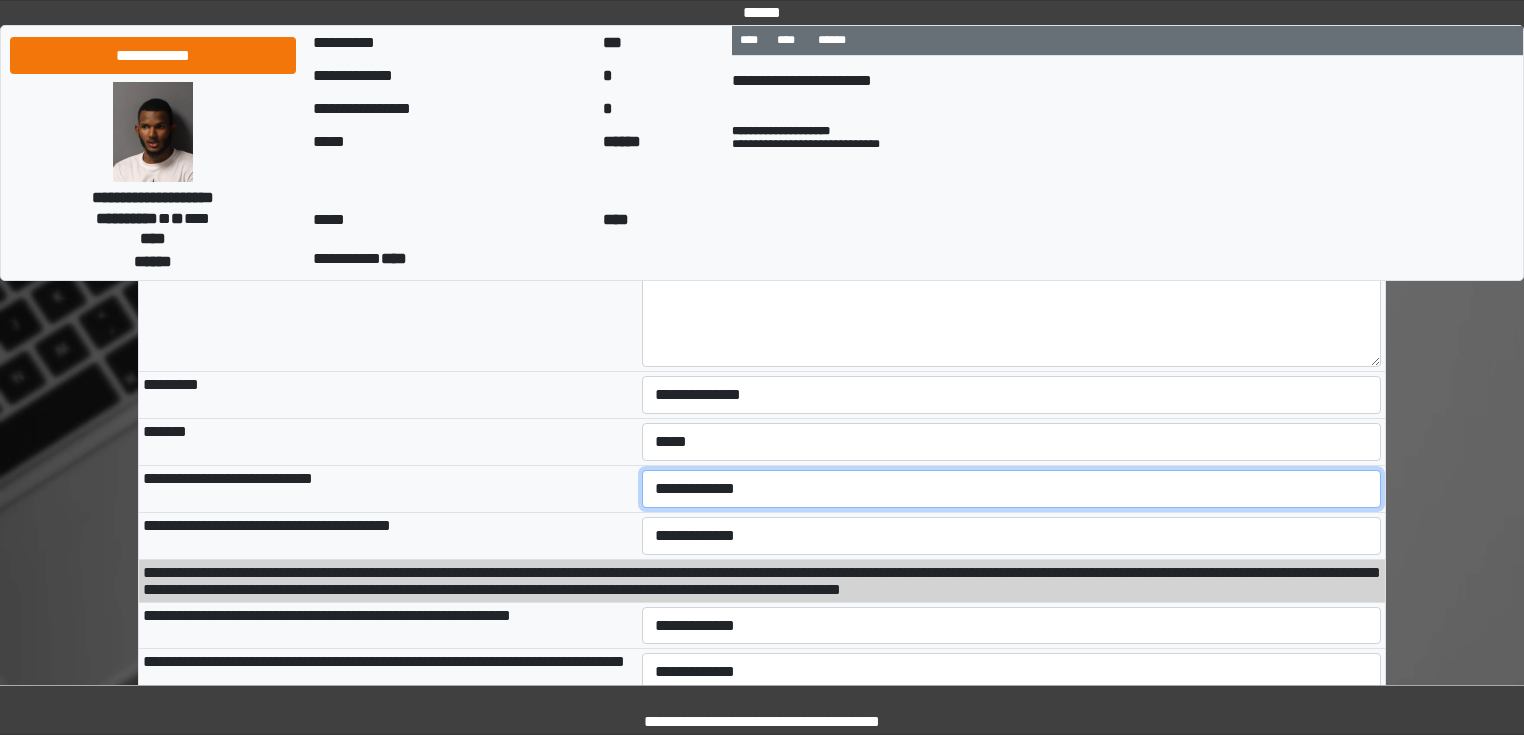 click on "**********" at bounding box center [1012, 489] 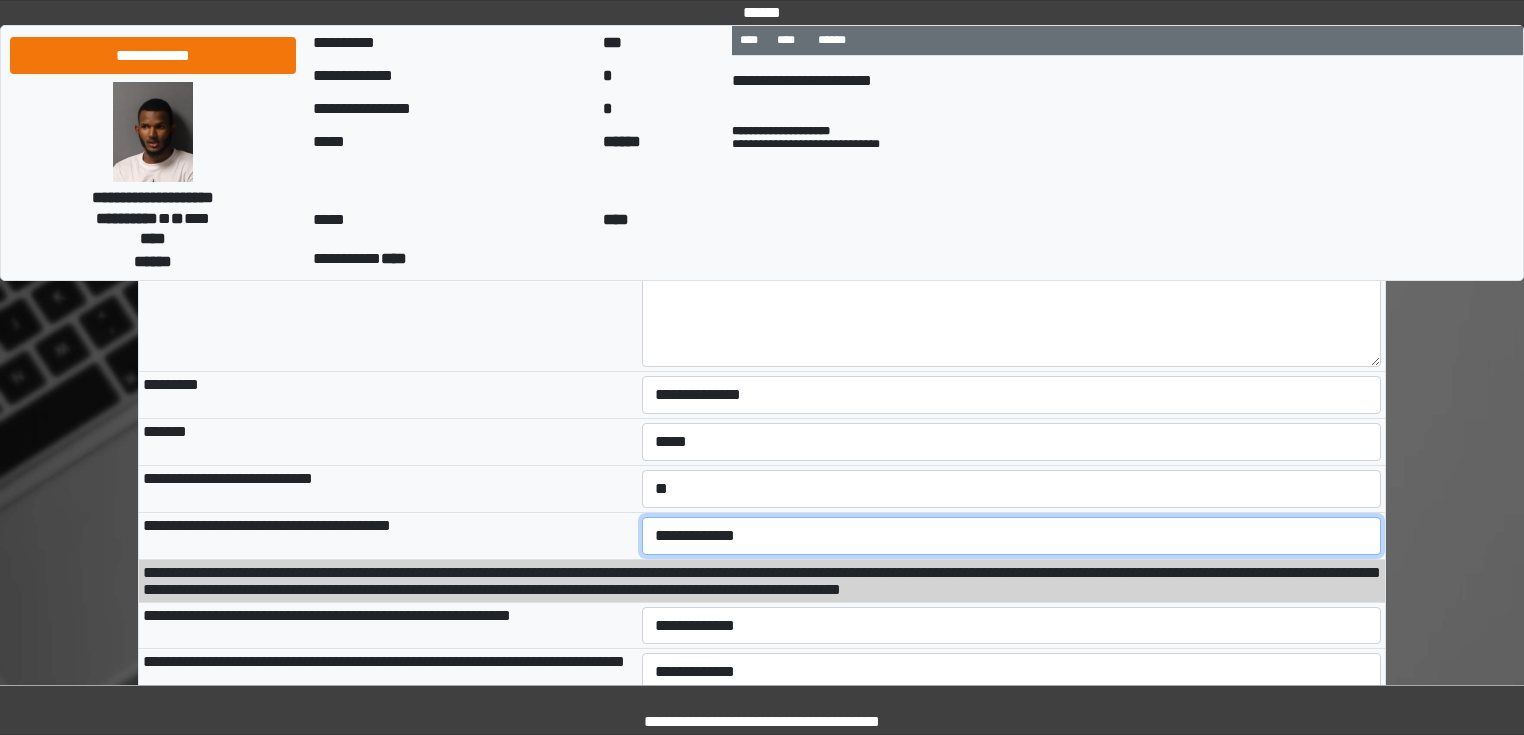click on "**********" at bounding box center (1012, 536) 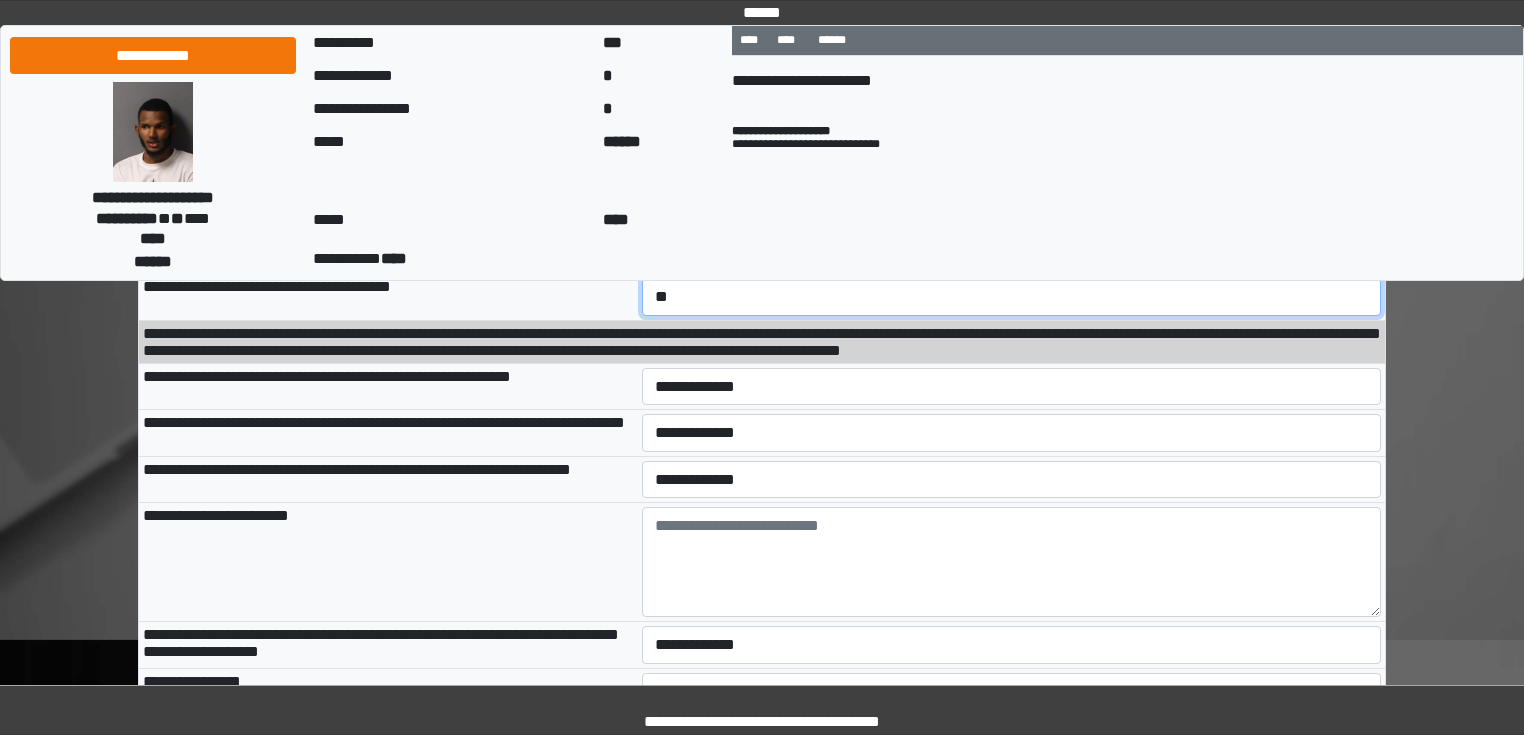 scroll, scrollTop: 2160, scrollLeft: 0, axis: vertical 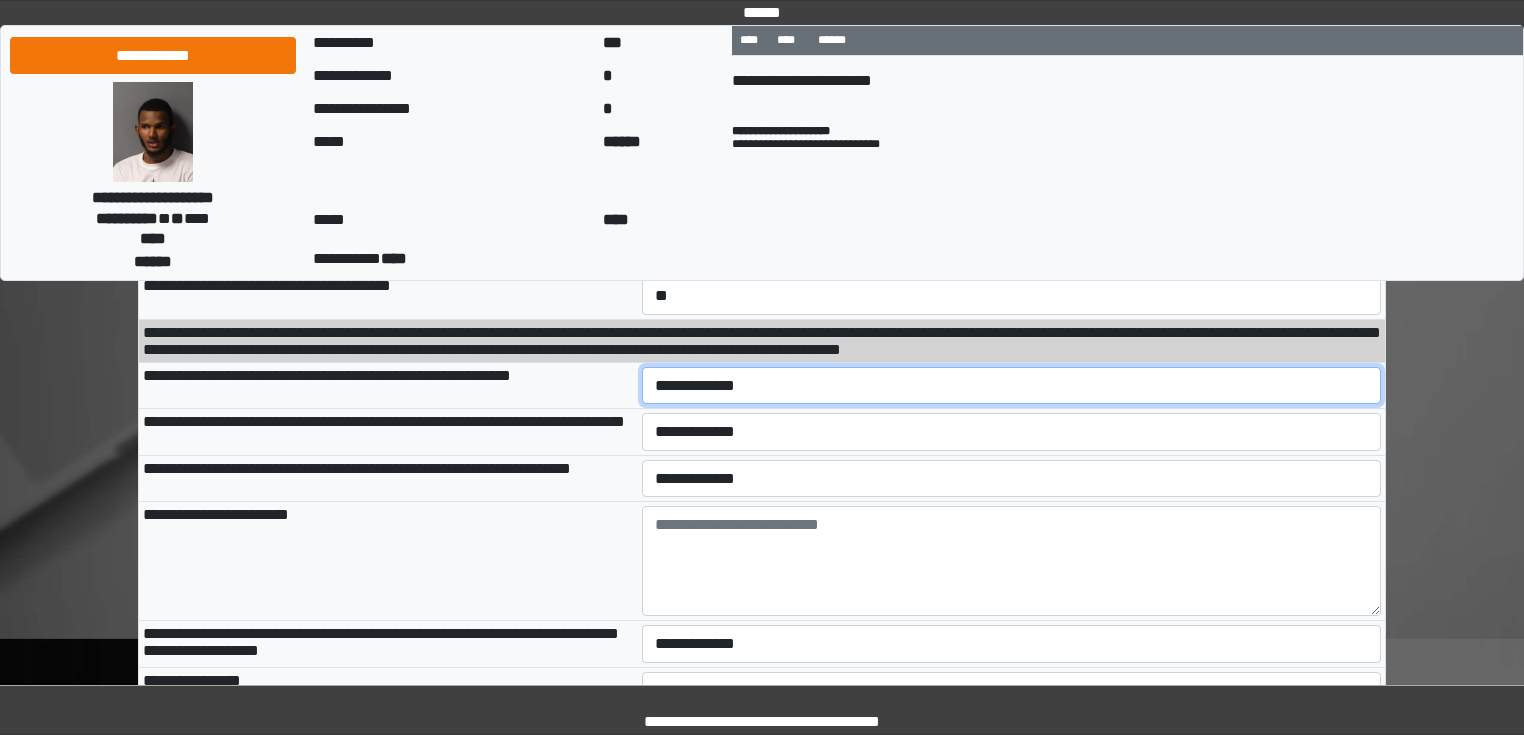 click on "**********" at bounding box center [1012, 386] 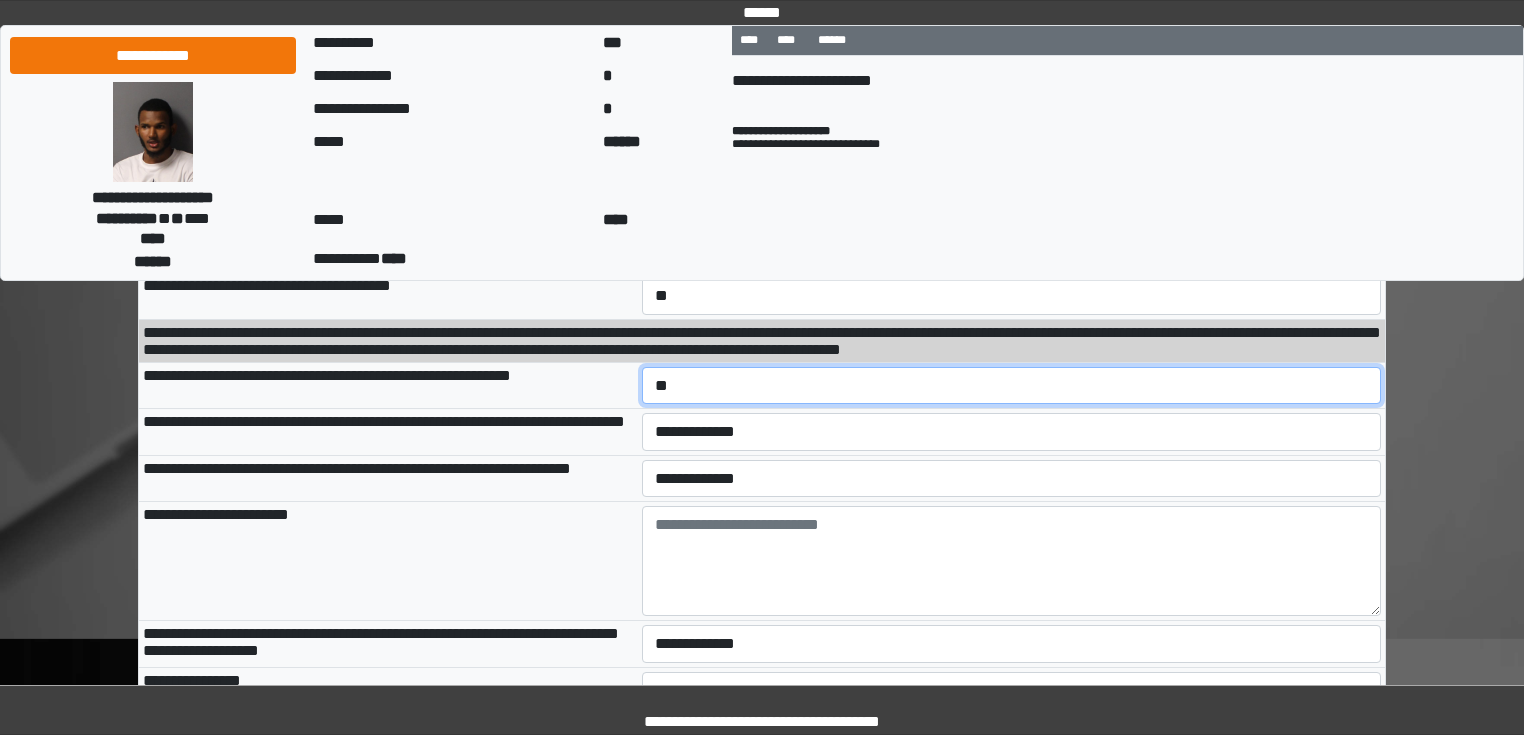 click on "**********" at bounding box center [1012, 386] 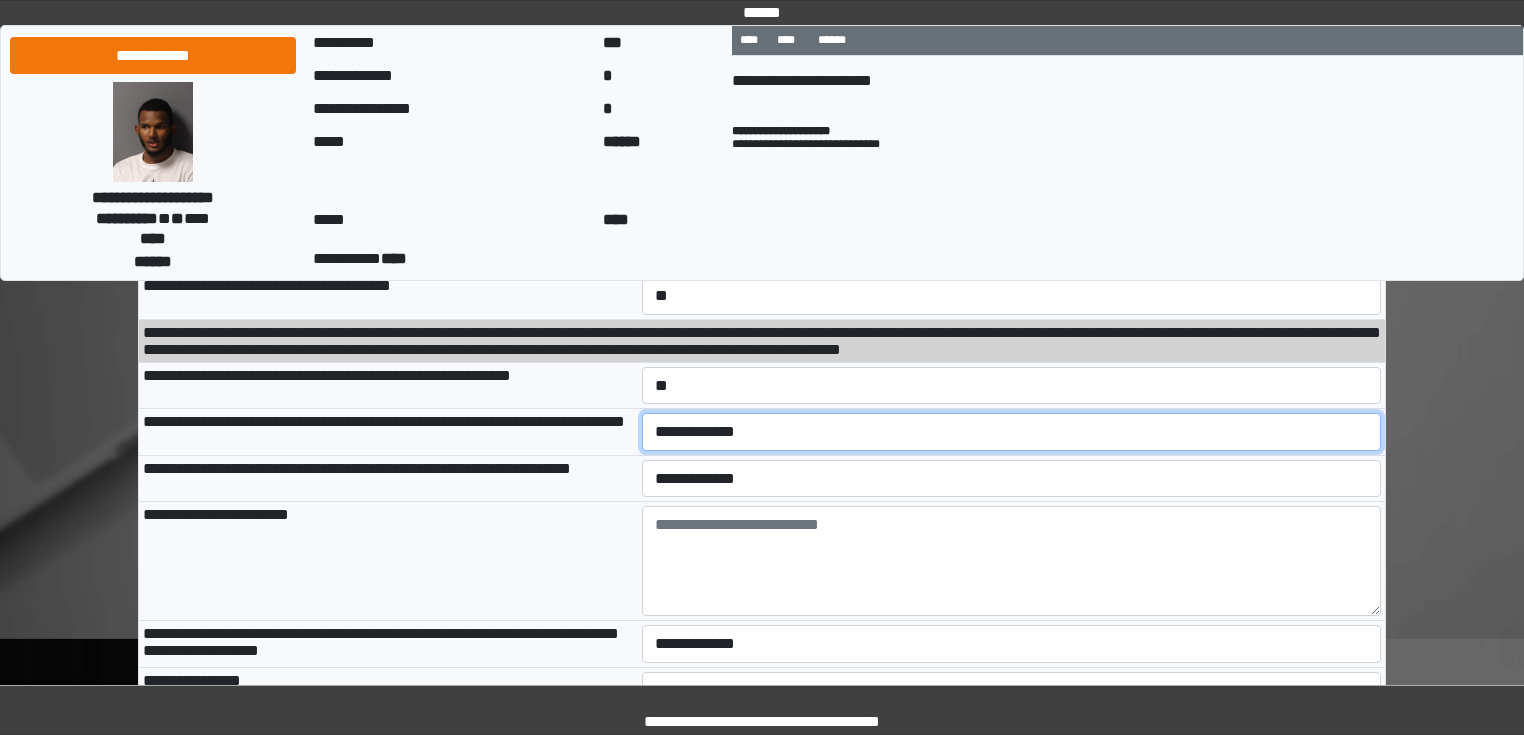 click on "**********" at bounding box center (1012, 432) 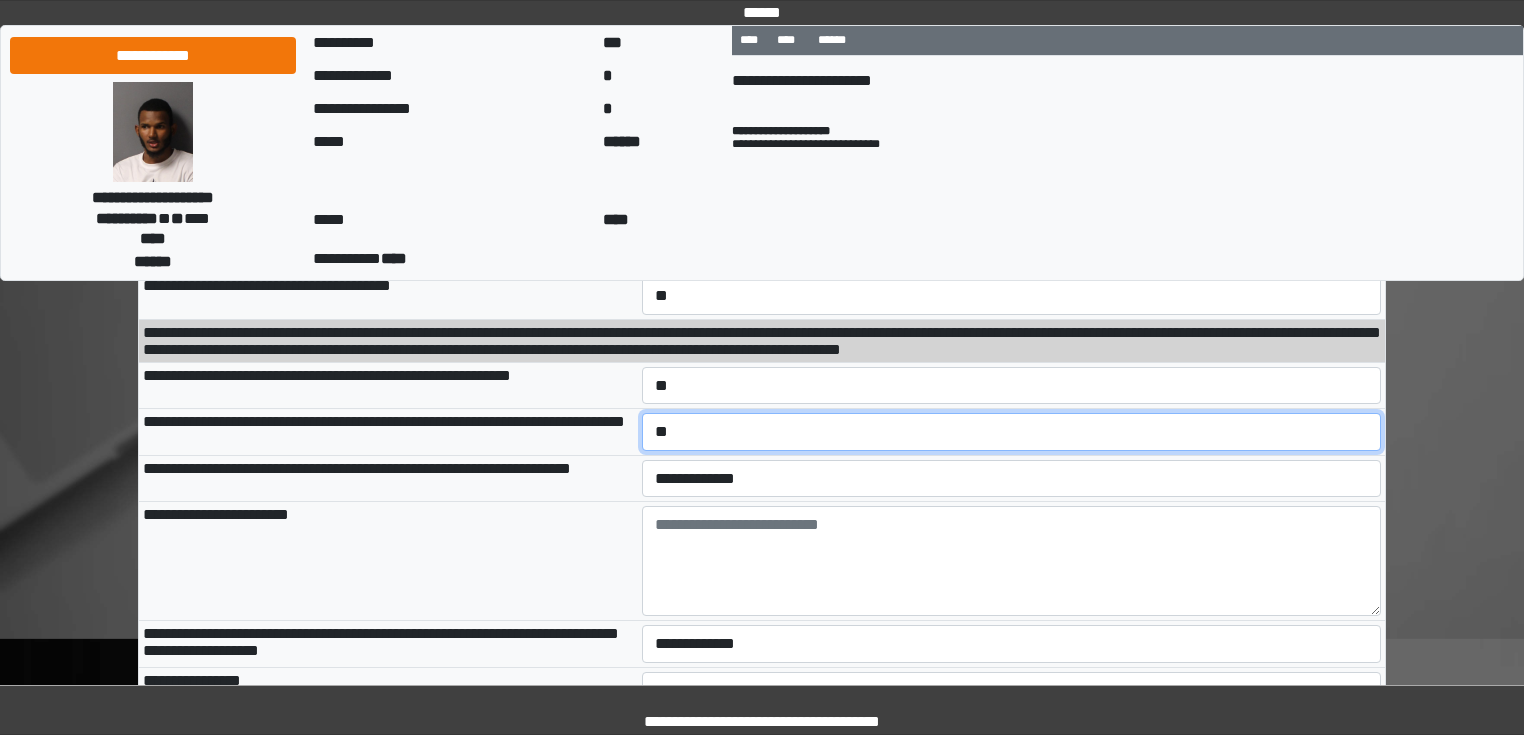click on "**********" at bounding box center [1012, 432] 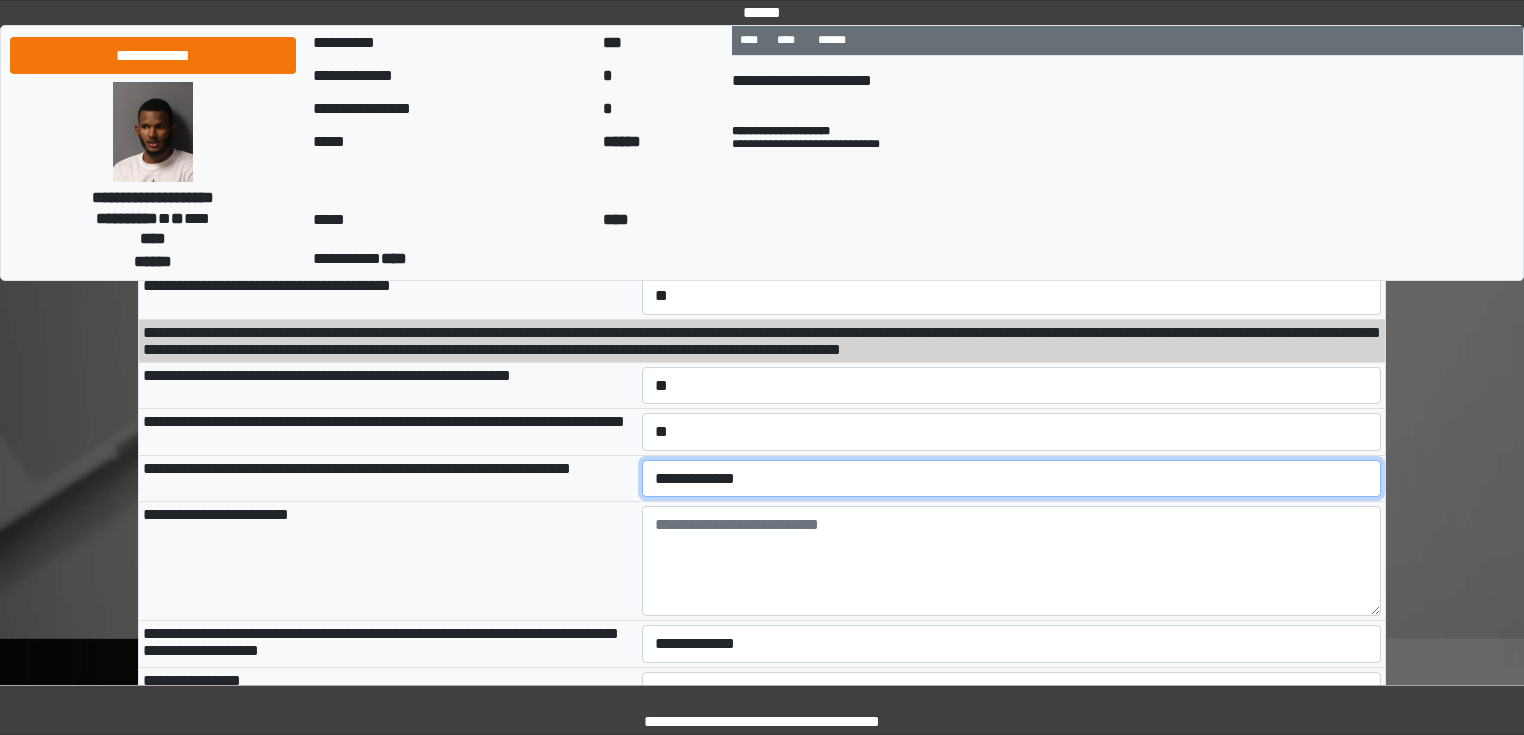 click on "**********" at bounding box center [1012, 479] 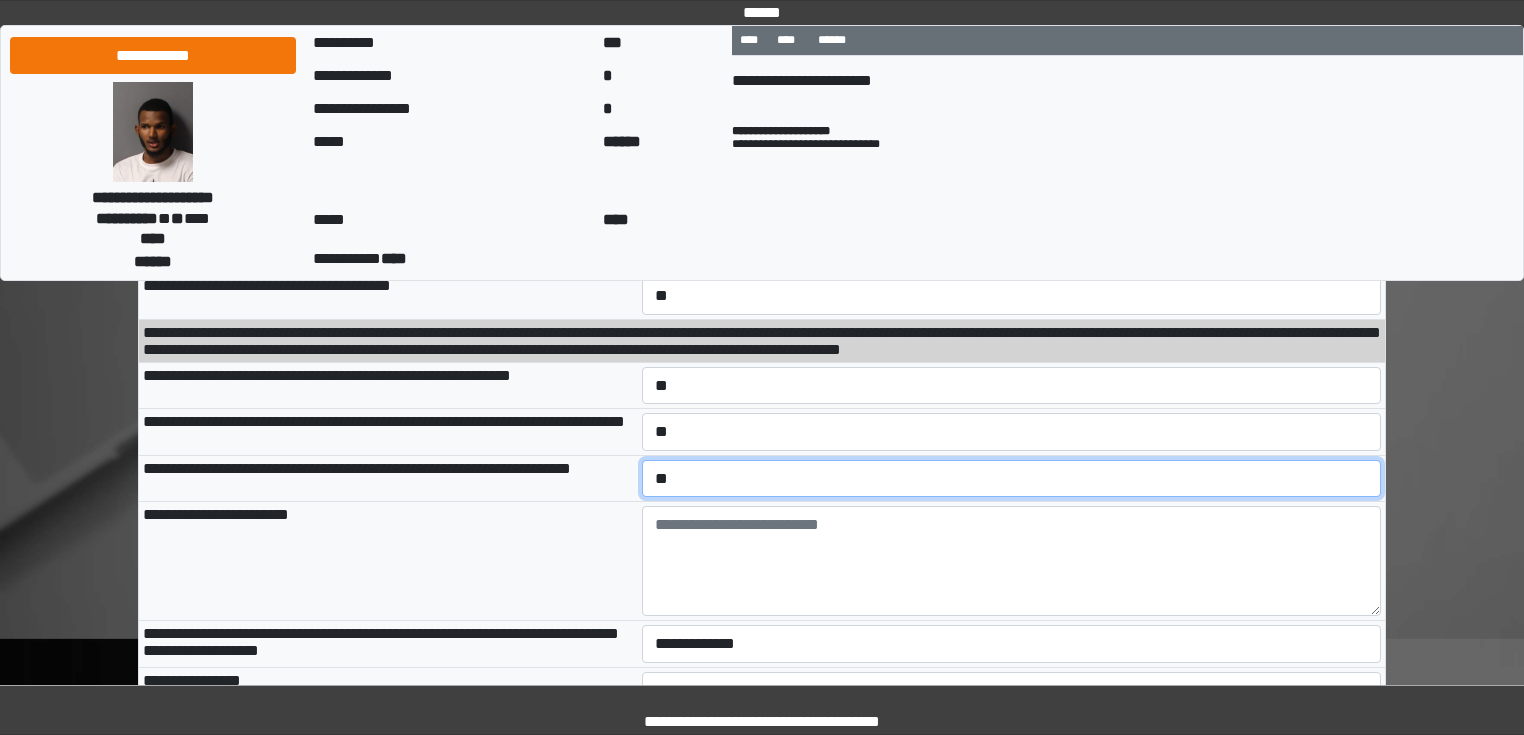 click on "**********" at bounding box center [1012, 479] 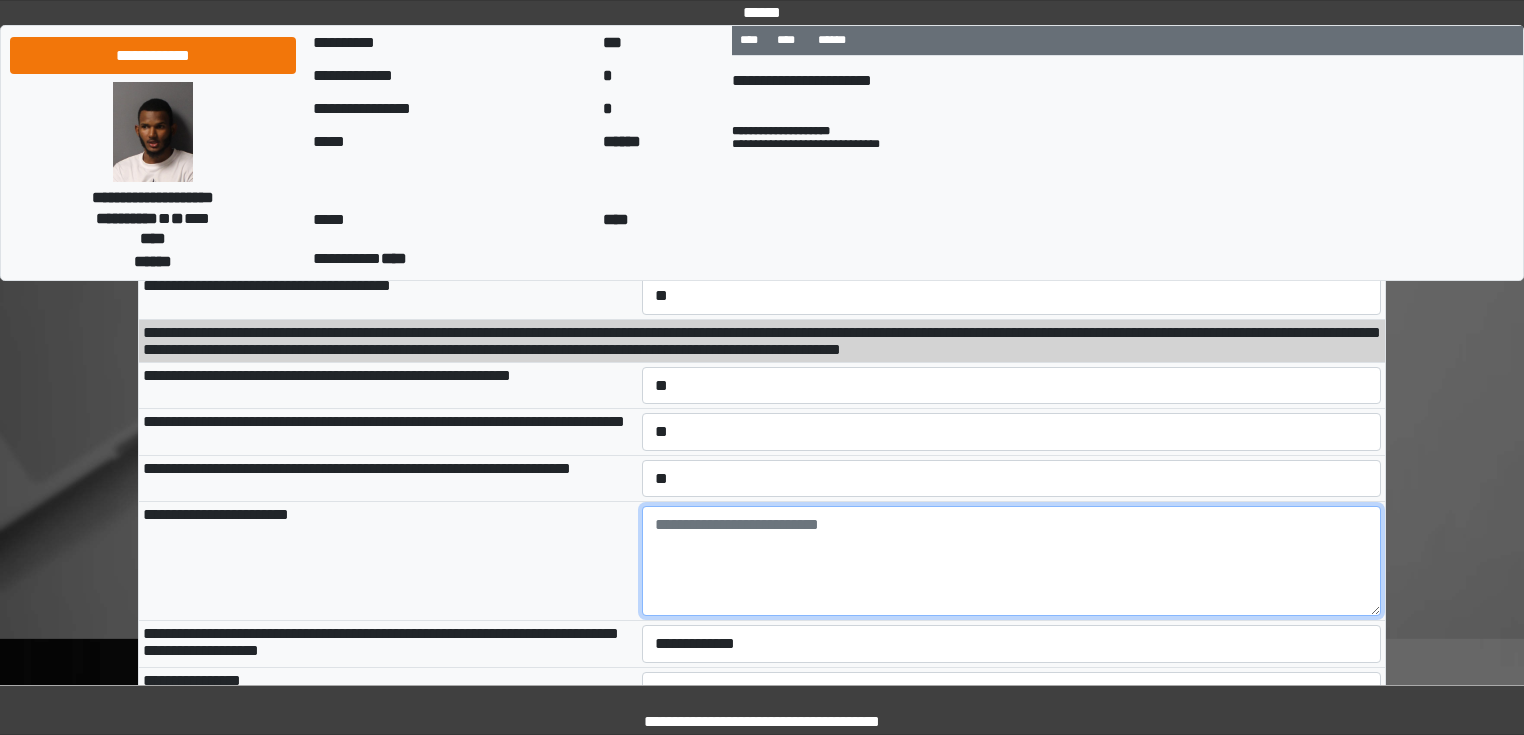 click at bounding box center [1012, 561] 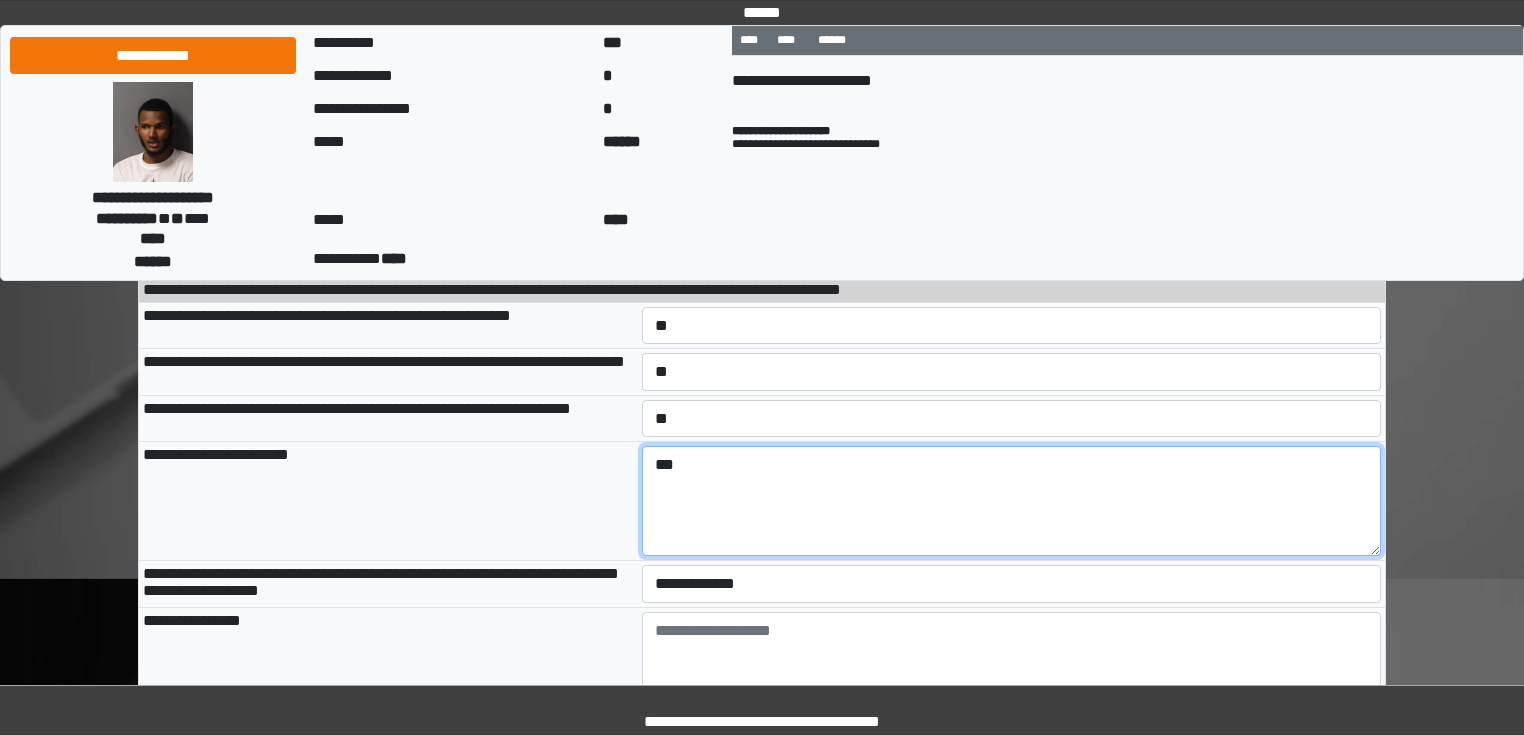 scroll, scrollTop: 2400, scrollLeft: 0, axis: vertical 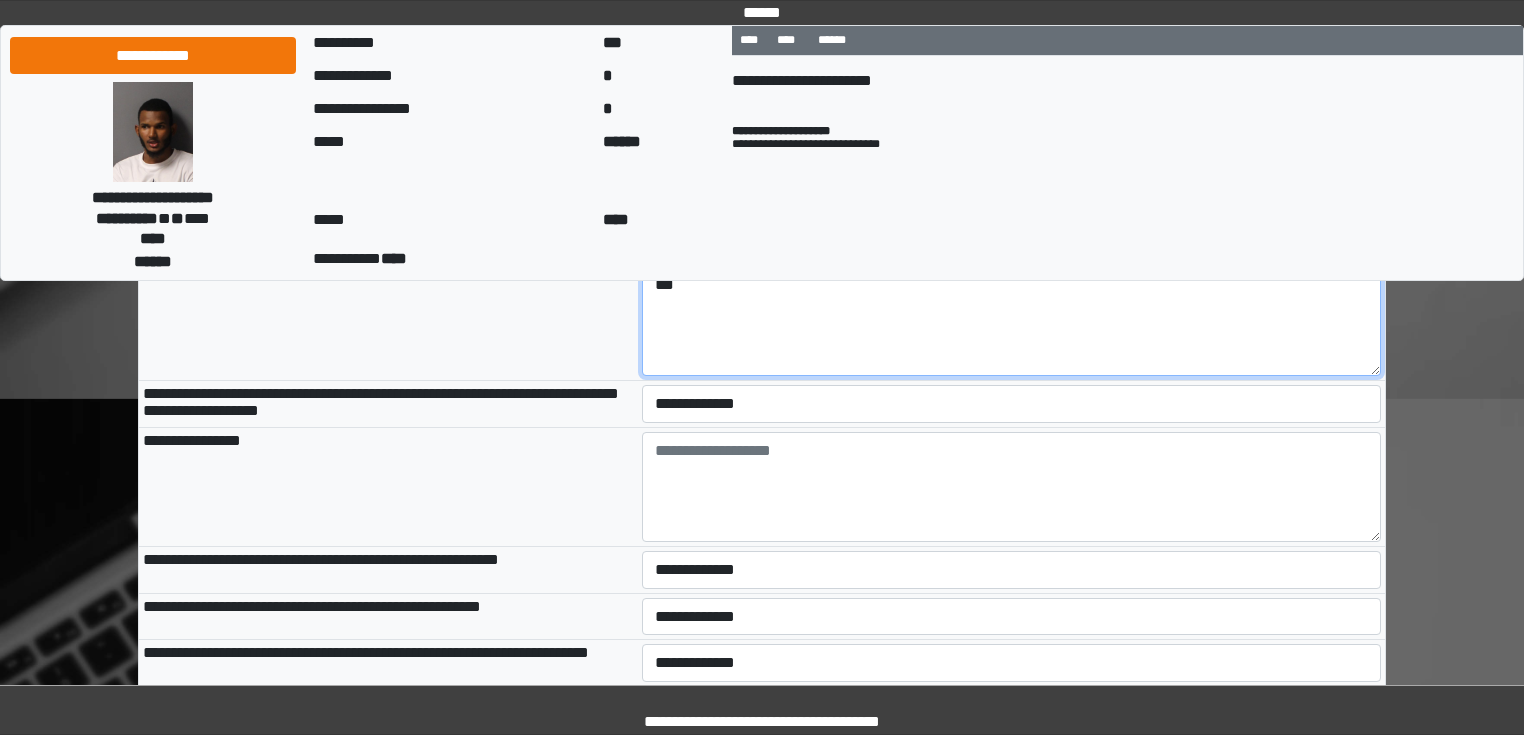 type on "***" 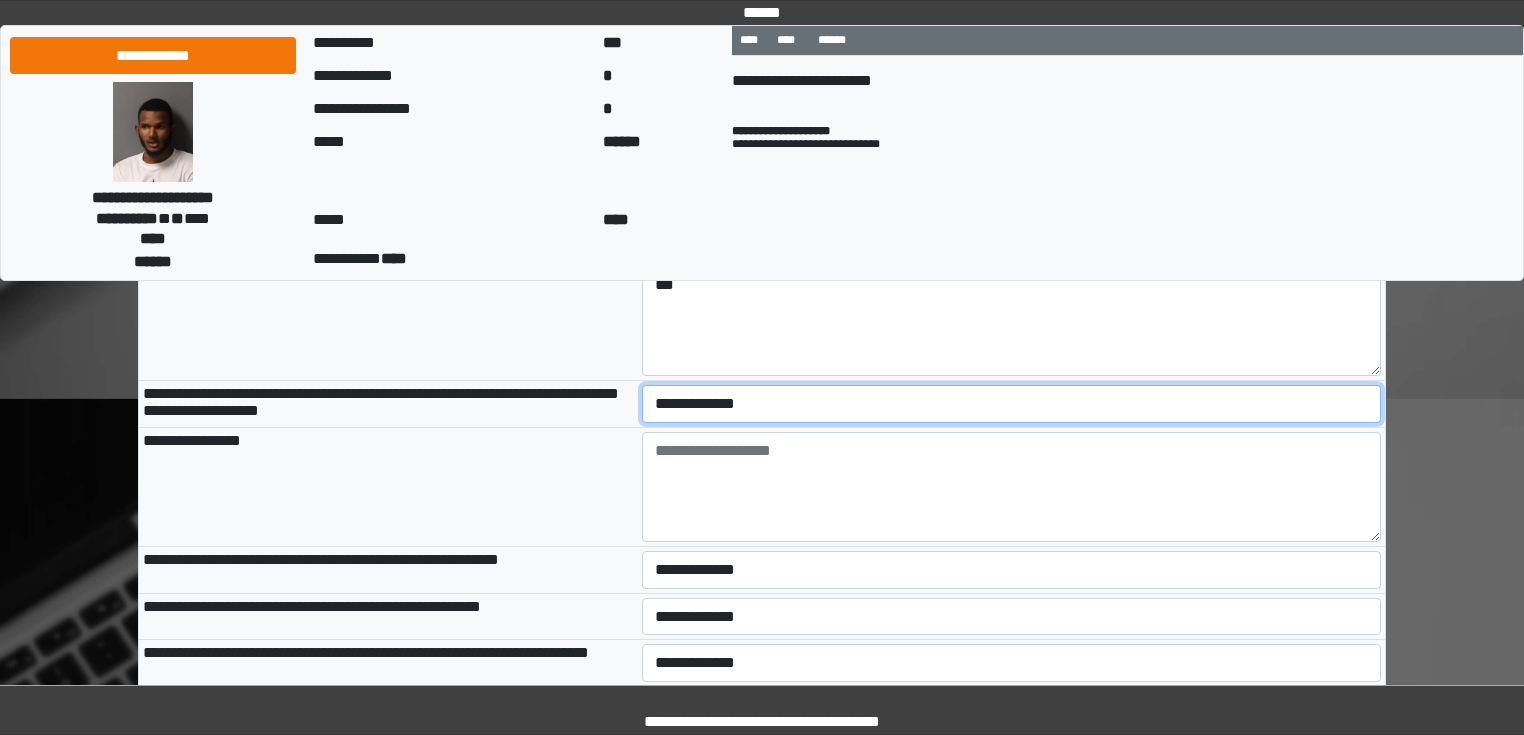 click on "**********" at bounding box center [1012, 404] 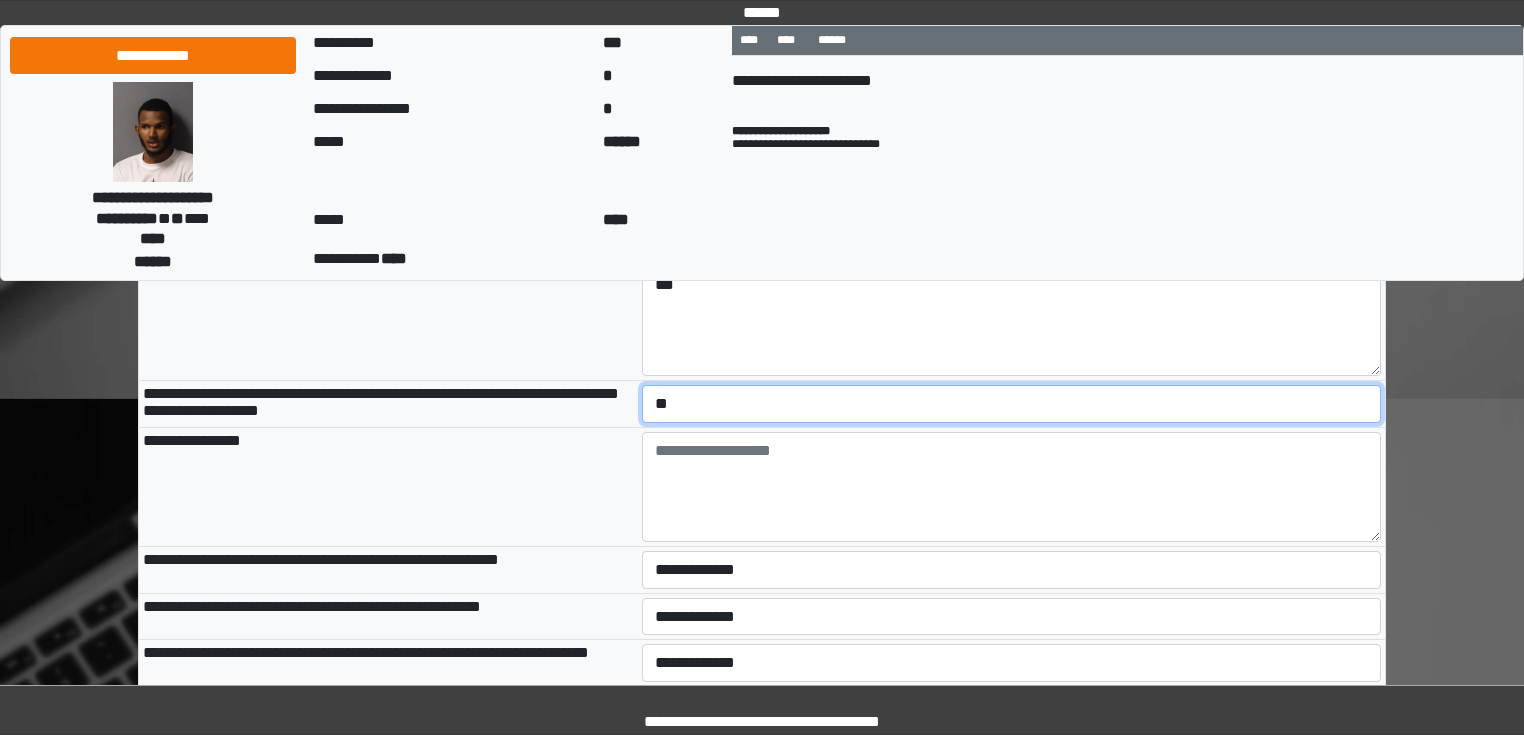 click on "**********" at bounding box center (1012, 404) 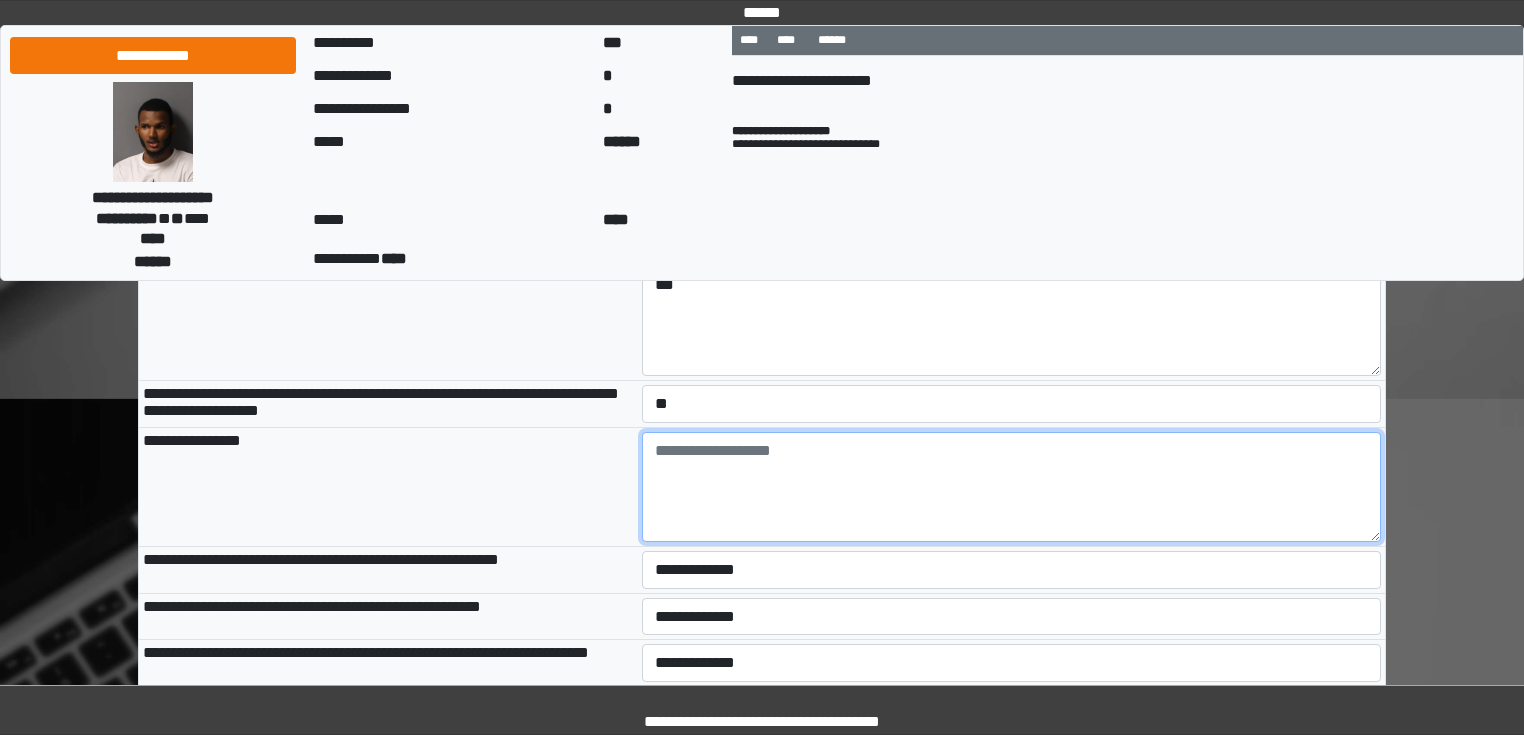 click at bounding box center (1012, 487) 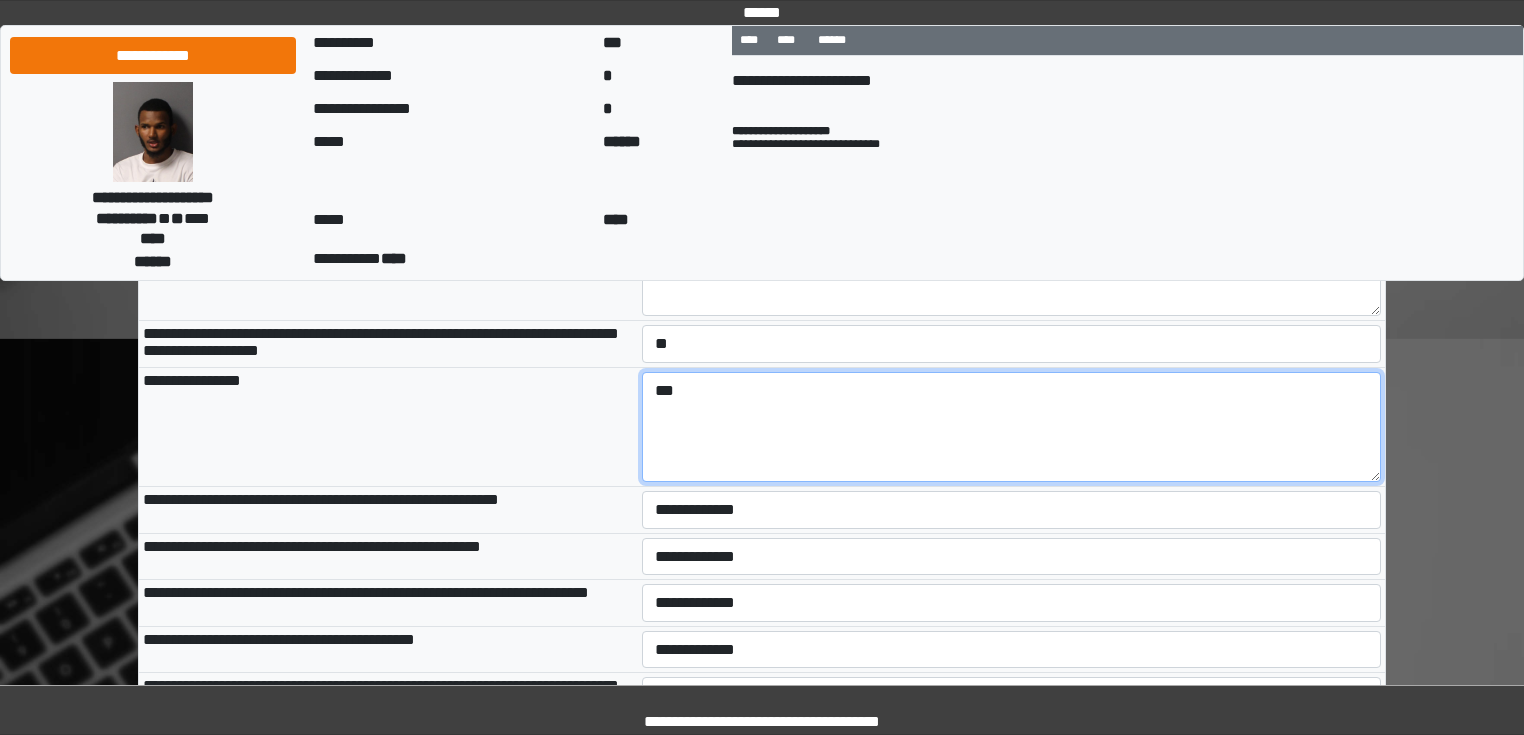 scroll, scrollTop: 2640, scrollLeft: 0, axis: vertical 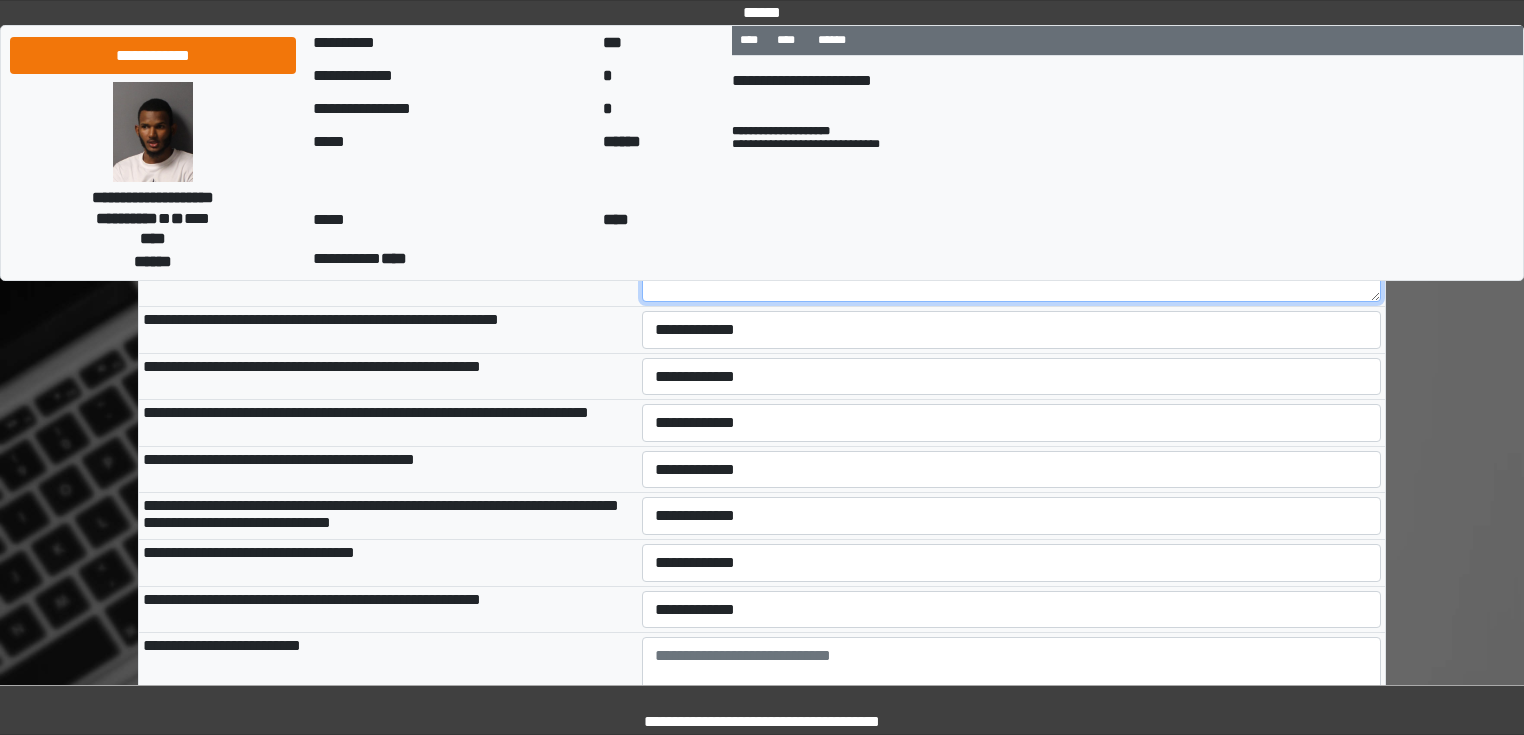 type on "***" 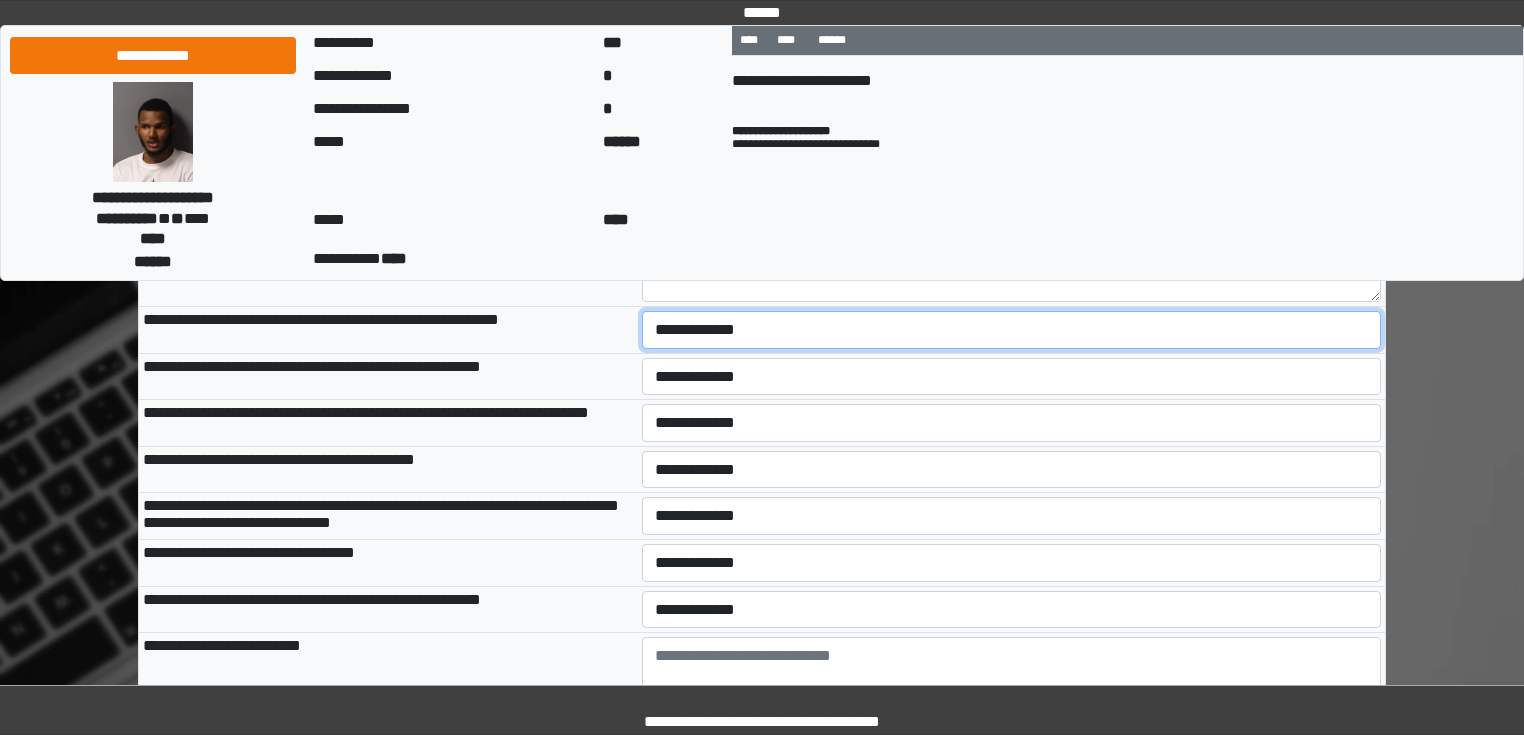 click on "**********" at bounding box center (1012, 330) 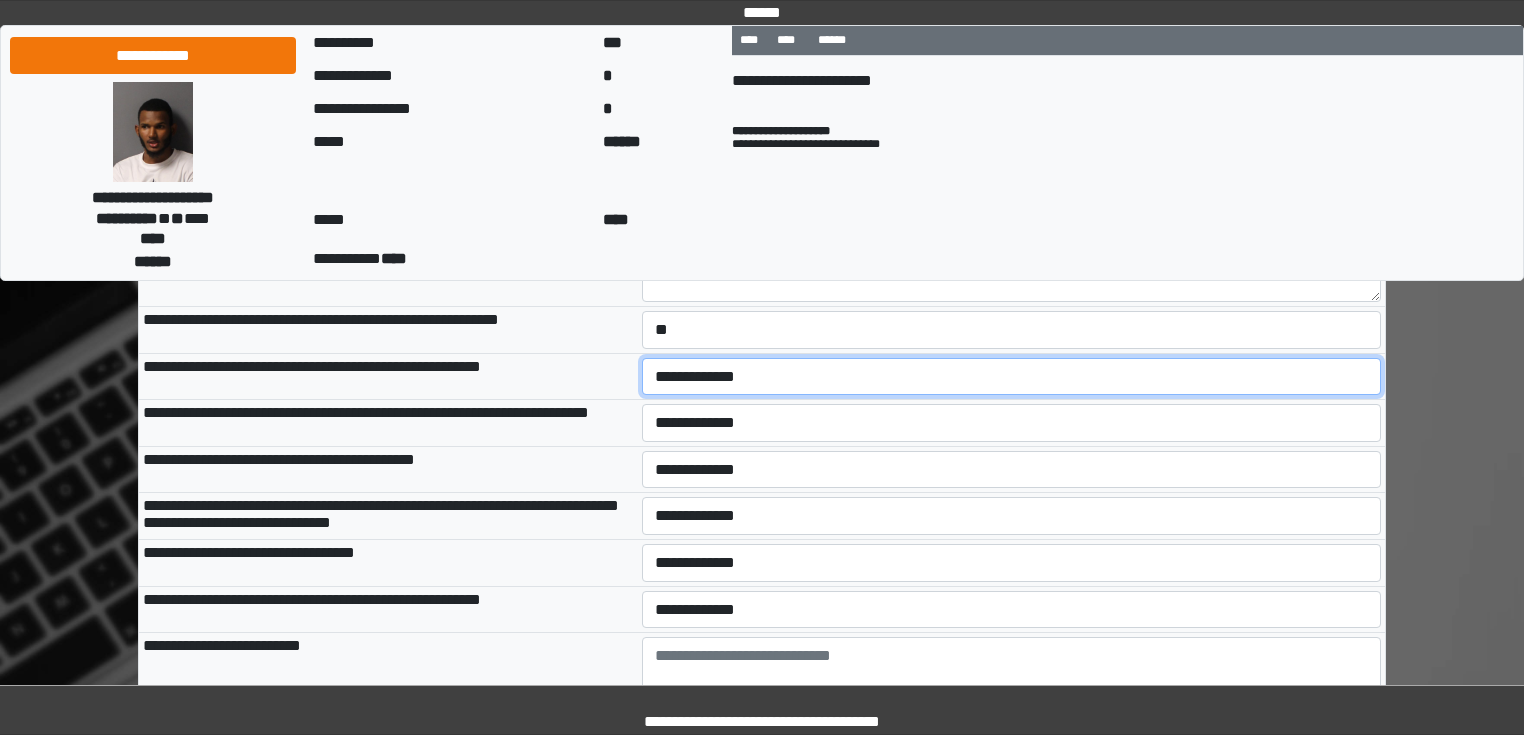 click on "**********" at bounding box center [1012, 377] 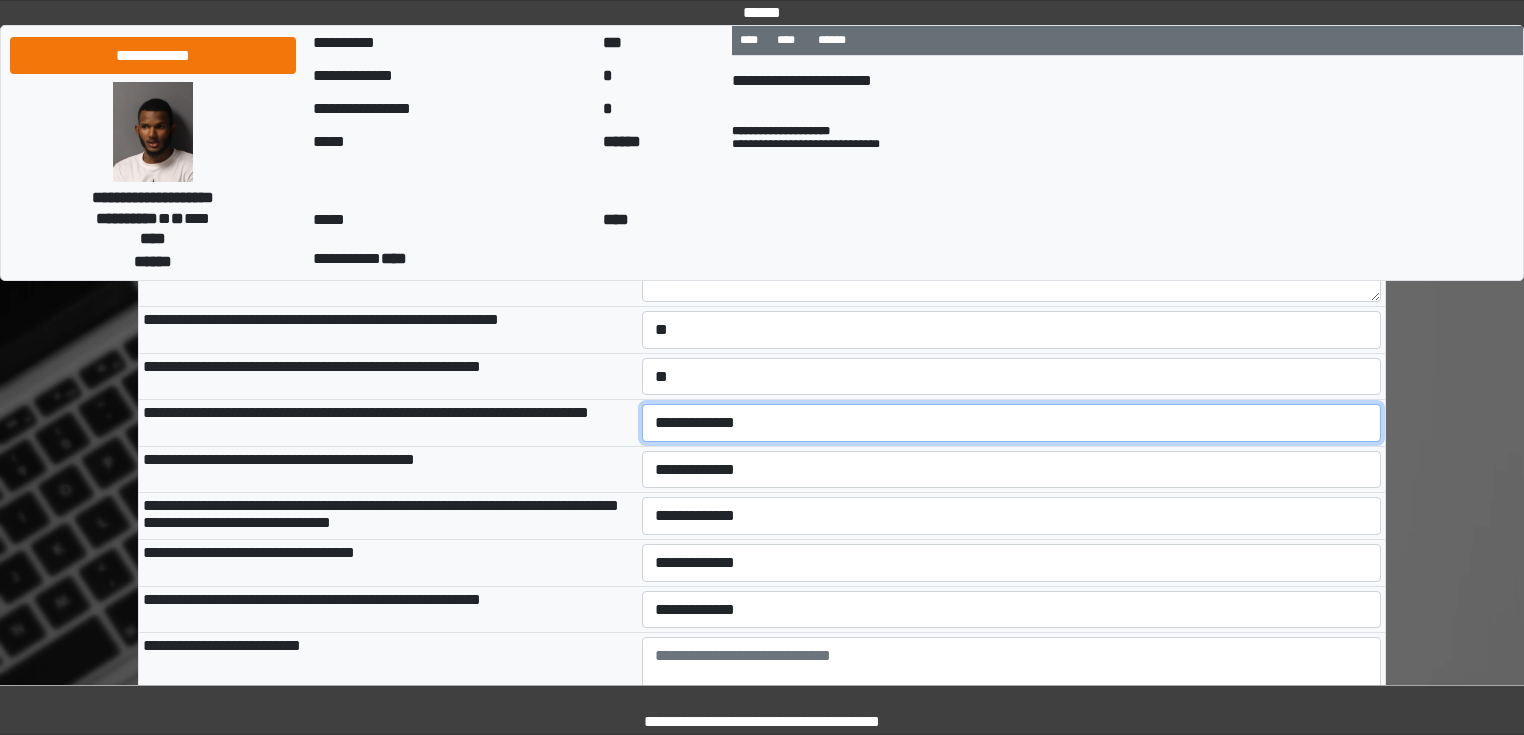 click on "**********" at bounding box center (1012, 423) 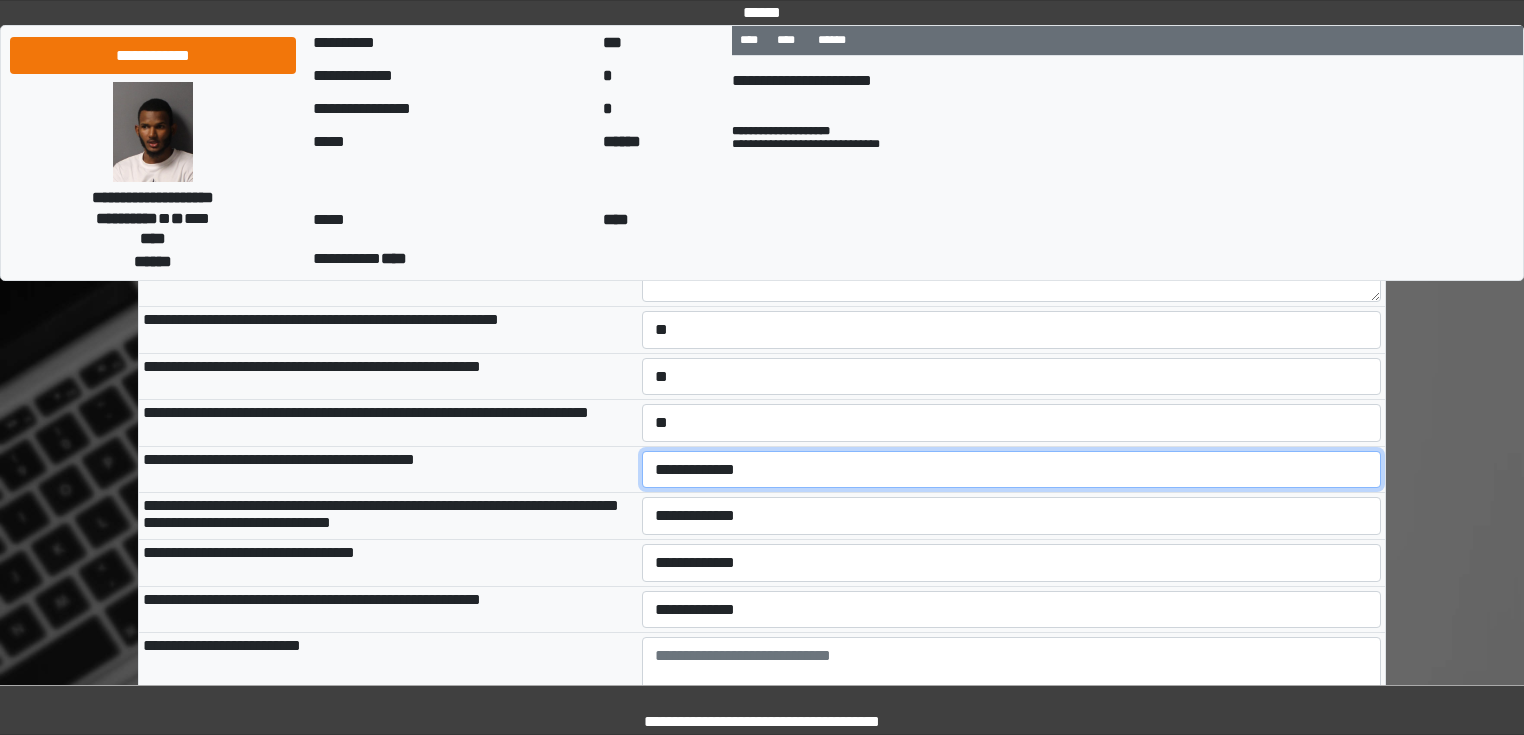 drag, startPoint x: 712, startPoint y: 564, endPoint x: 708, endPoint y: 575, distance: 11.7046995 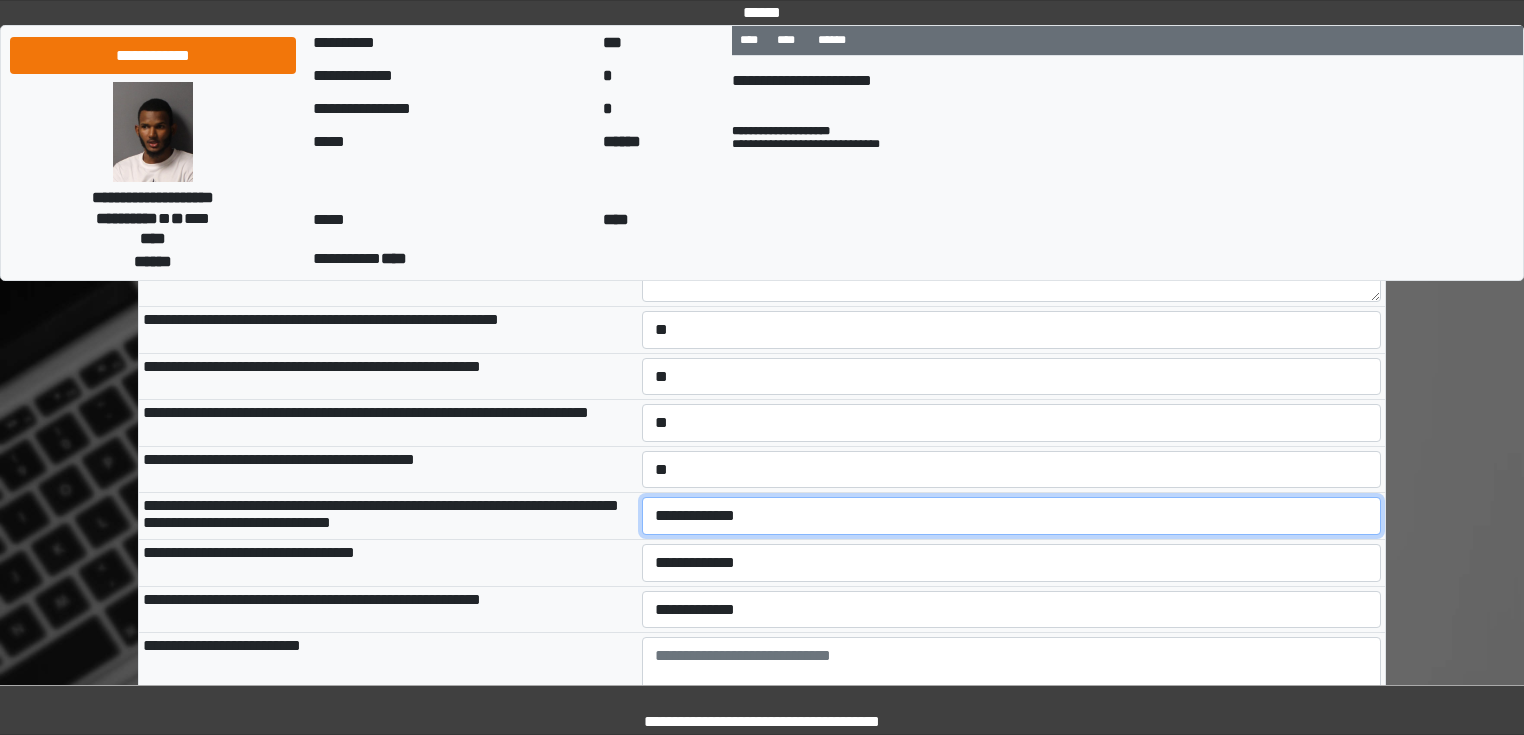 click on "**********" at bounding box center [1012, 516] 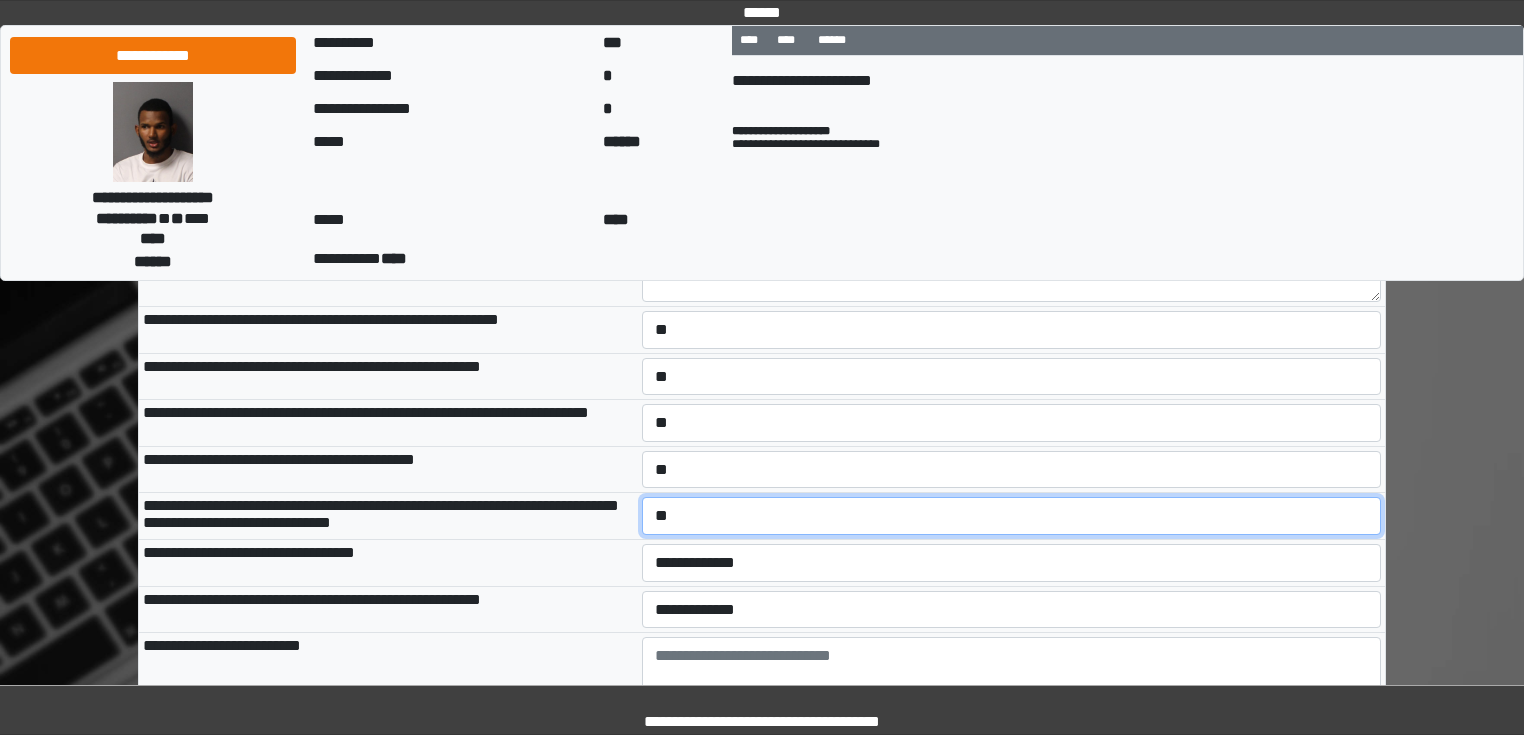 click on "**********" at bounding box center (1012, 516) 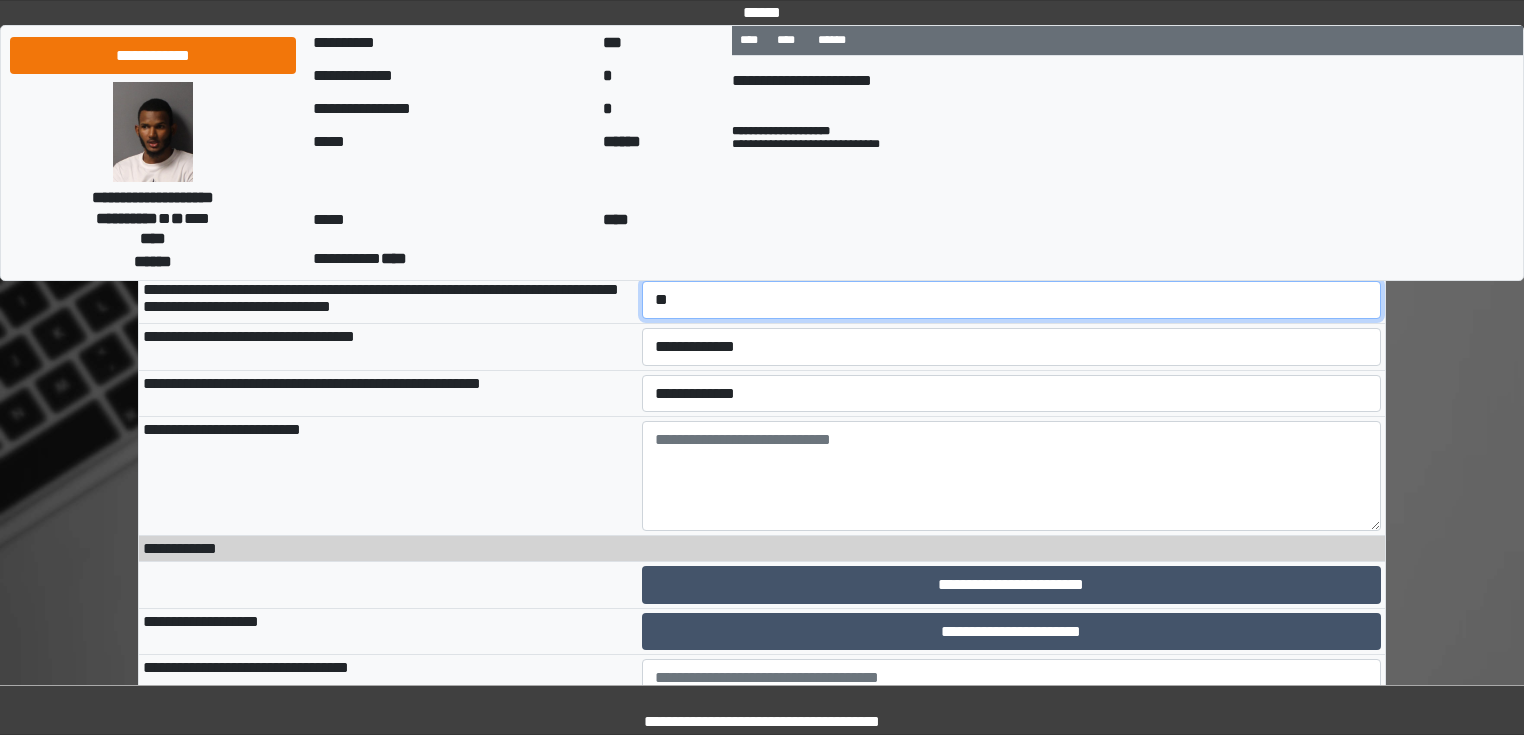 scroll, scrollTop: 2880, scrollLeft: 0, axis: vertical 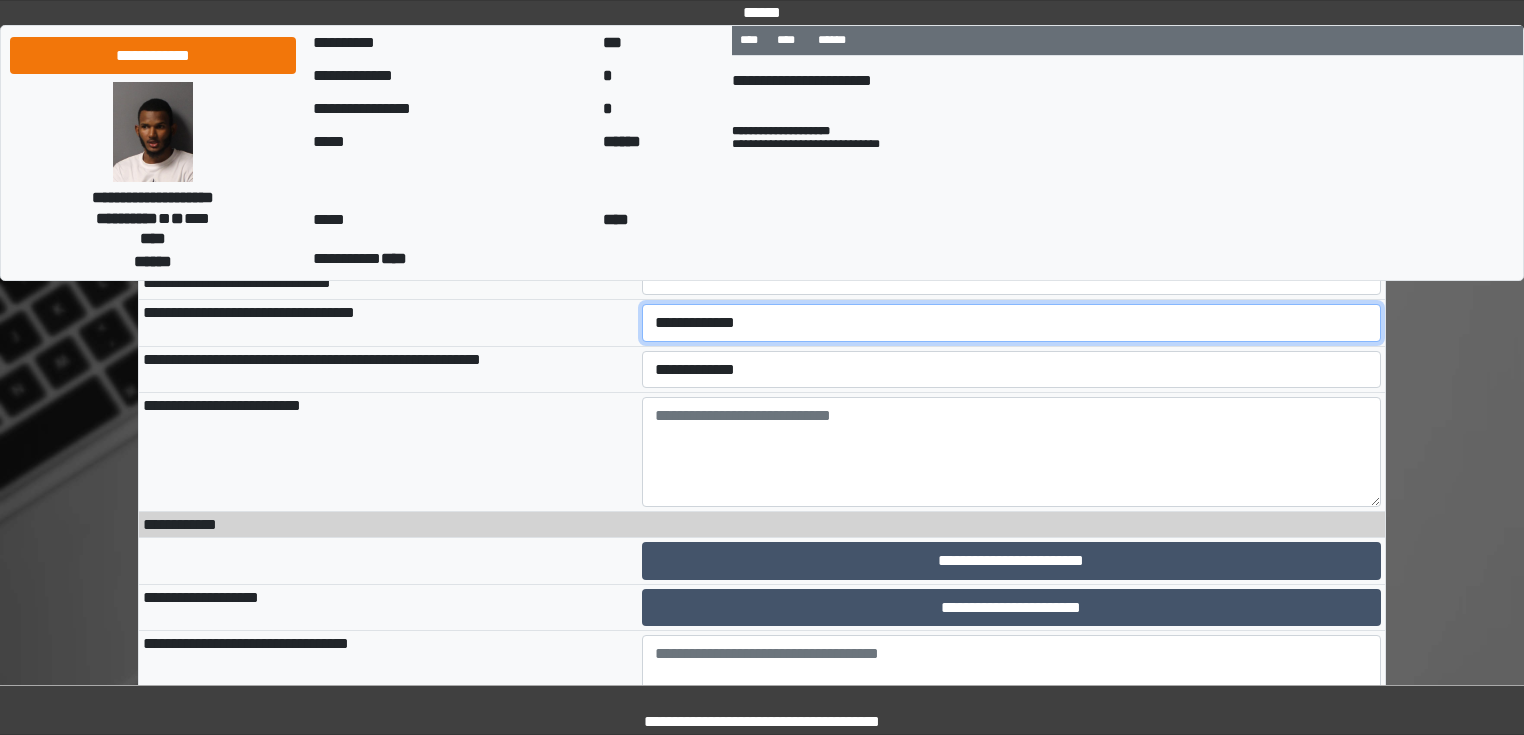 click on "**********" at bounding box center [1012, 323] 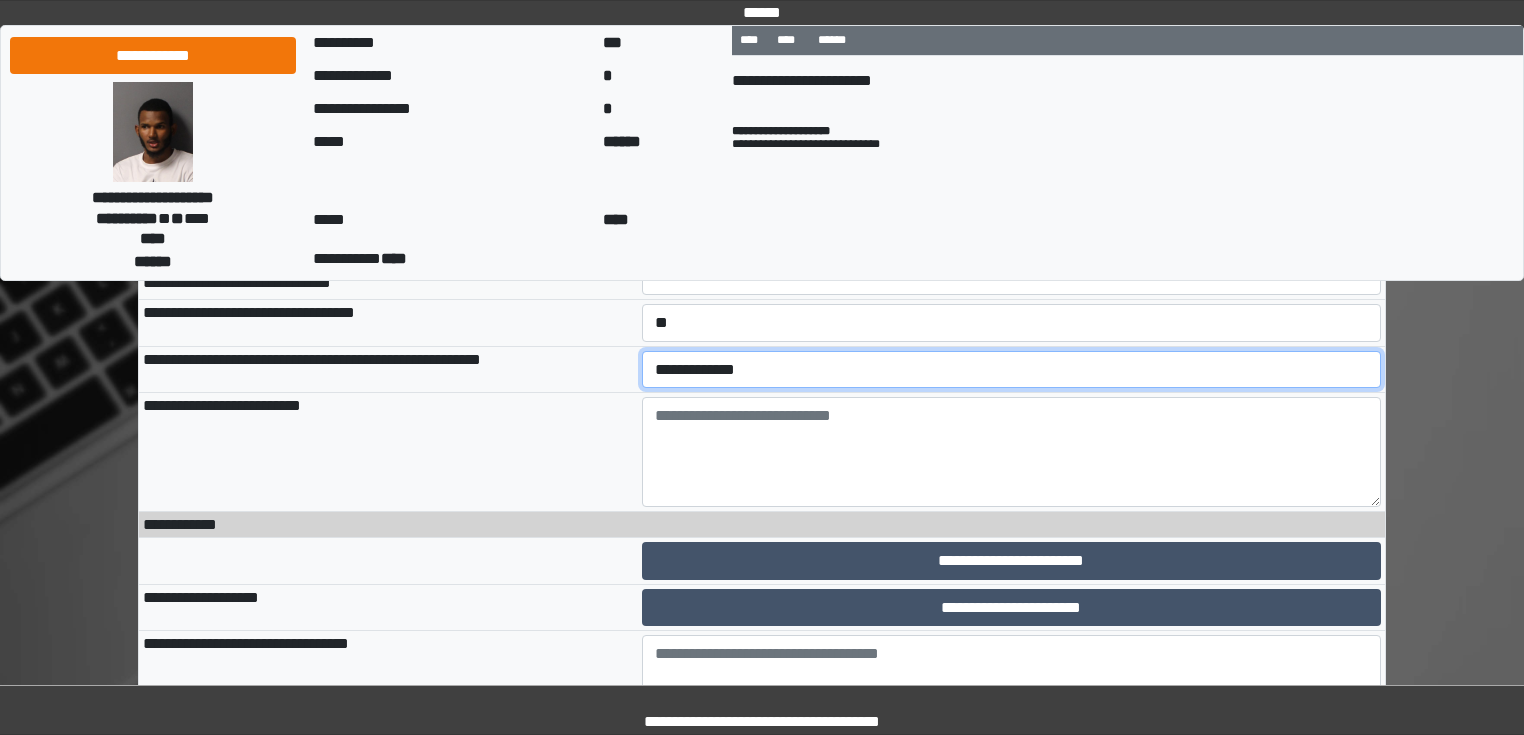 click on "**********" at bounding box center (1012, 370) 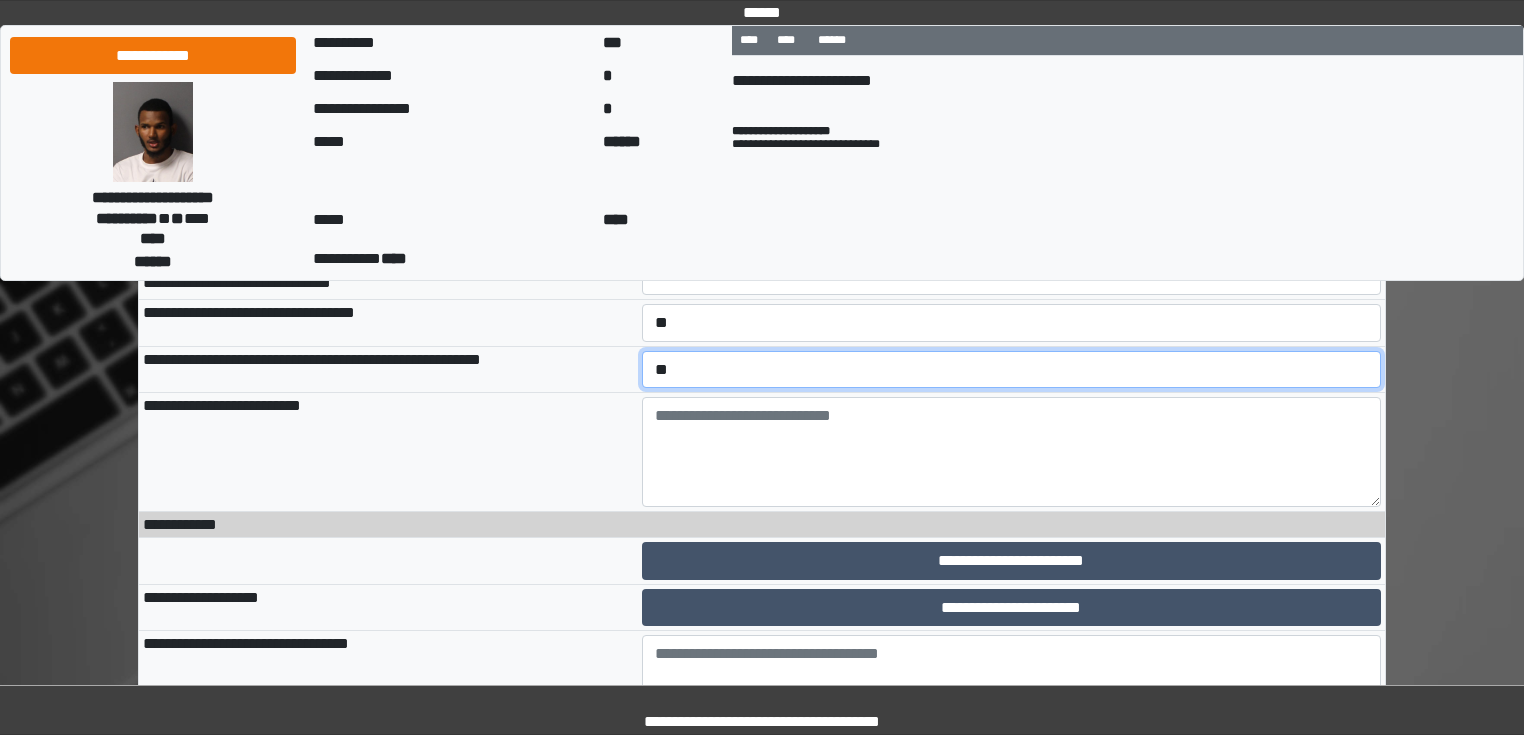 click on "**********" at bounding box center (1012, 370) 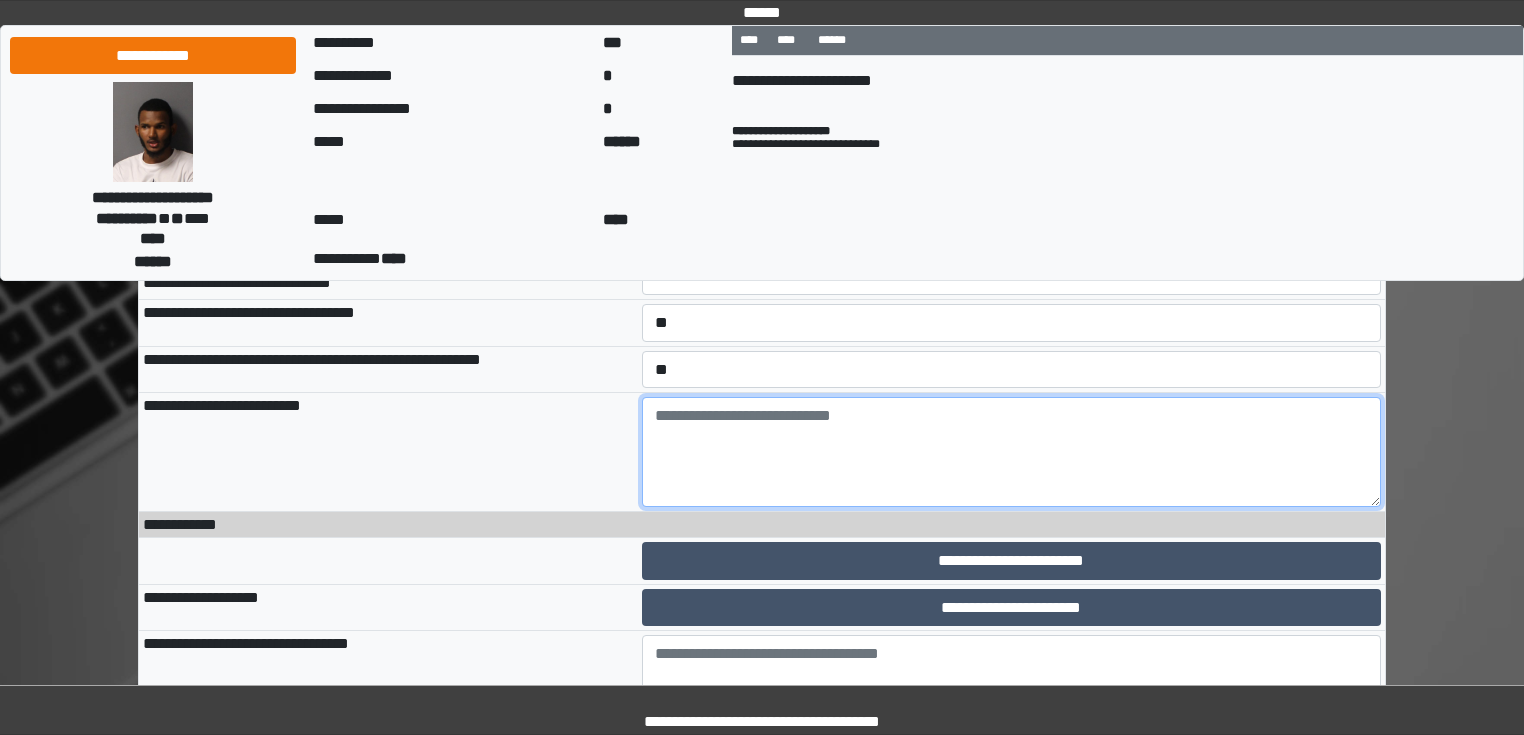 click at bounding box center [1012, 452] 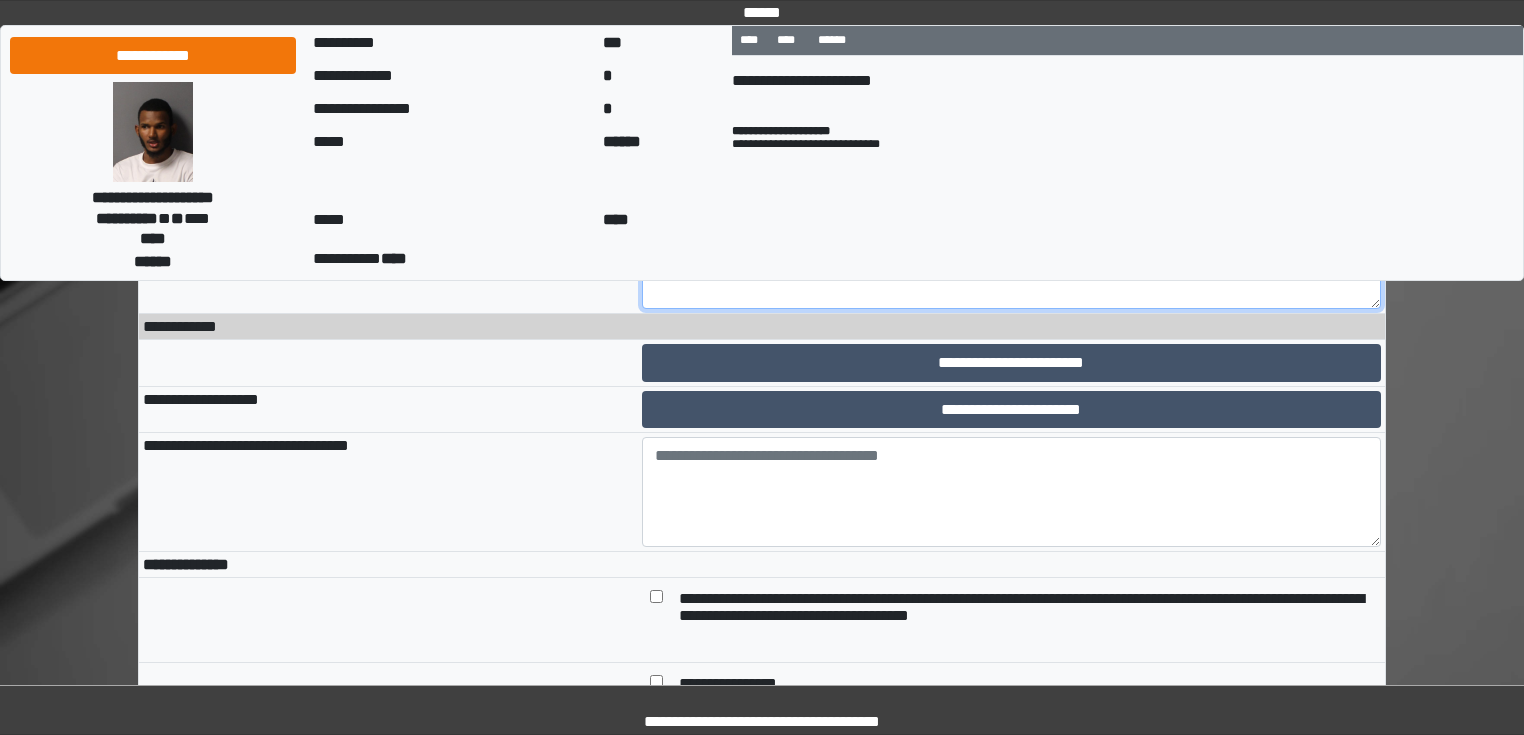 scroll, scrollTop: 3120, scrollLeft: 0, axis: vertical 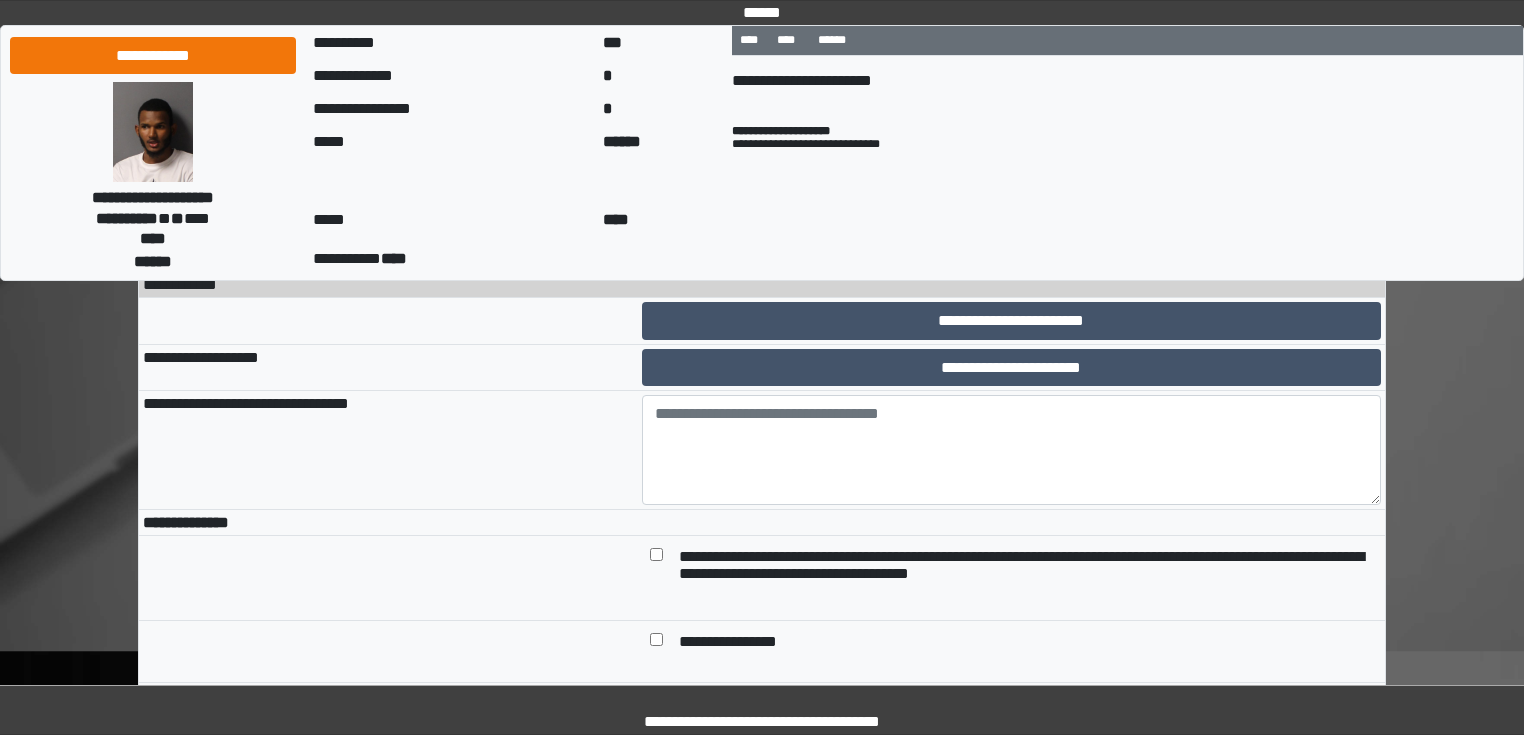 type on "***" 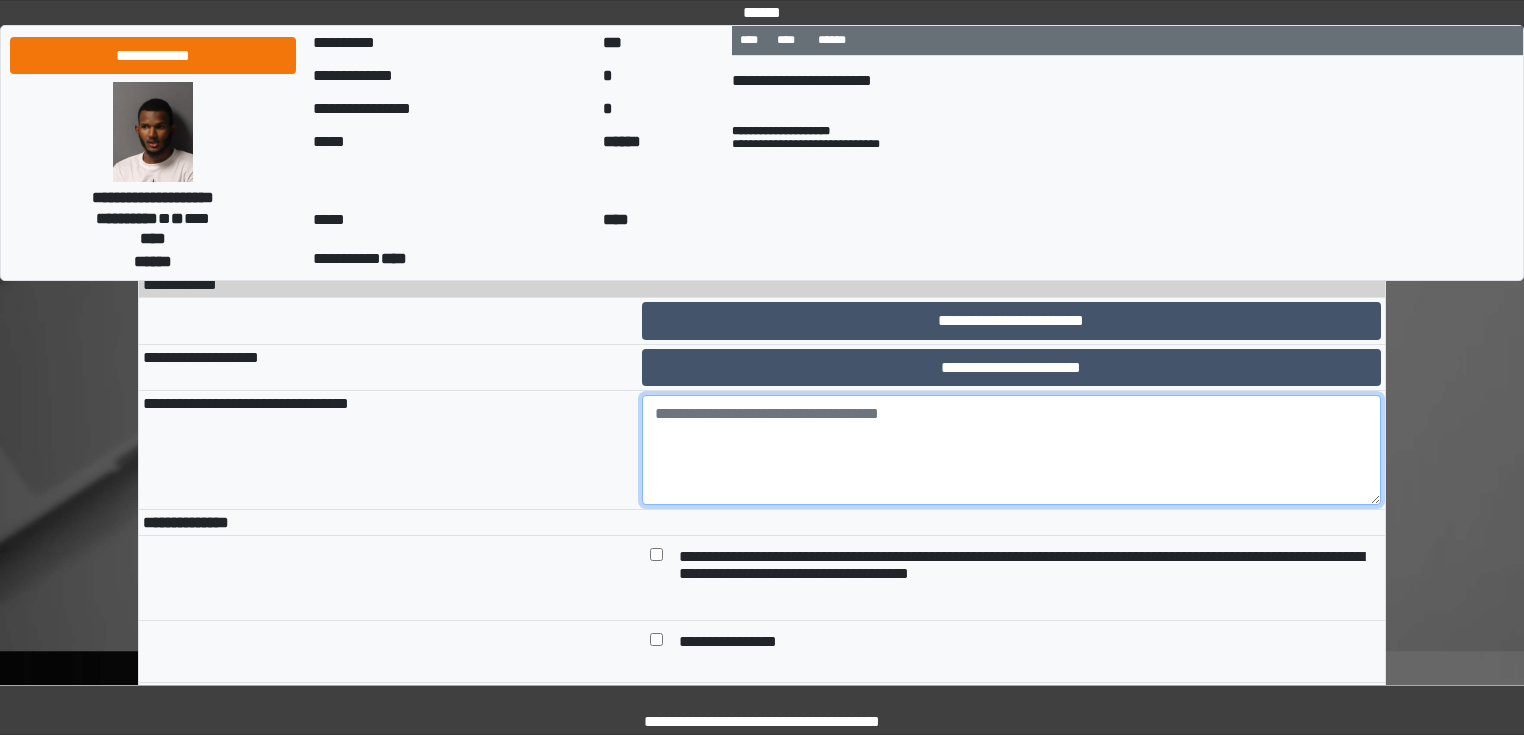 click at bounding box center [1012, 450] 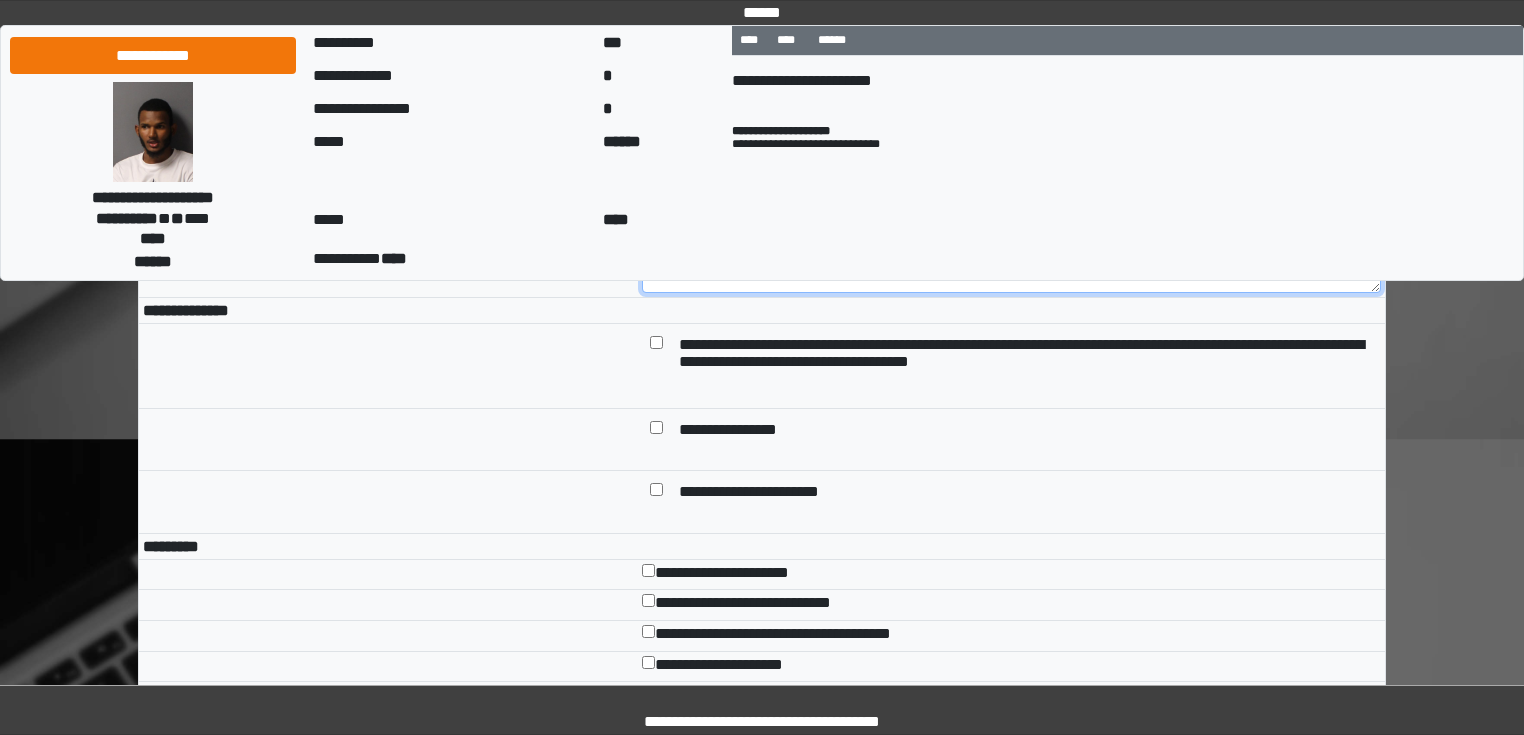 scroll, scrollTop: 3360, scrollLeft: 0, axis: vertical 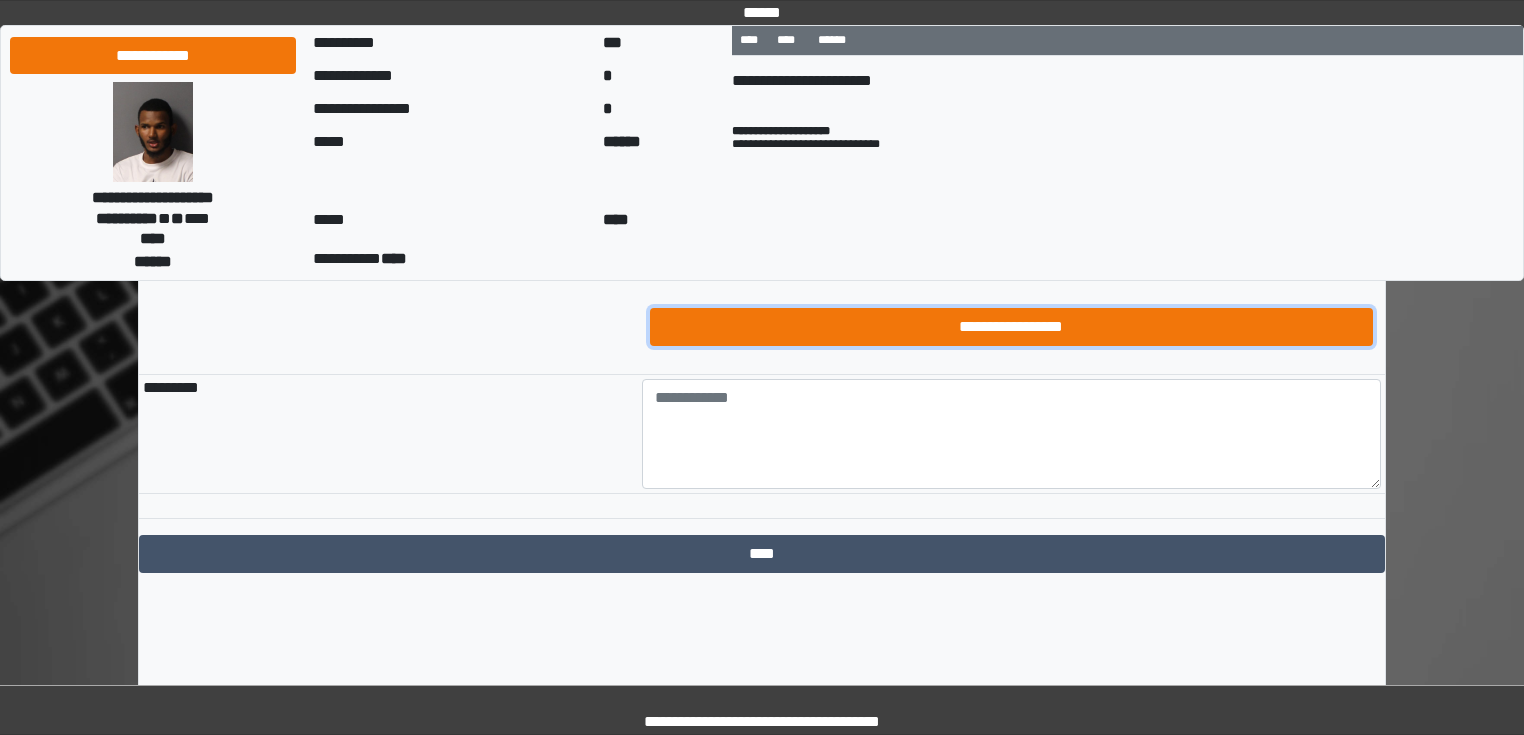 click on "**********" at bounding box center (1012, 327) 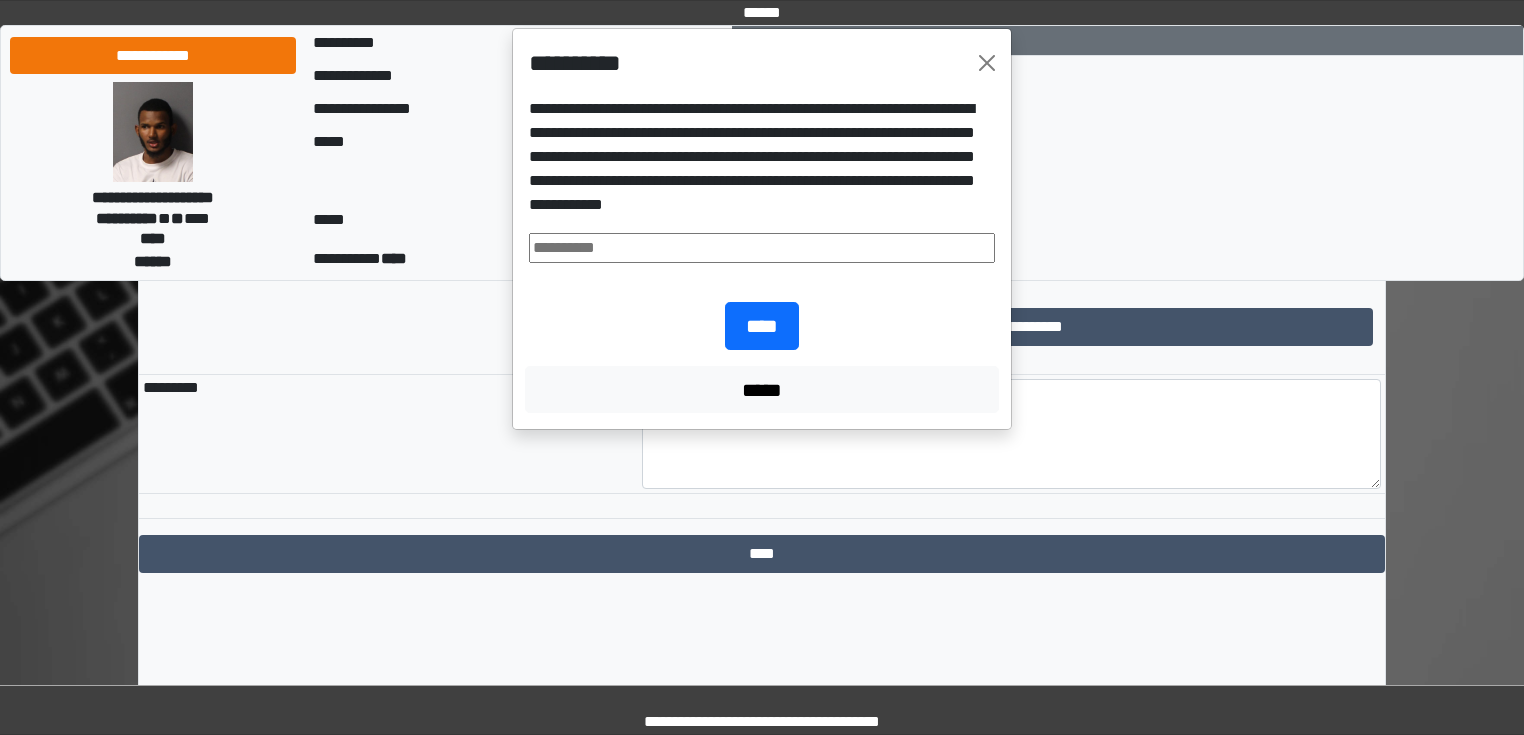 click at bounding box center (762, 248) 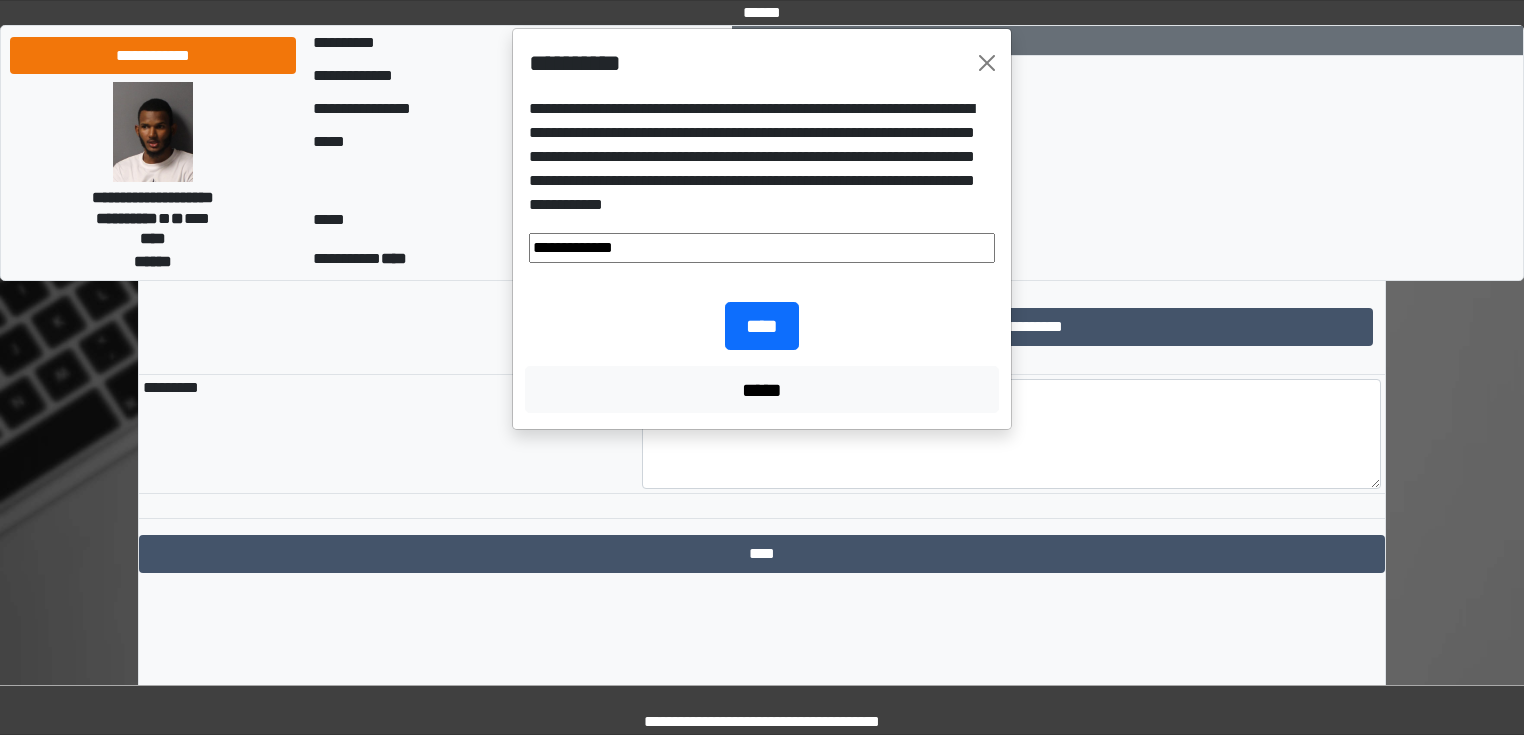 click on "**********" at bounding box center (762, 248) 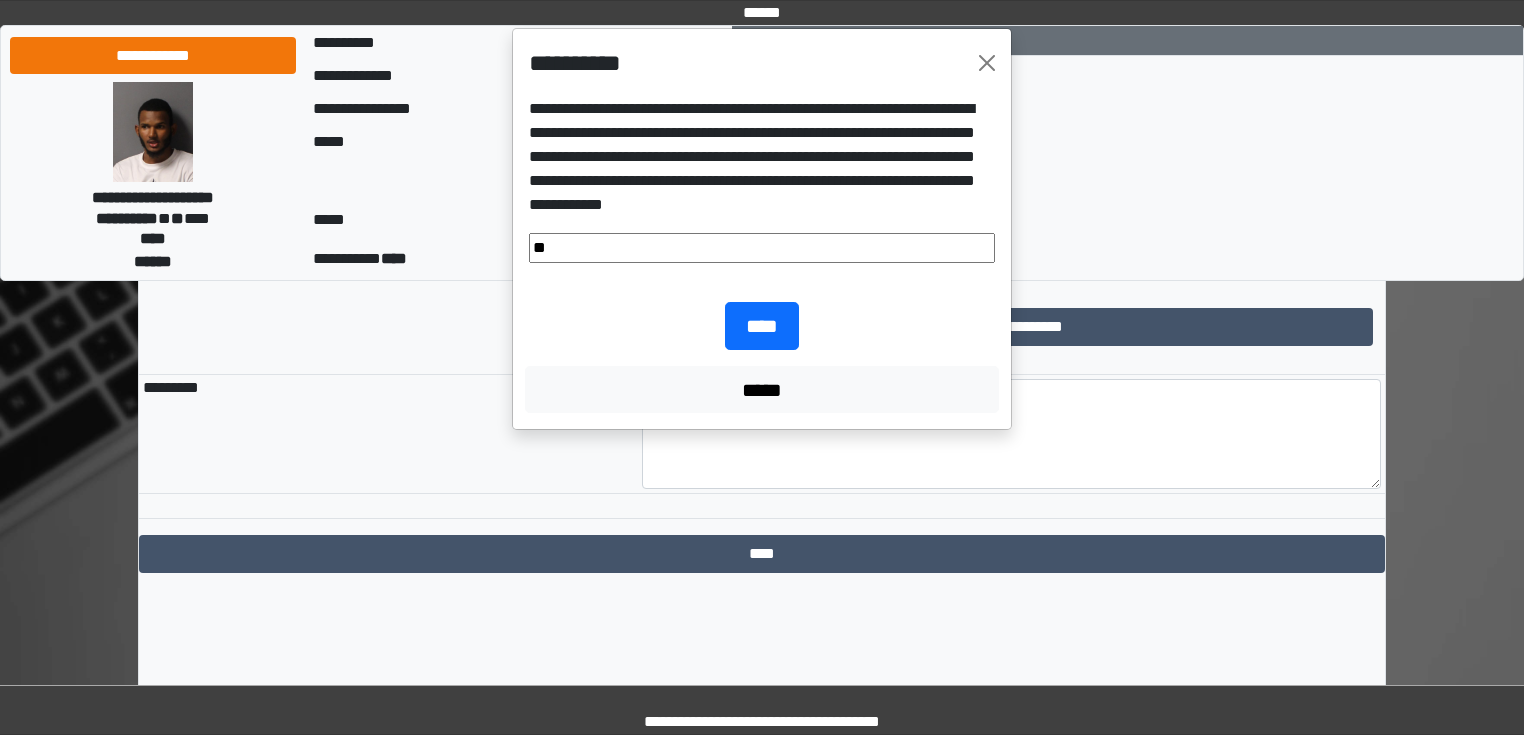 type on "*" 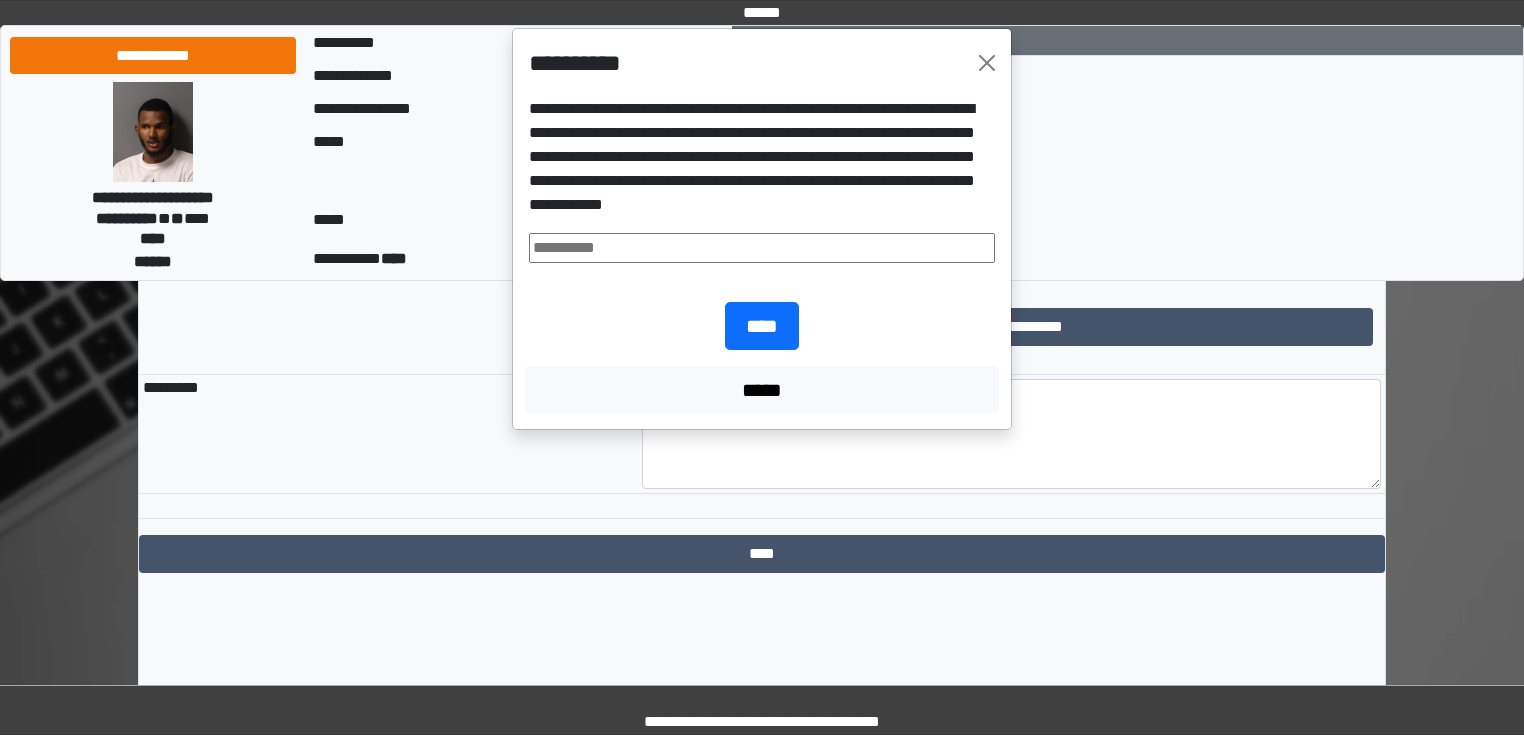 type on "*" 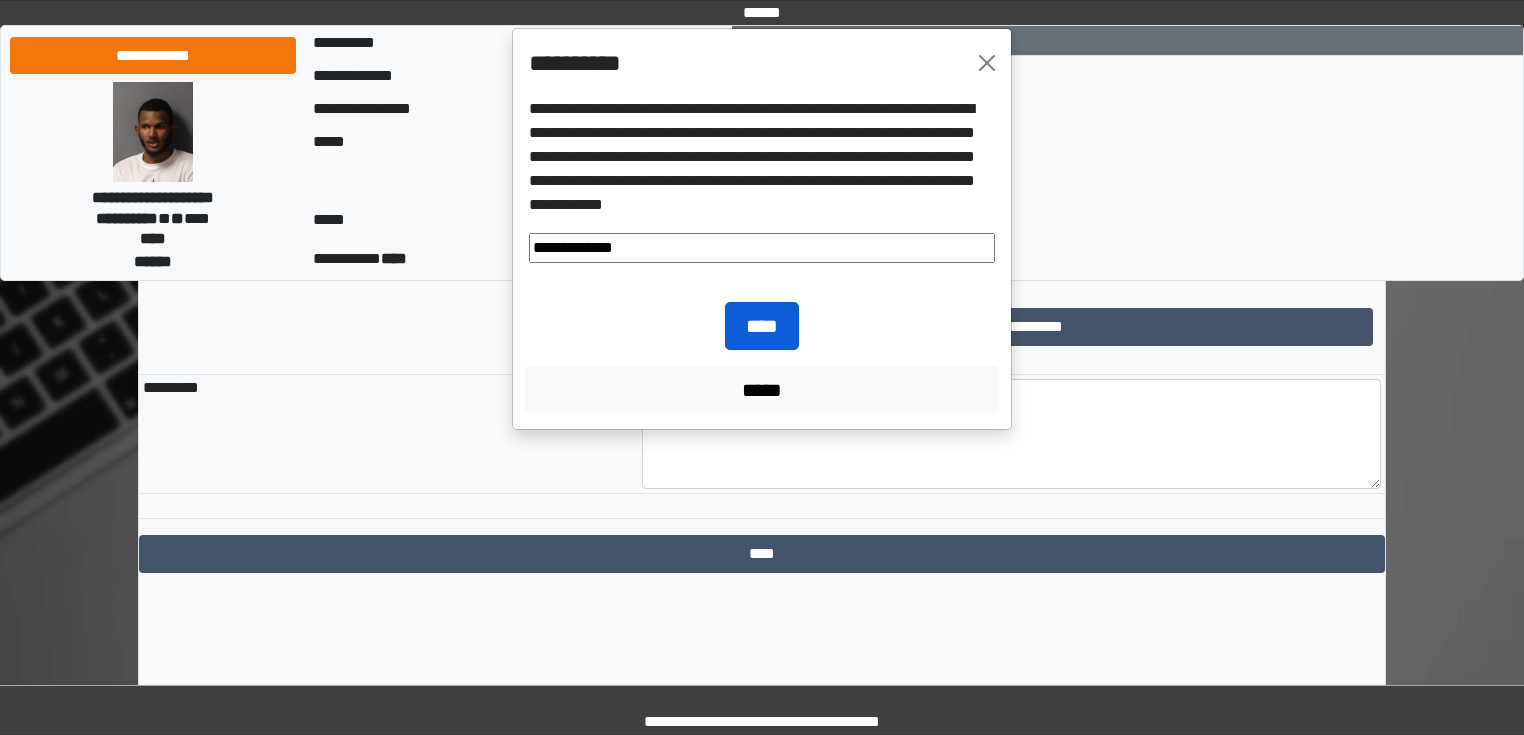 type on "**********" 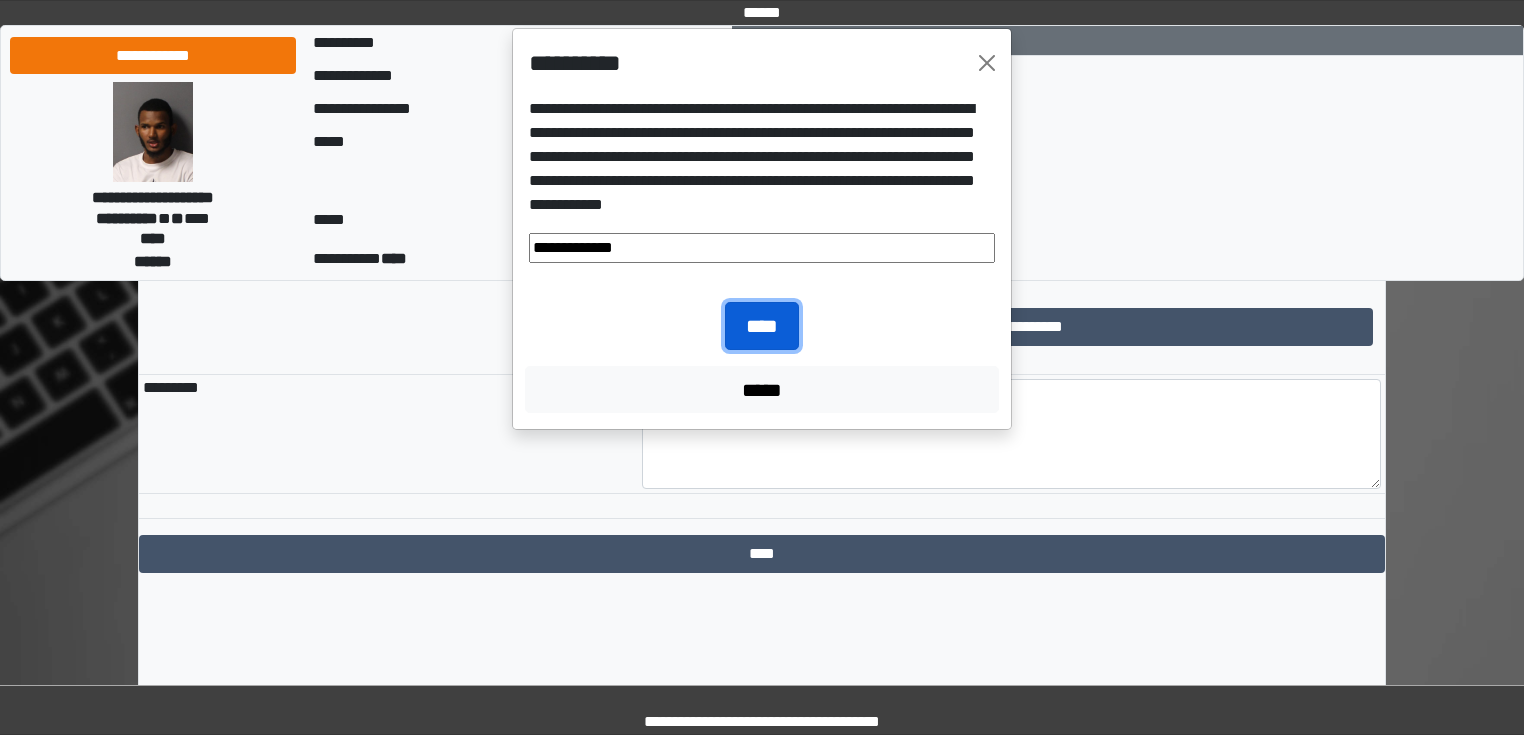 click on "****" at bounding box center [762, 326] 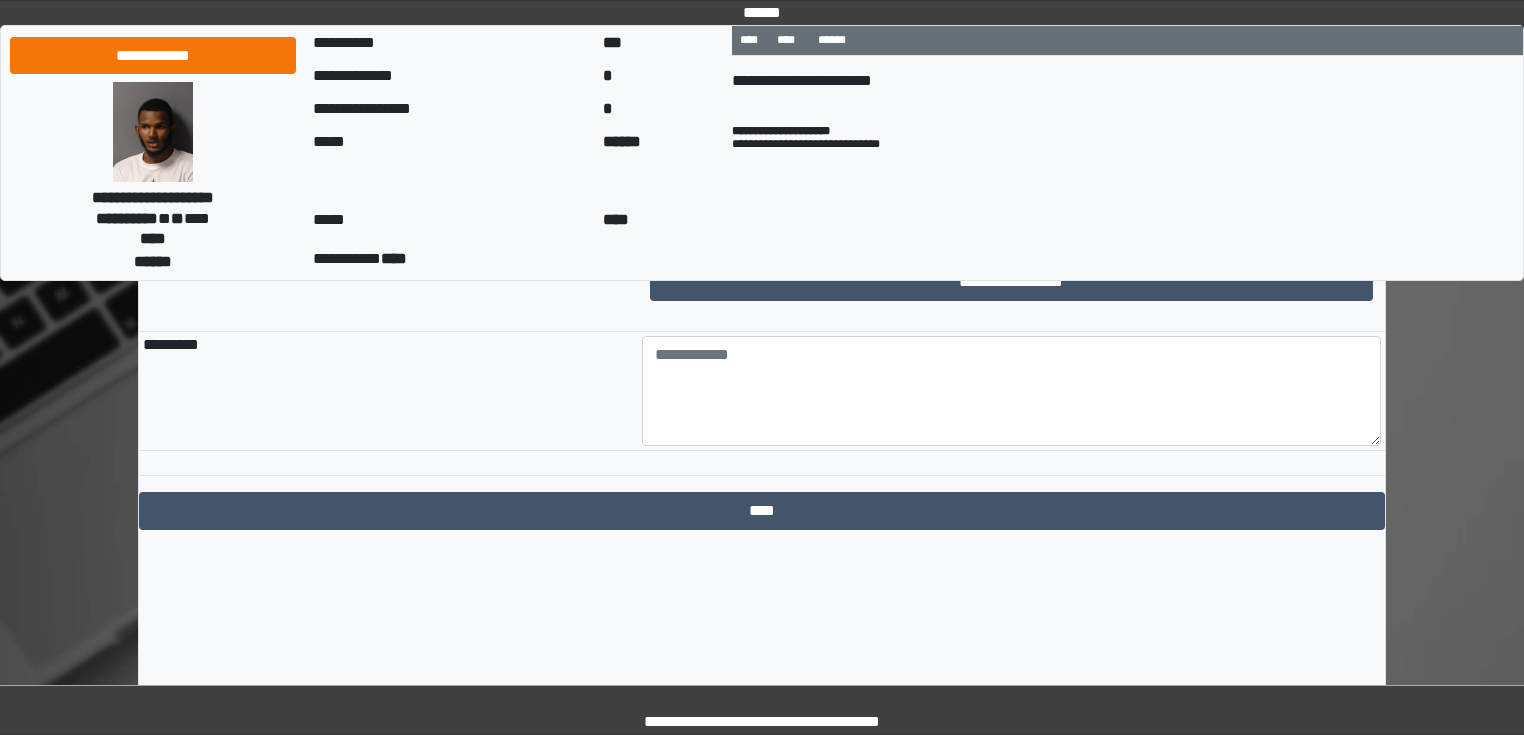 scroll, scrollTop: 3954, scrollLeft: 0, axis: vertical 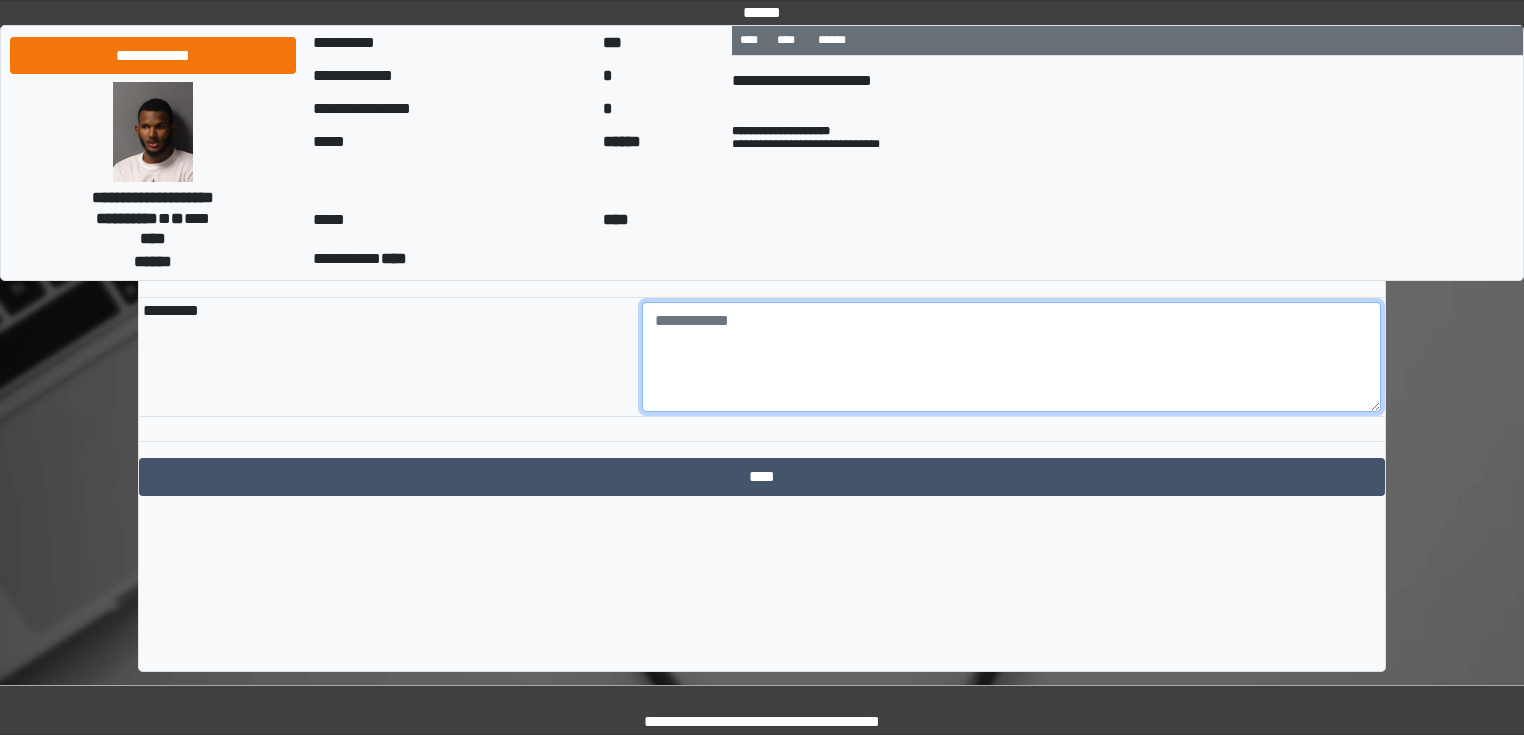 click at bounding box center (1012, 357) 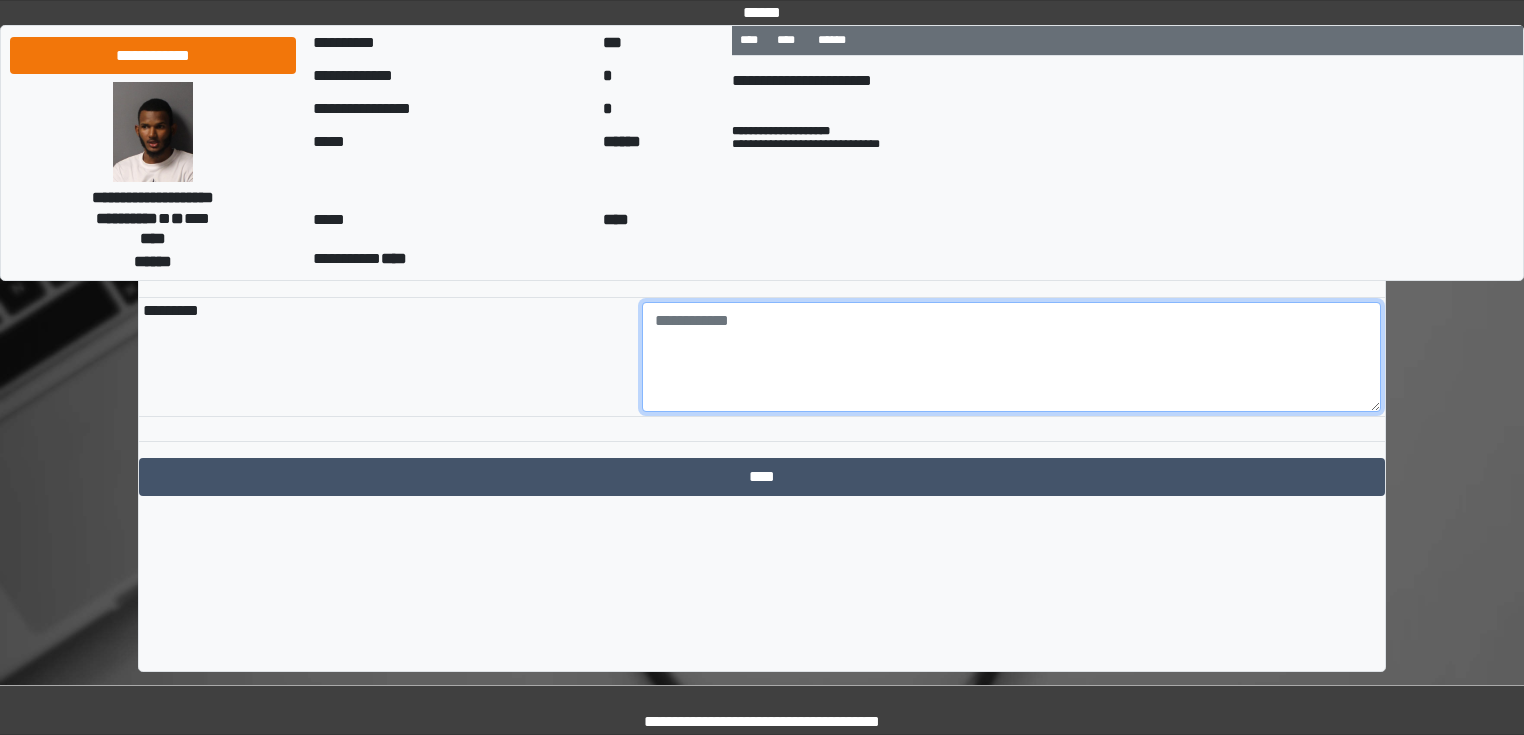 paste on "**********" 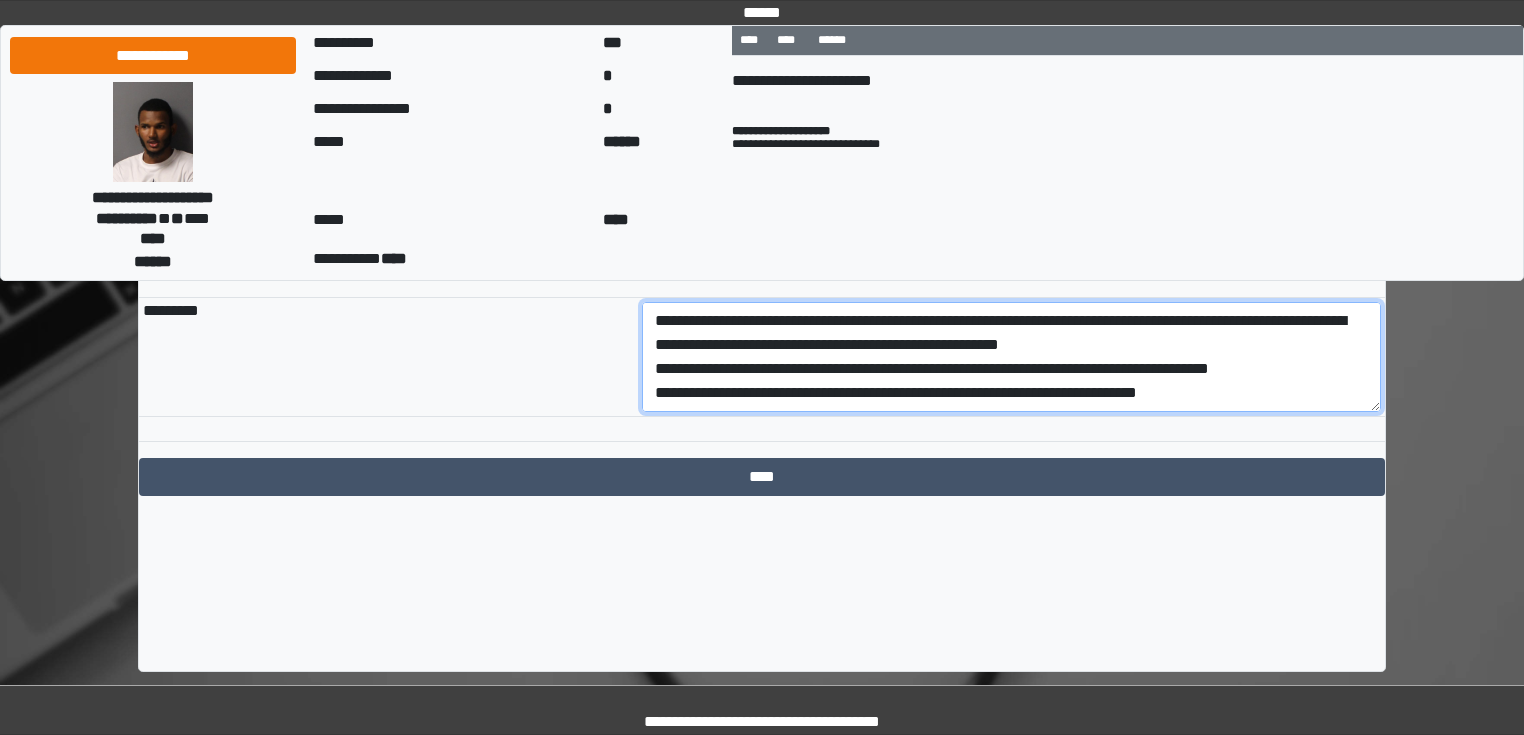 scroll, scrollTop: 40, scrollLeft: 0, axis: vertical 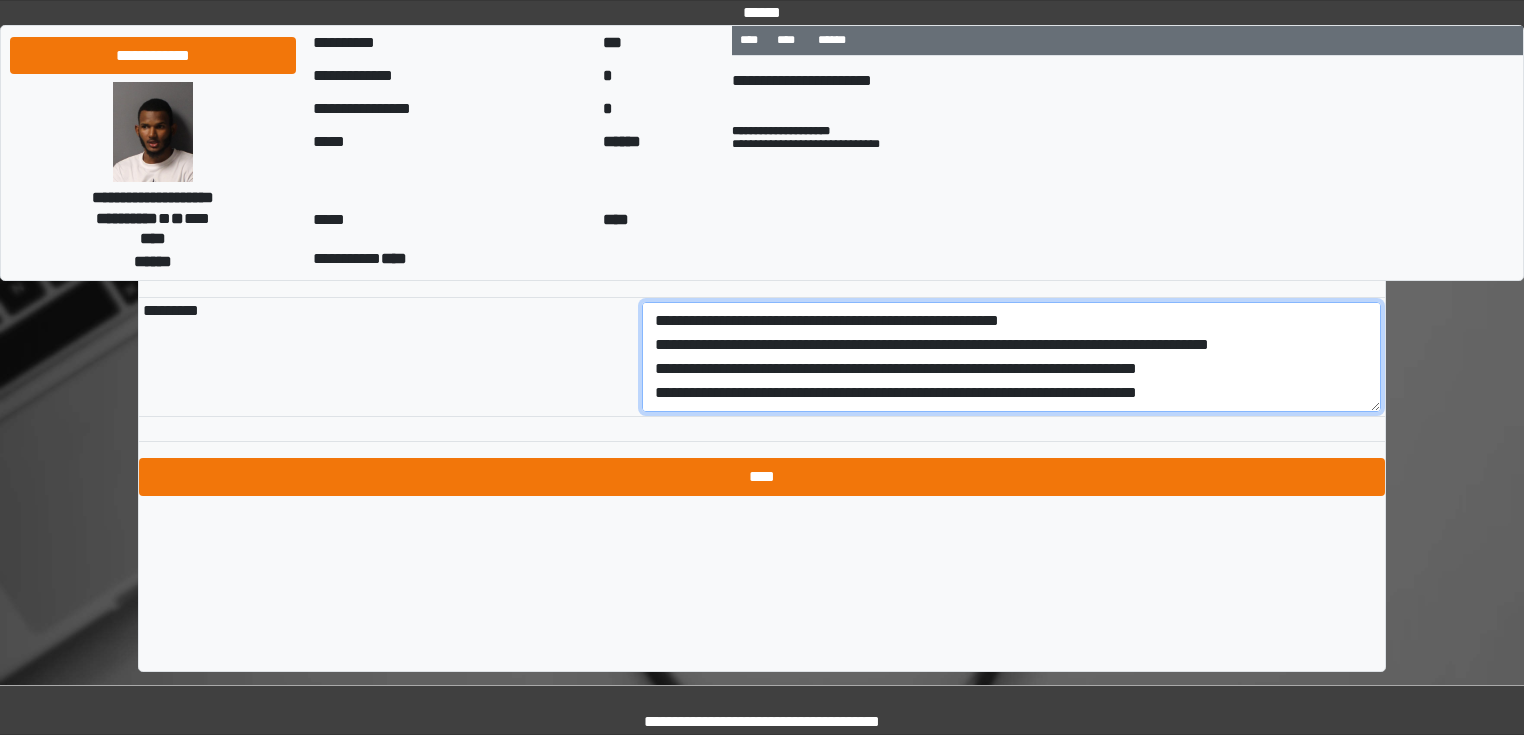 type on "**********" 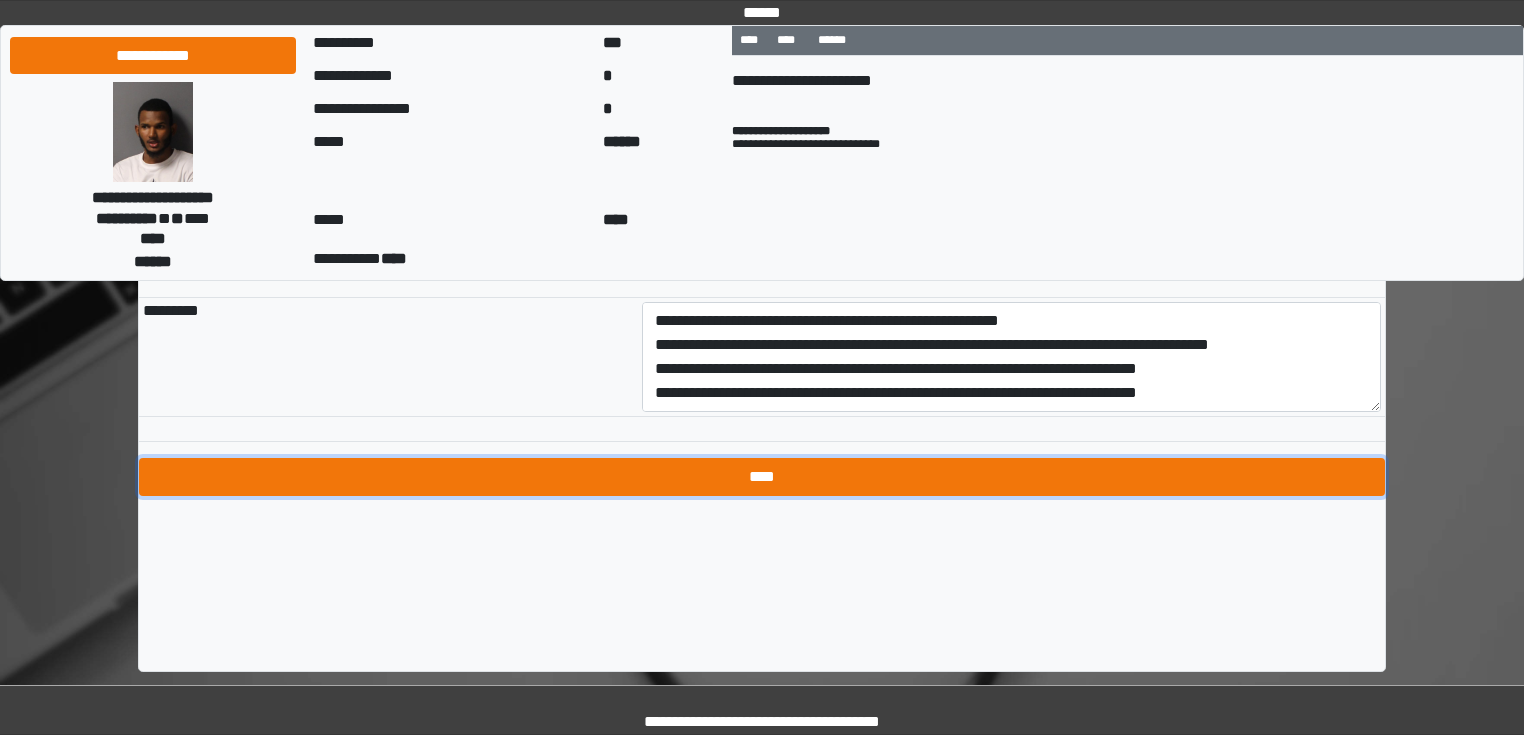 click on "****" at bounding box center [762, 477] 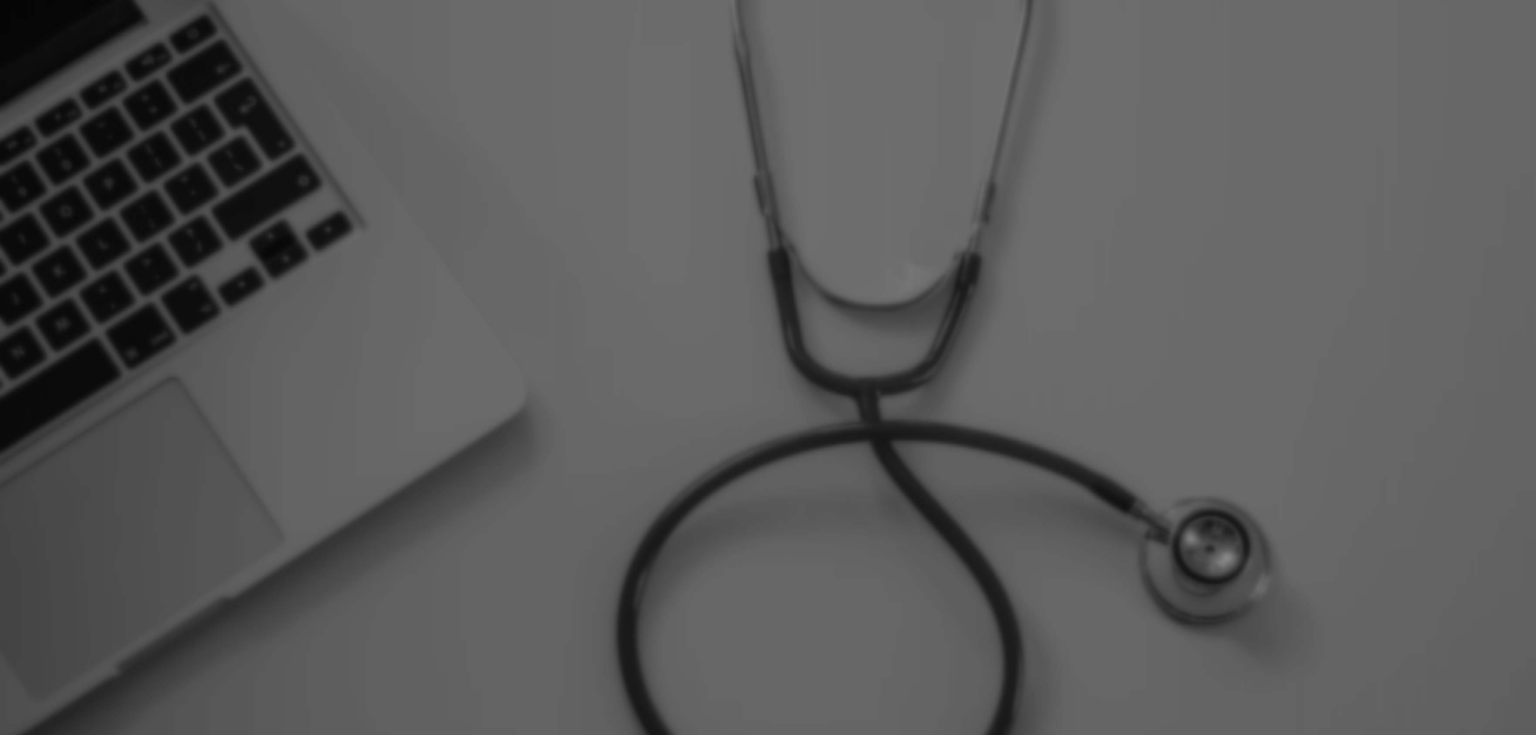 scroll, scrollTop: 0, scrollLeft: 0, axis: both 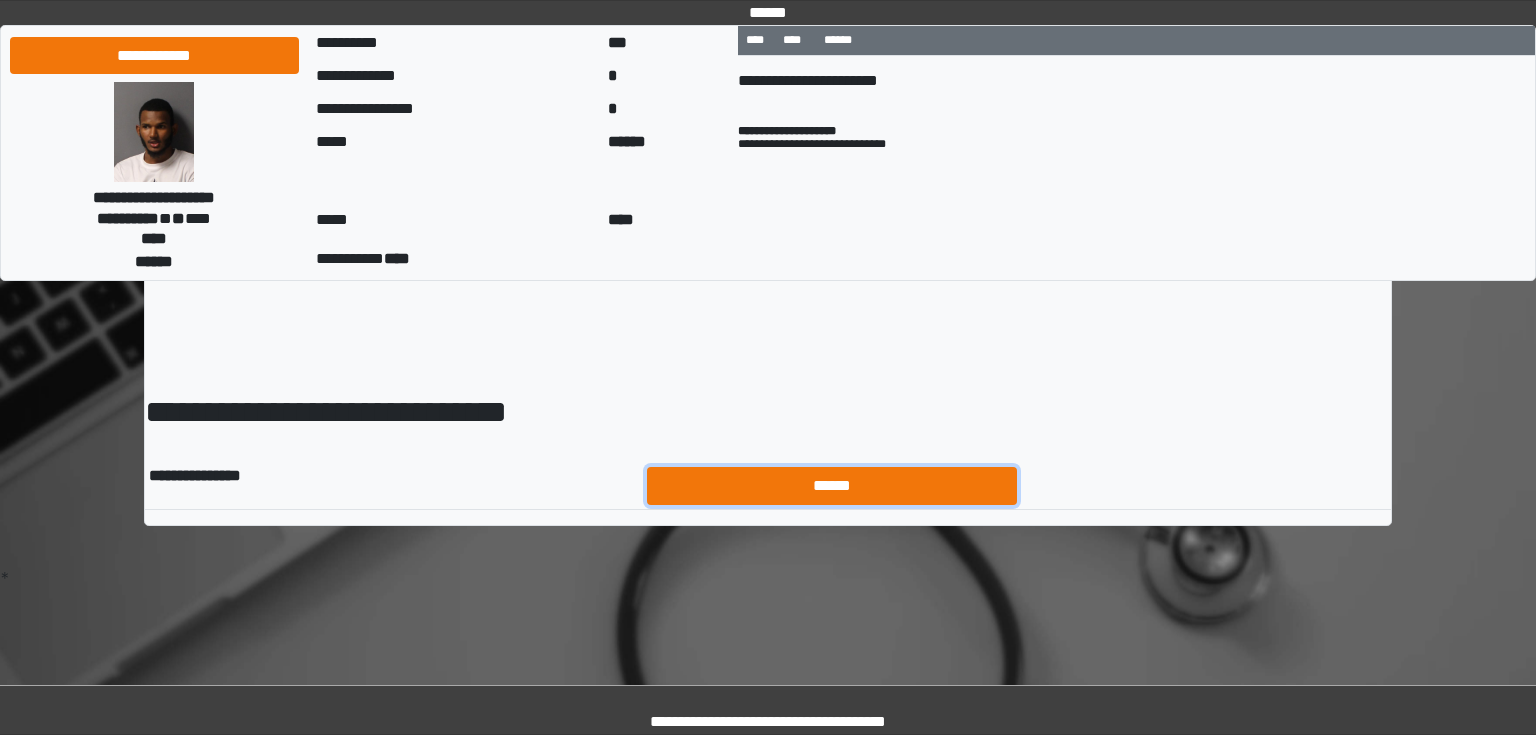 click on "******" at bounding box center (832, 486) 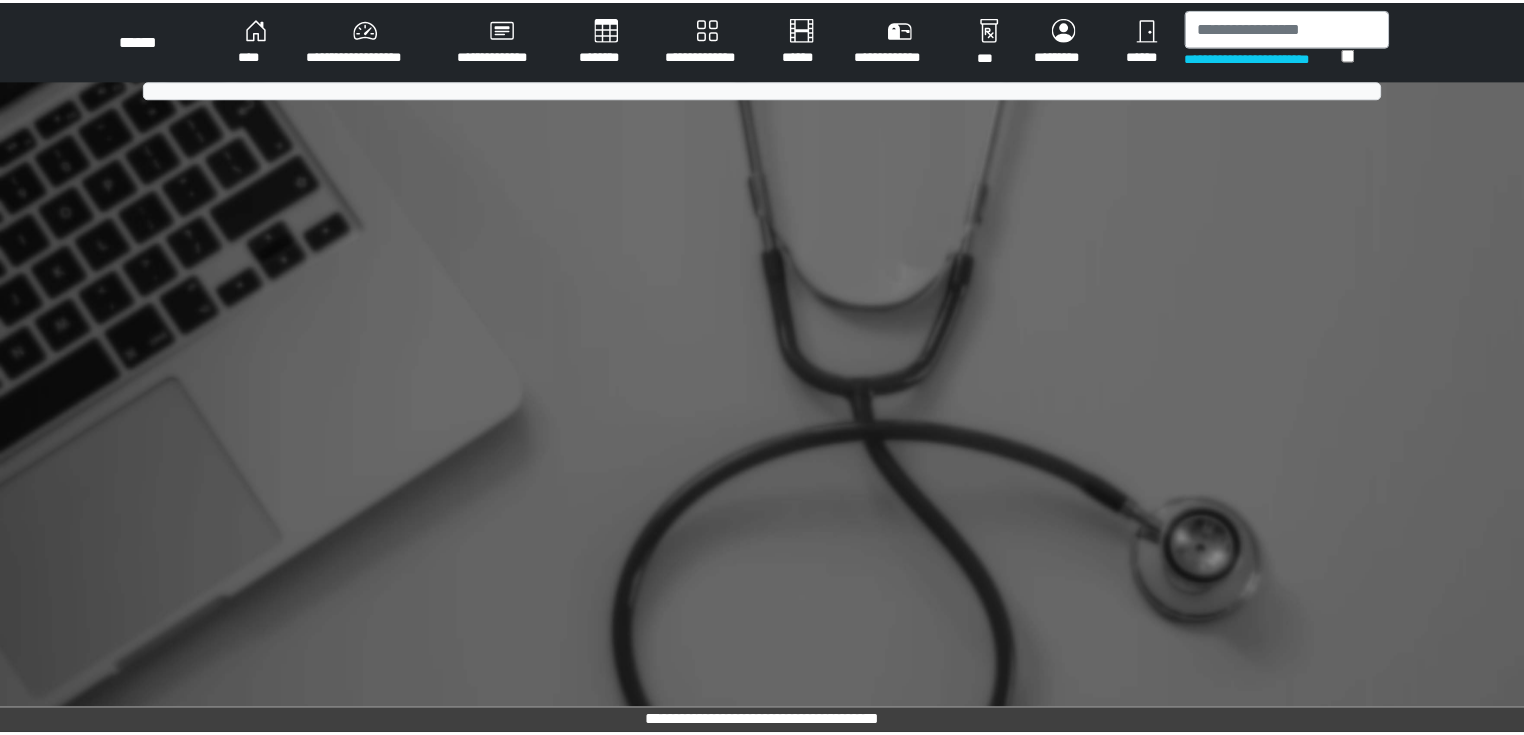 scroll, scrollTop: 0, scrollLeft: 0, axis: both 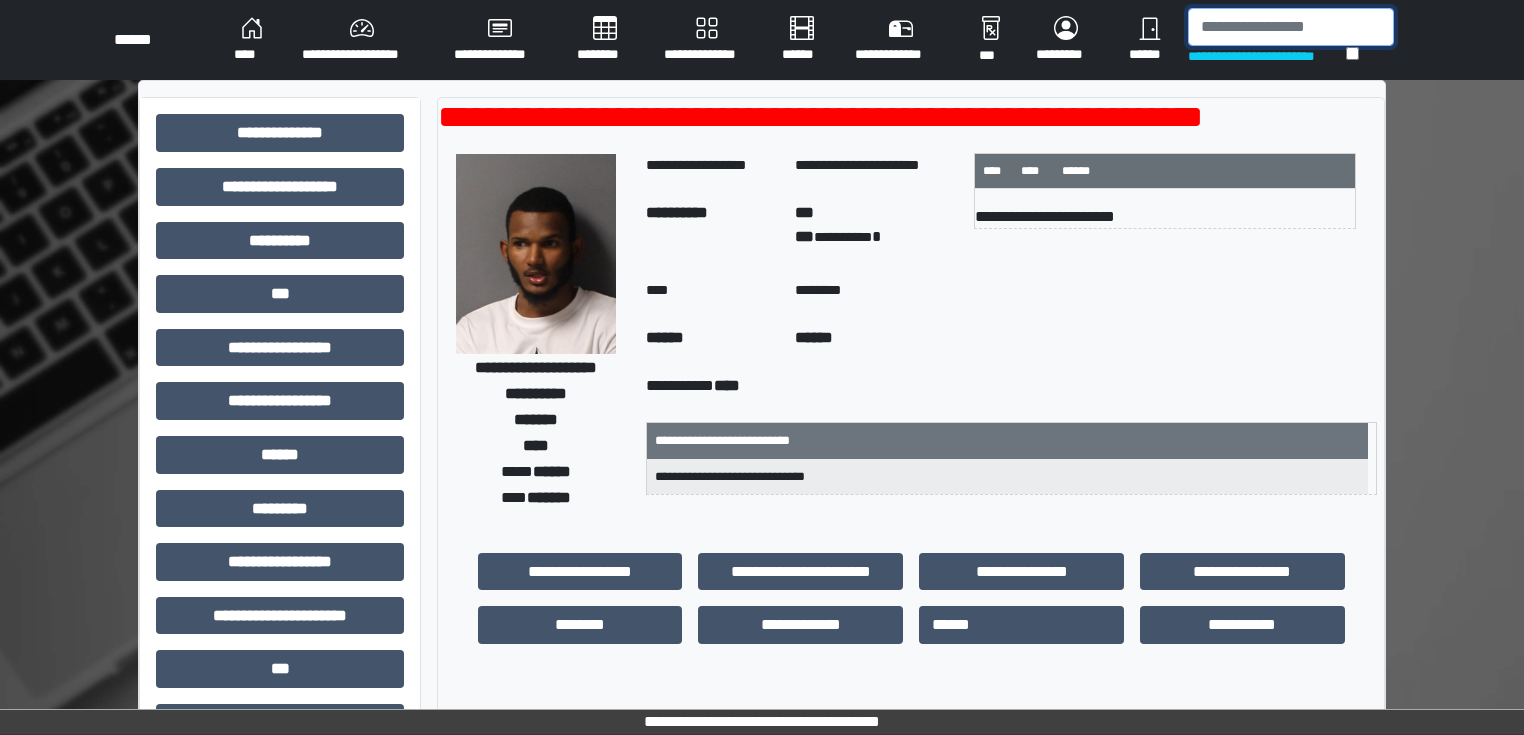 click at bounding box center (1291, 27) 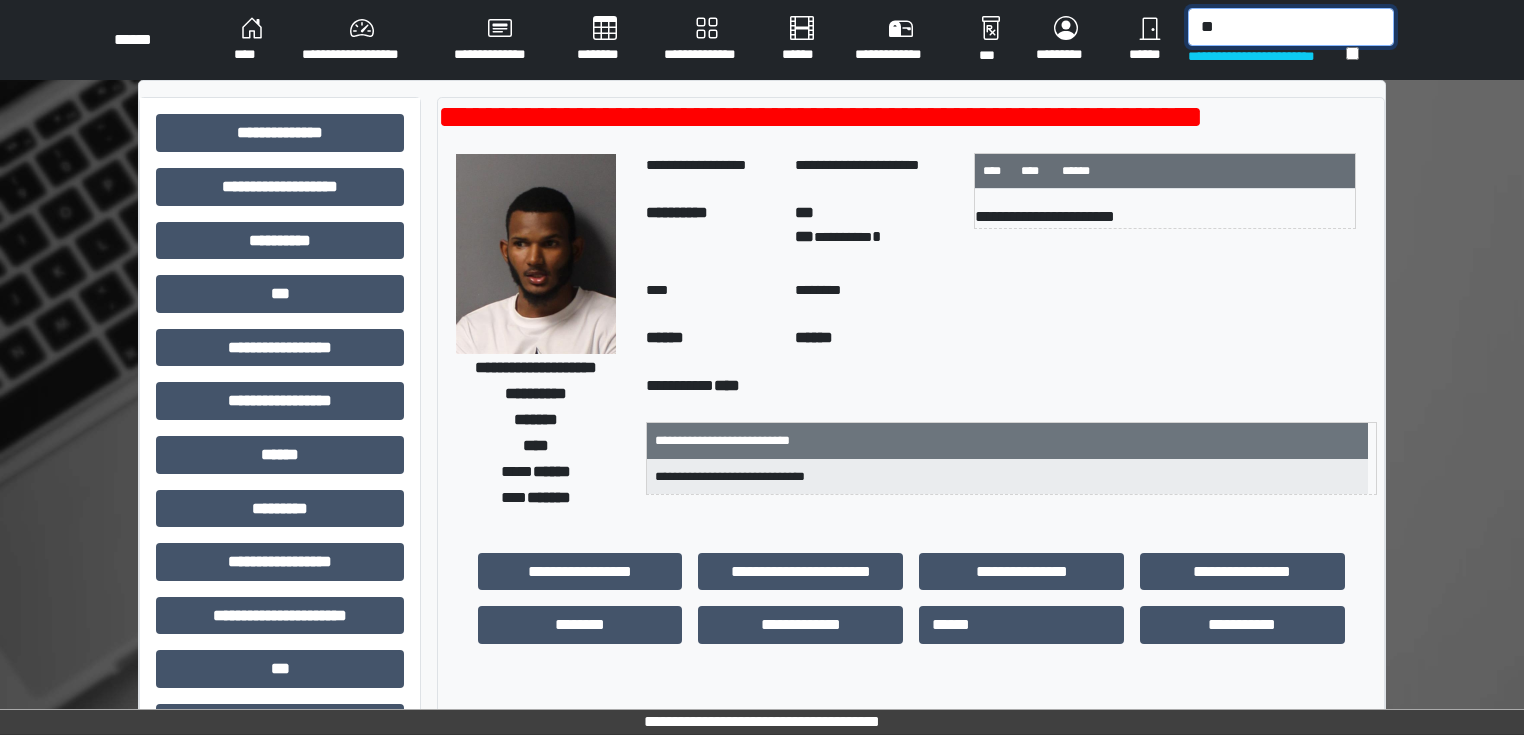 type on "*" 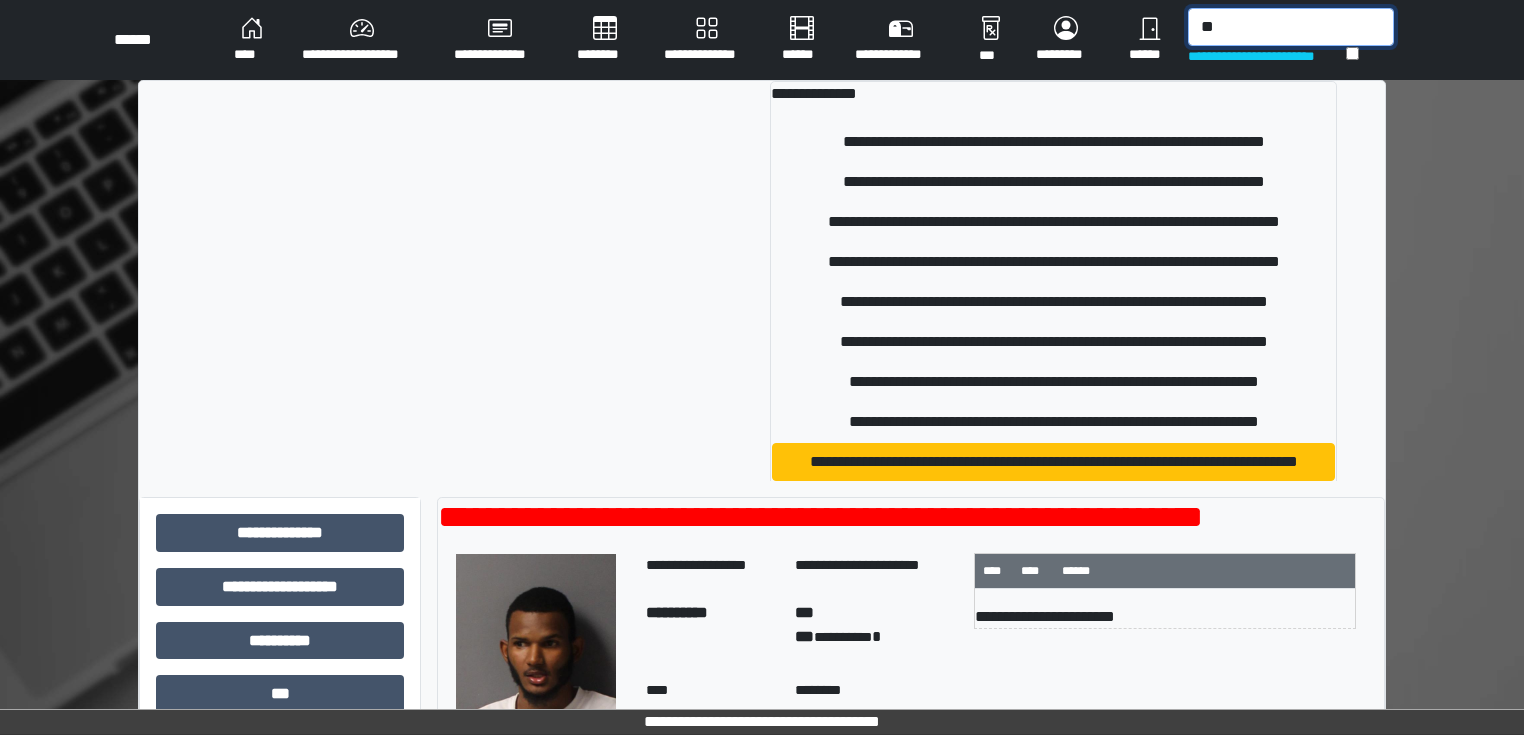type on "*" 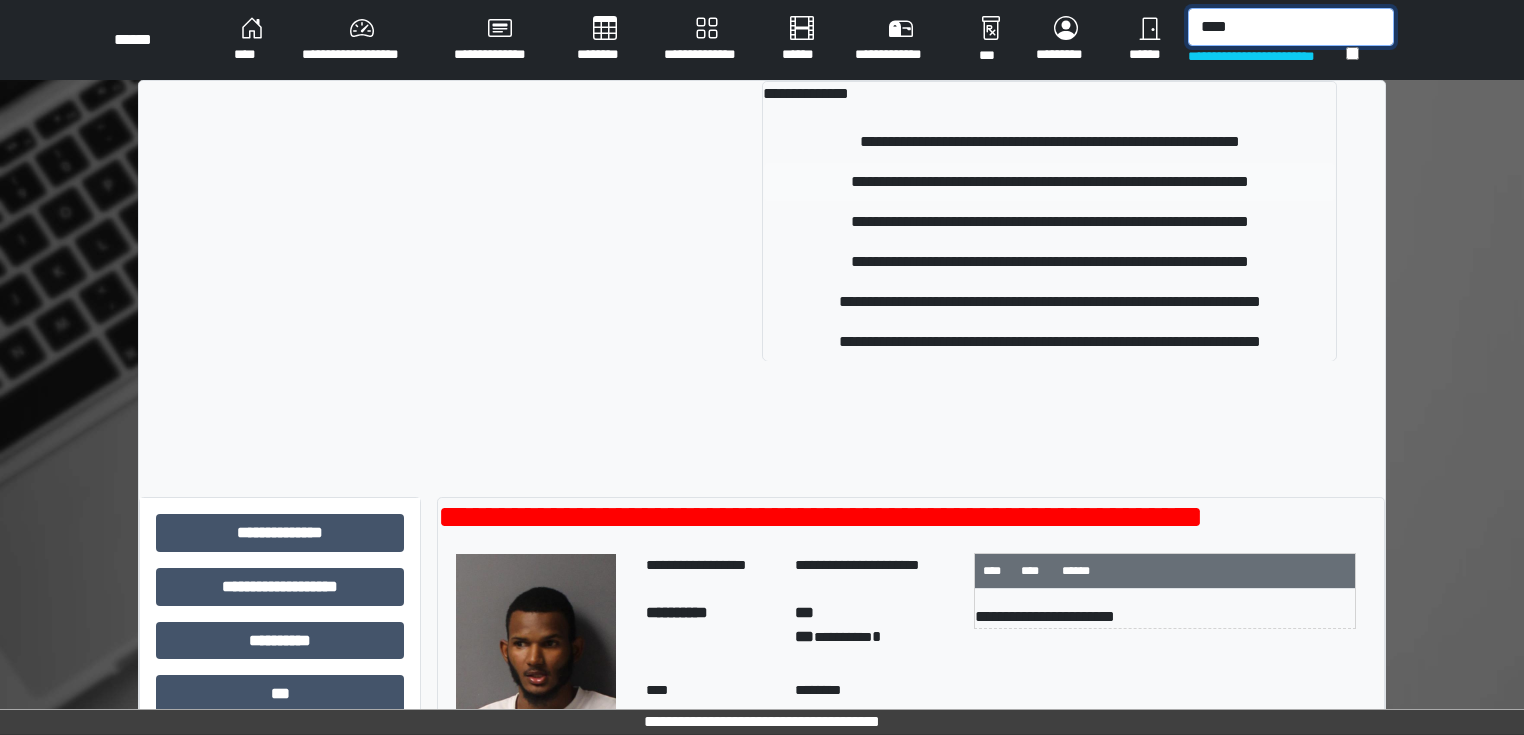 type on "****" 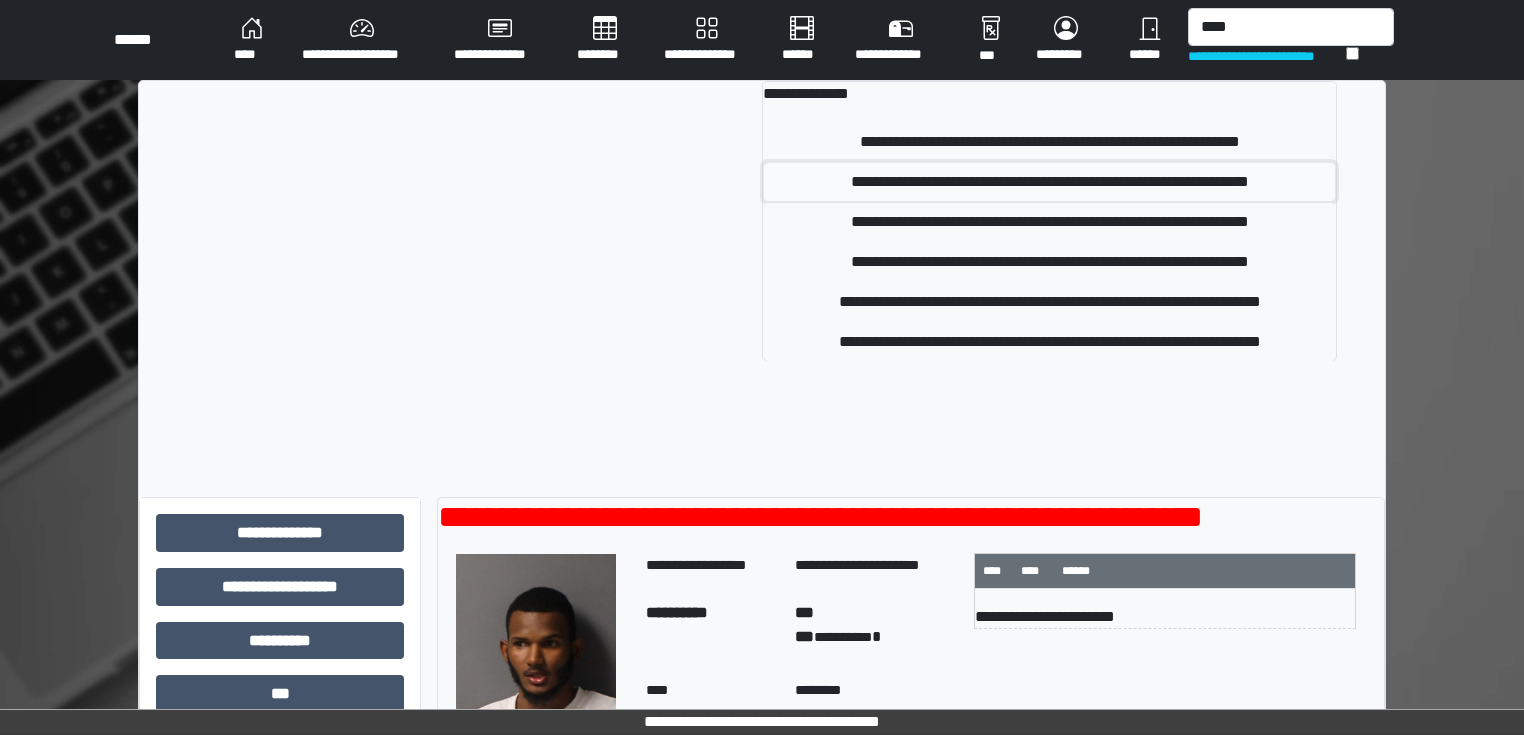 click on "**********" at bounding box center [1049, 182] 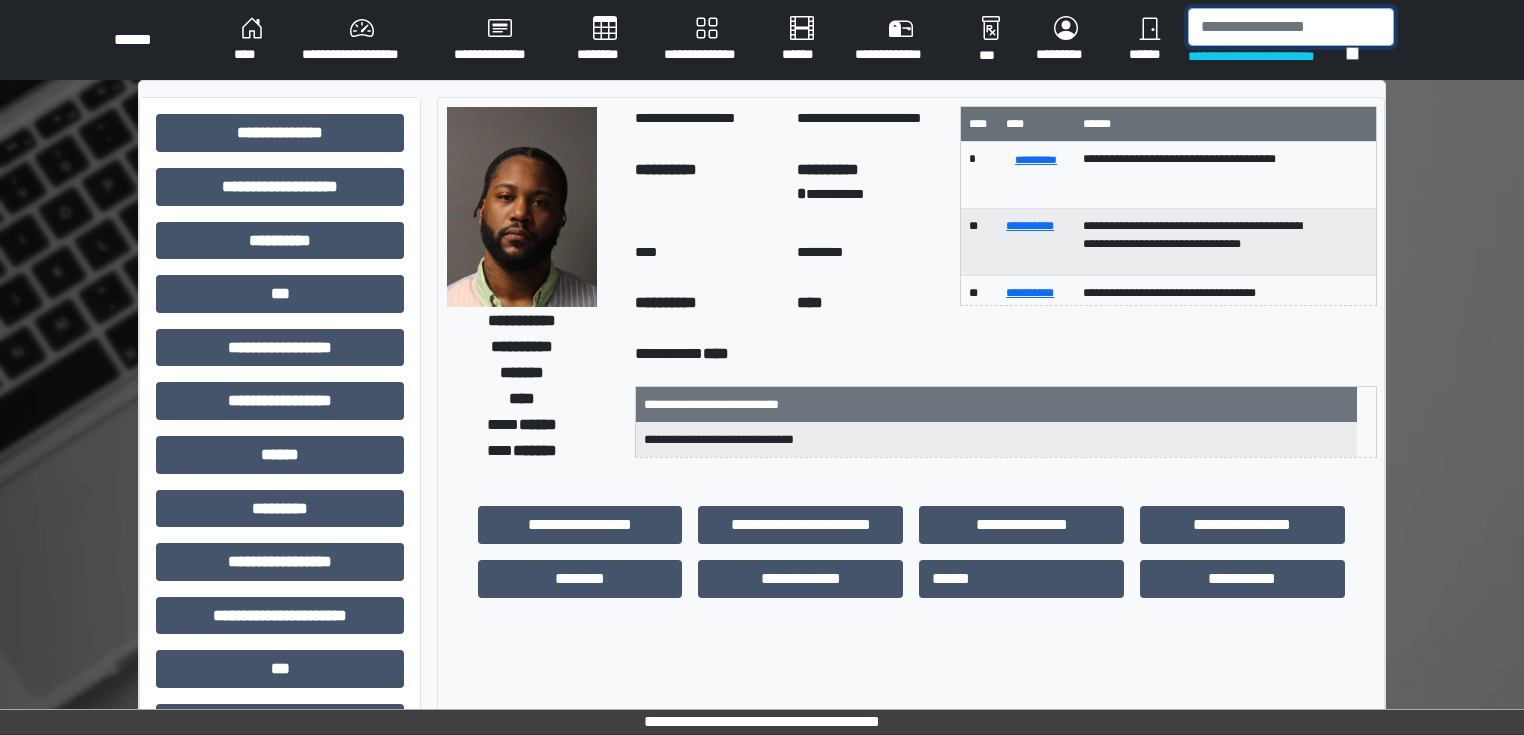 click at bounding box center [1291, 27] 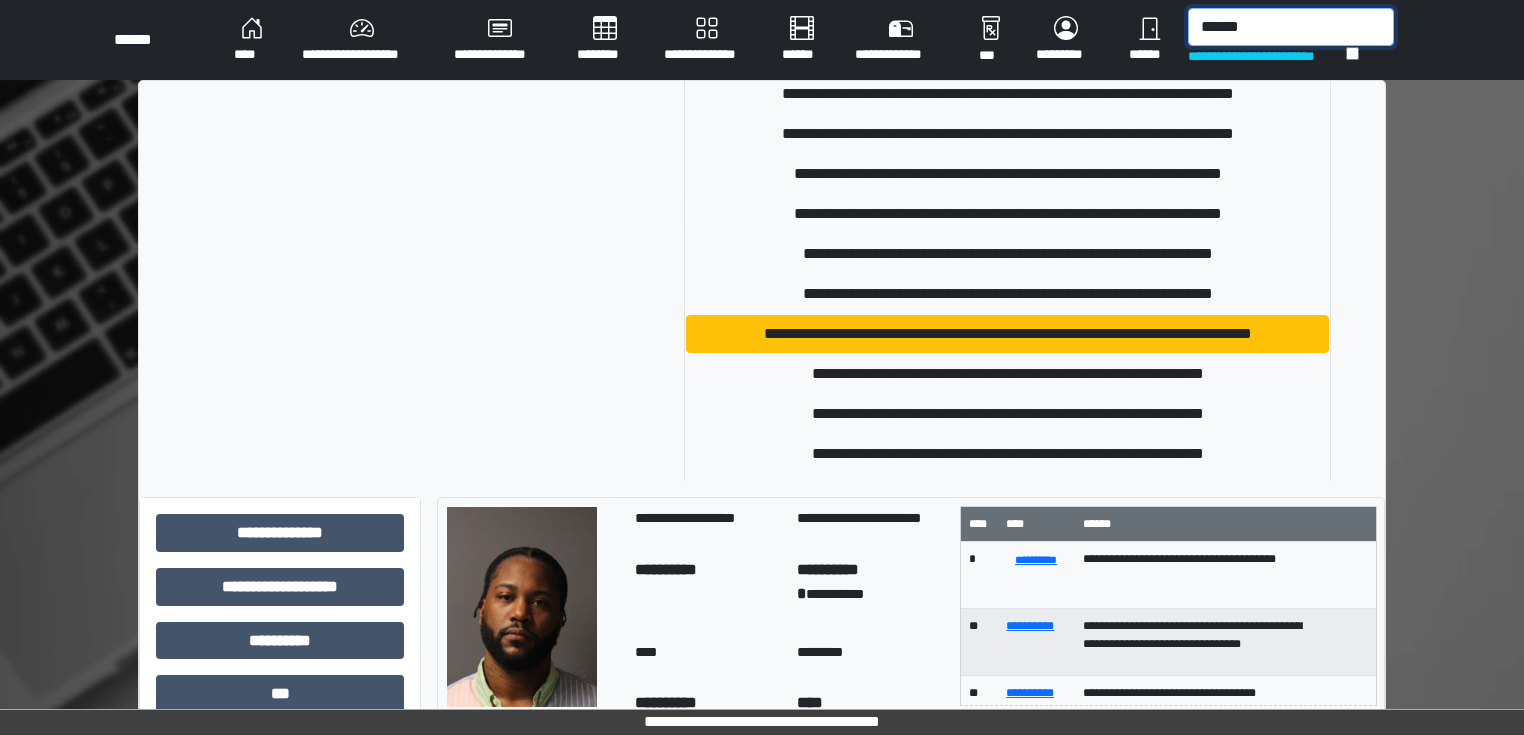 scroll, scrollTop: 0, scrollLeft: 0, axis: both 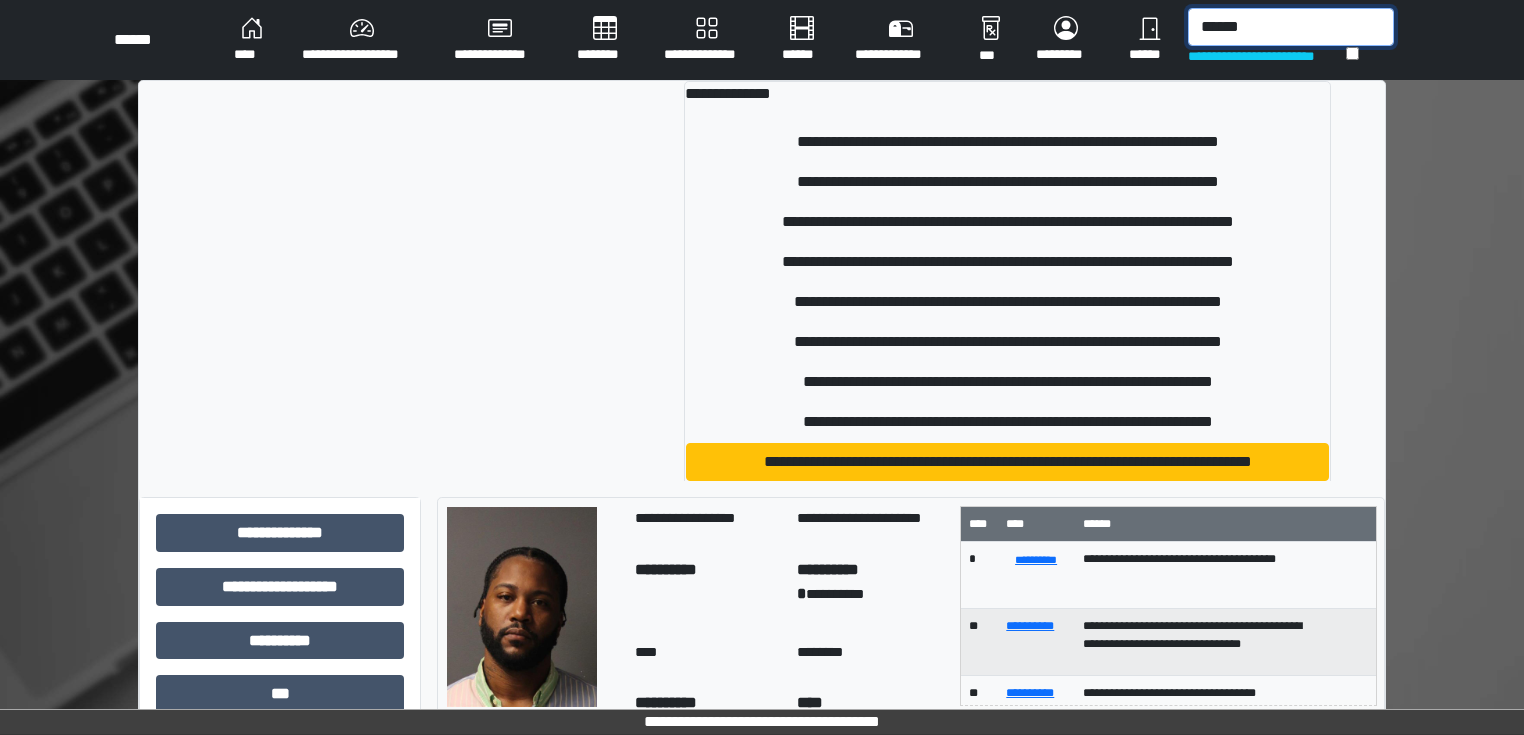click on "******" at bounding box center (1291, 27) 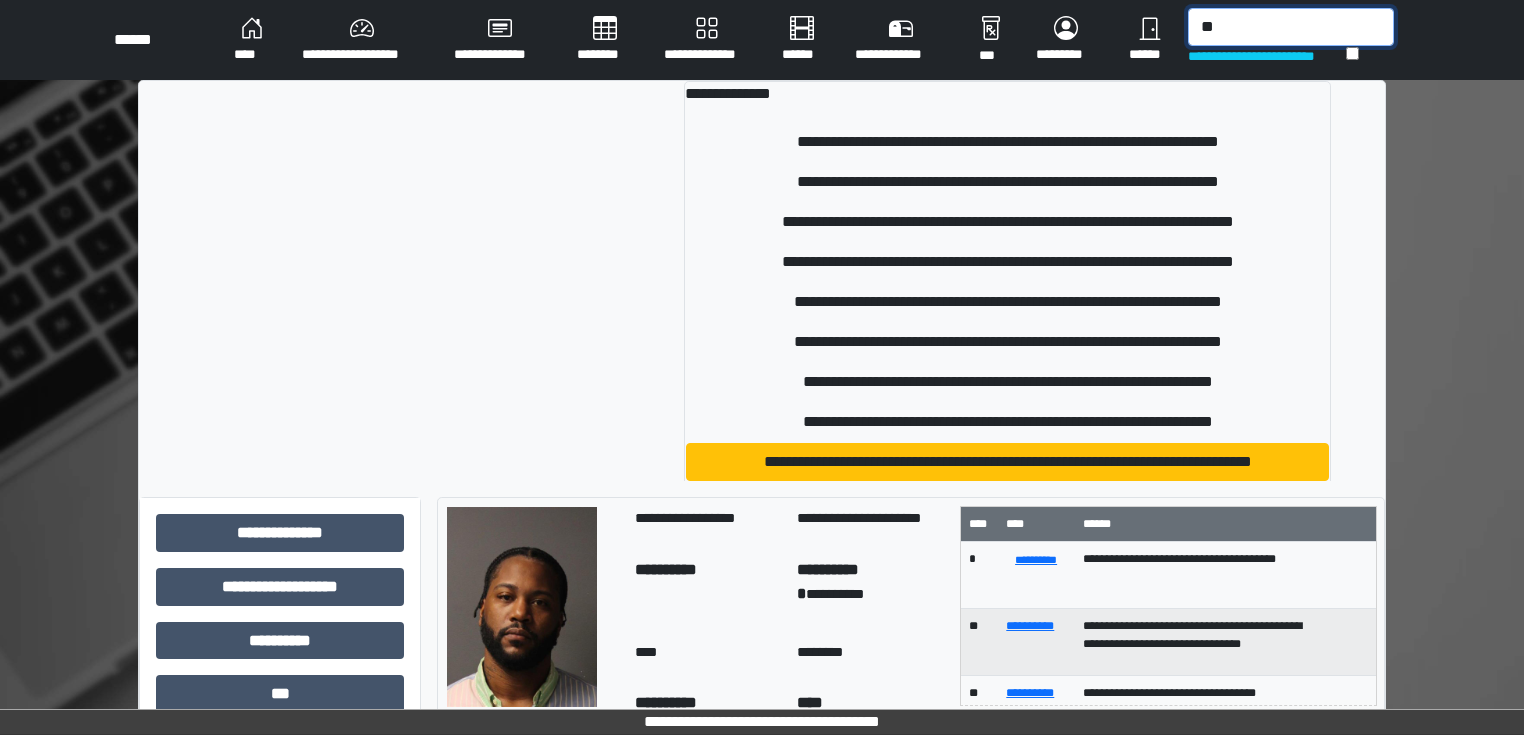 type on "*" 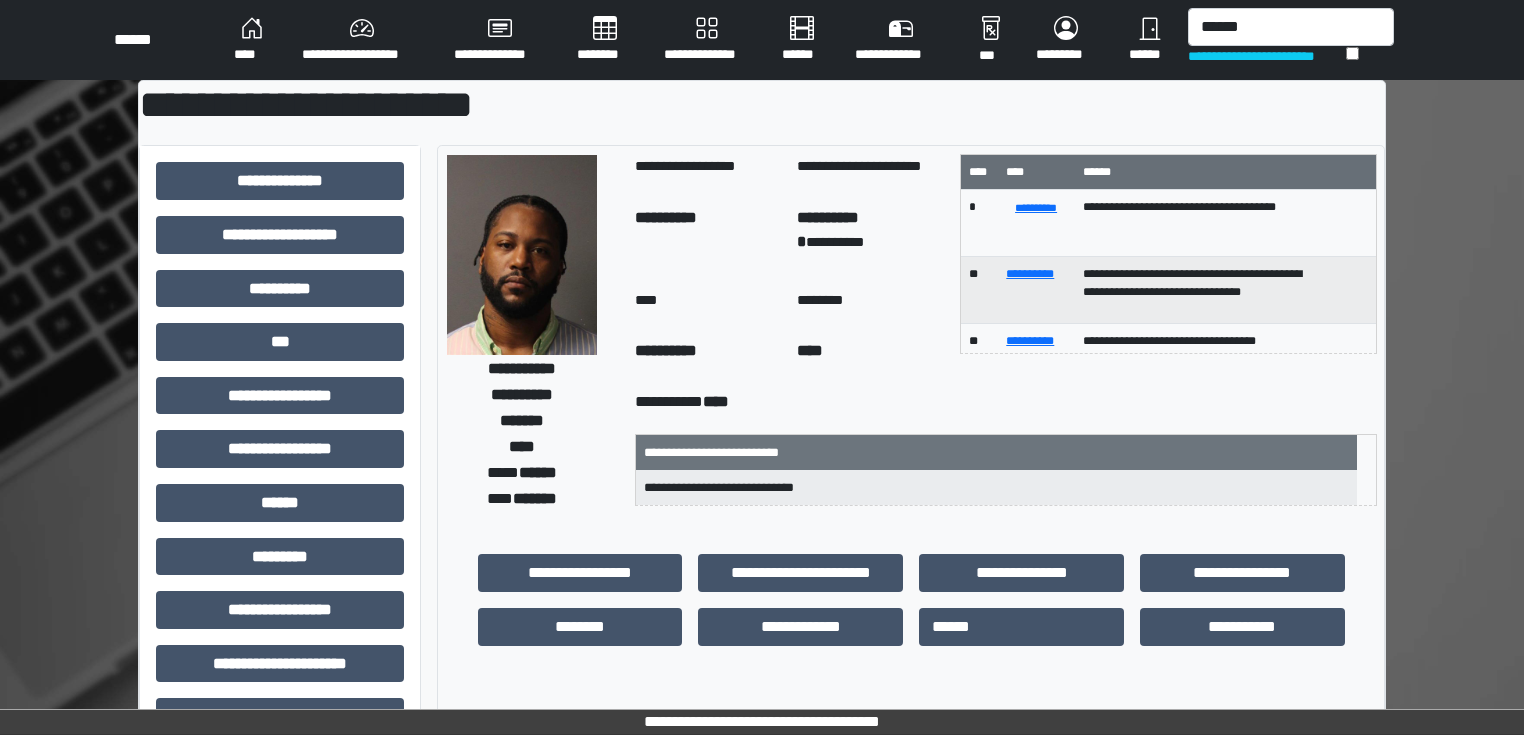 click on "**********" at bounding box center (762, 105) 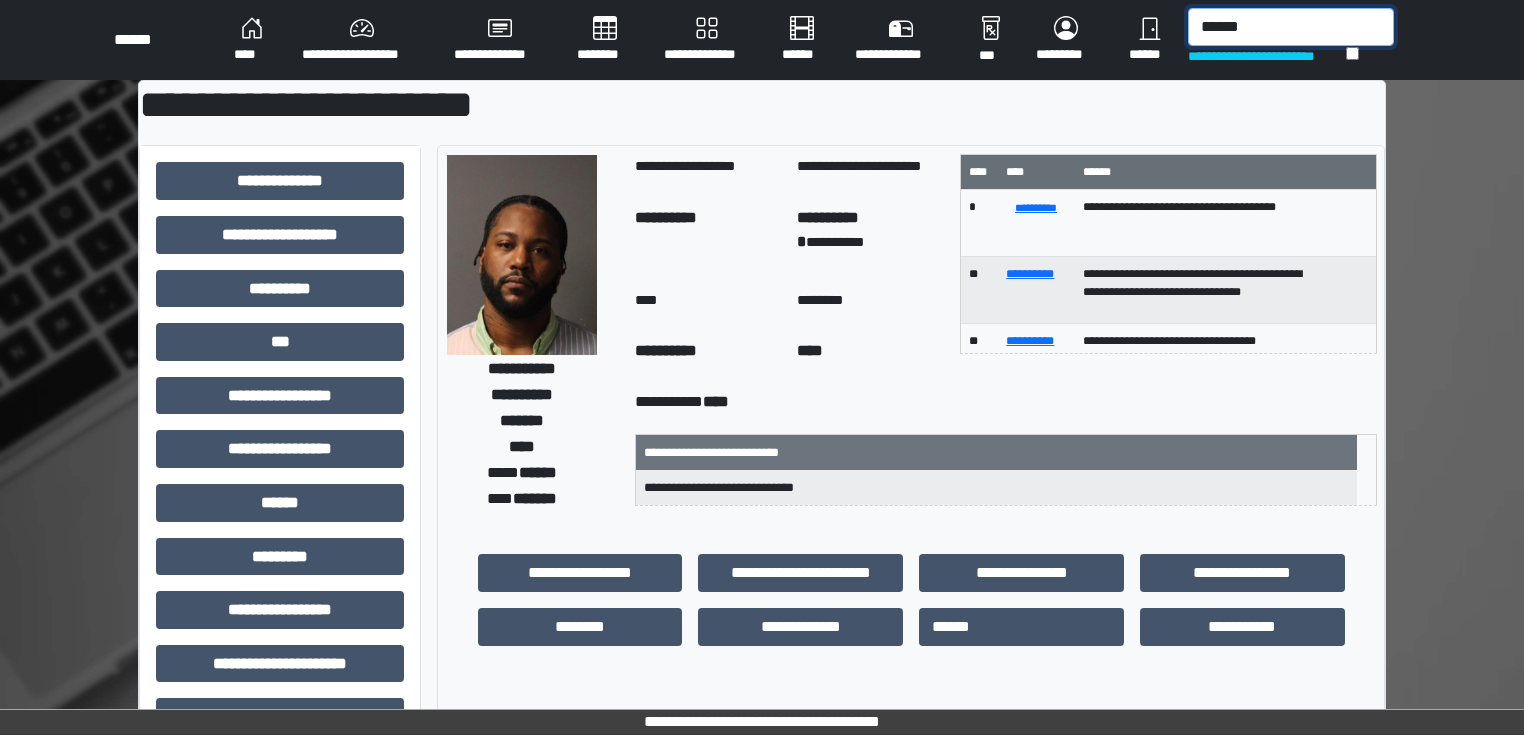 click on "******" at bounding box center [1291, 27] 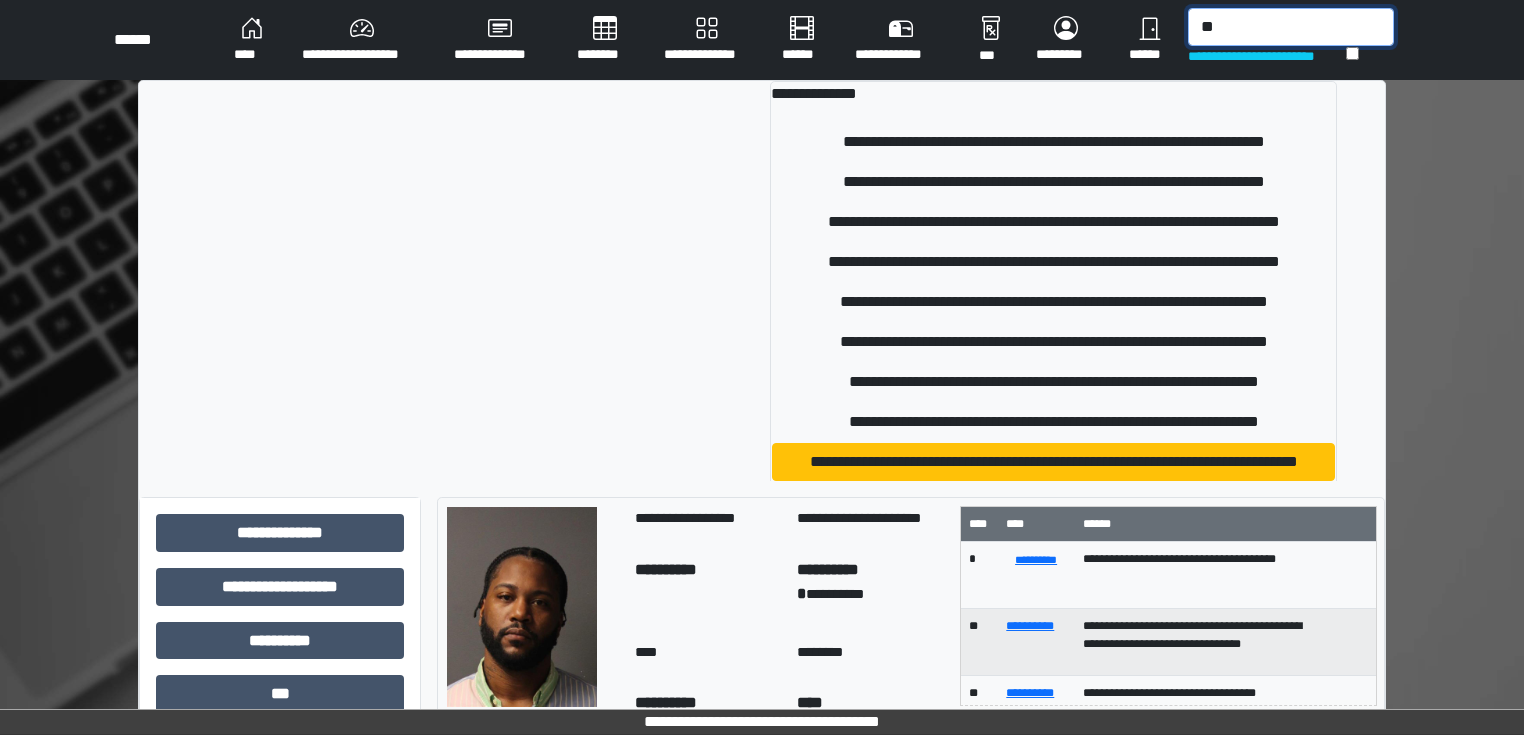 type on "*" 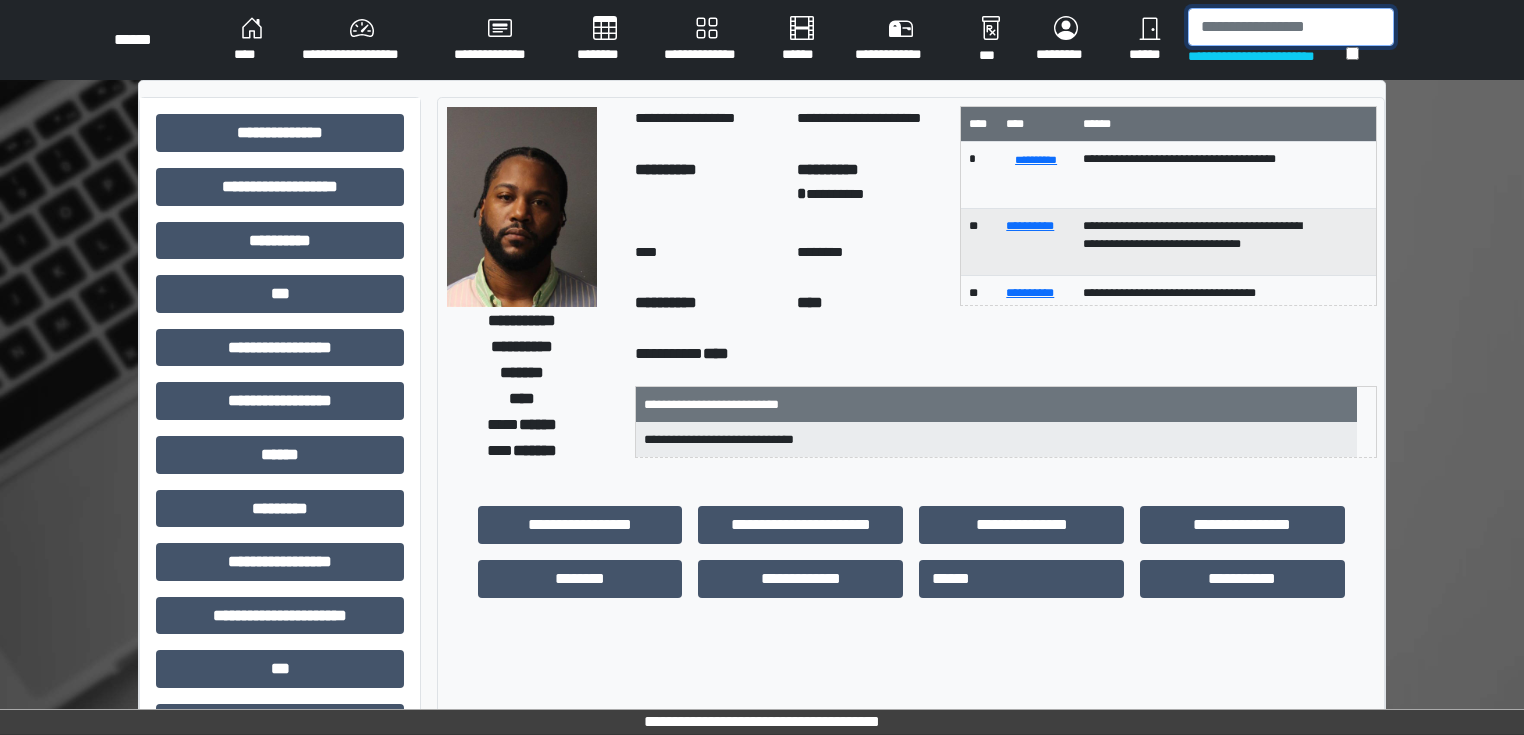 click at bounding box center (1291, 27) 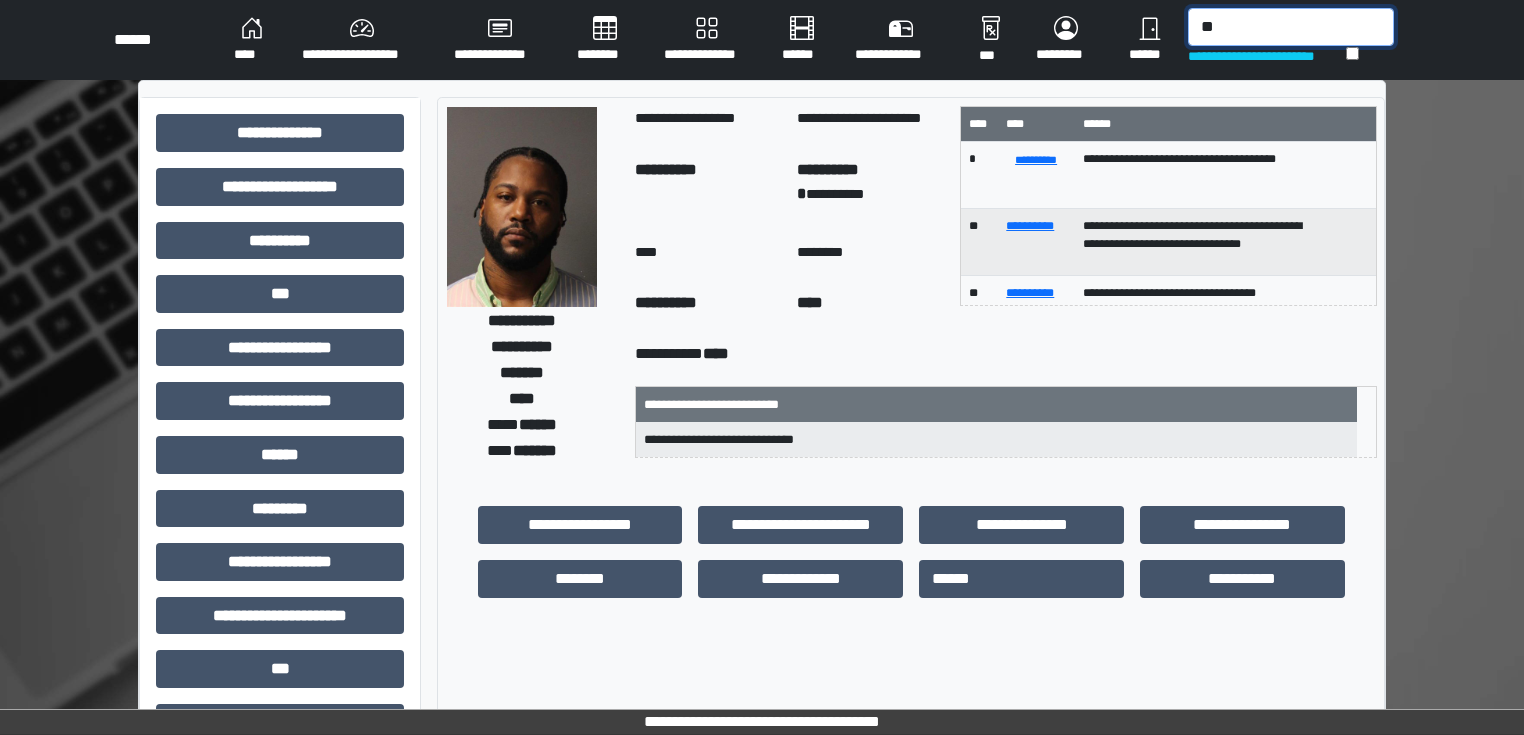 type on "*" 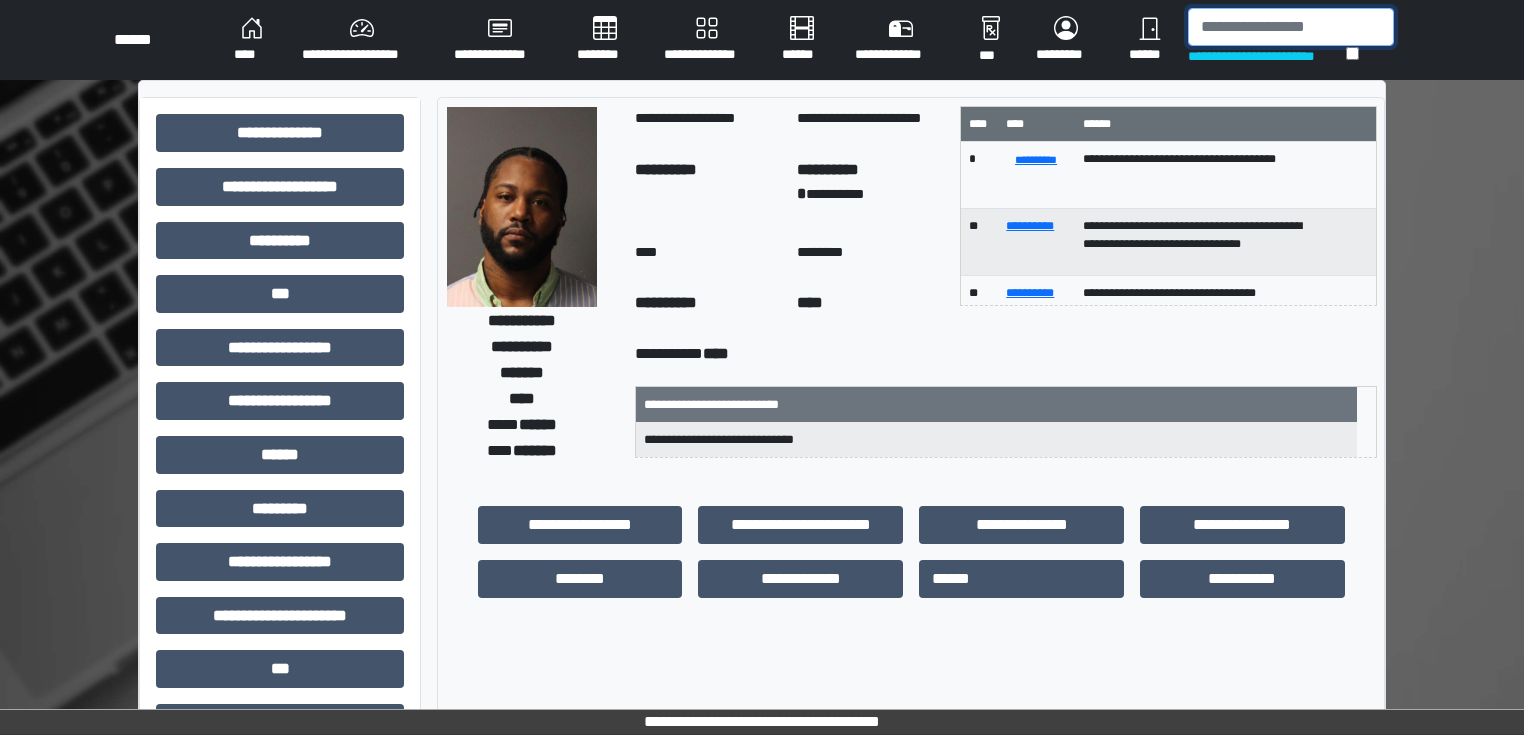 click at bounding box center (1291, 27) 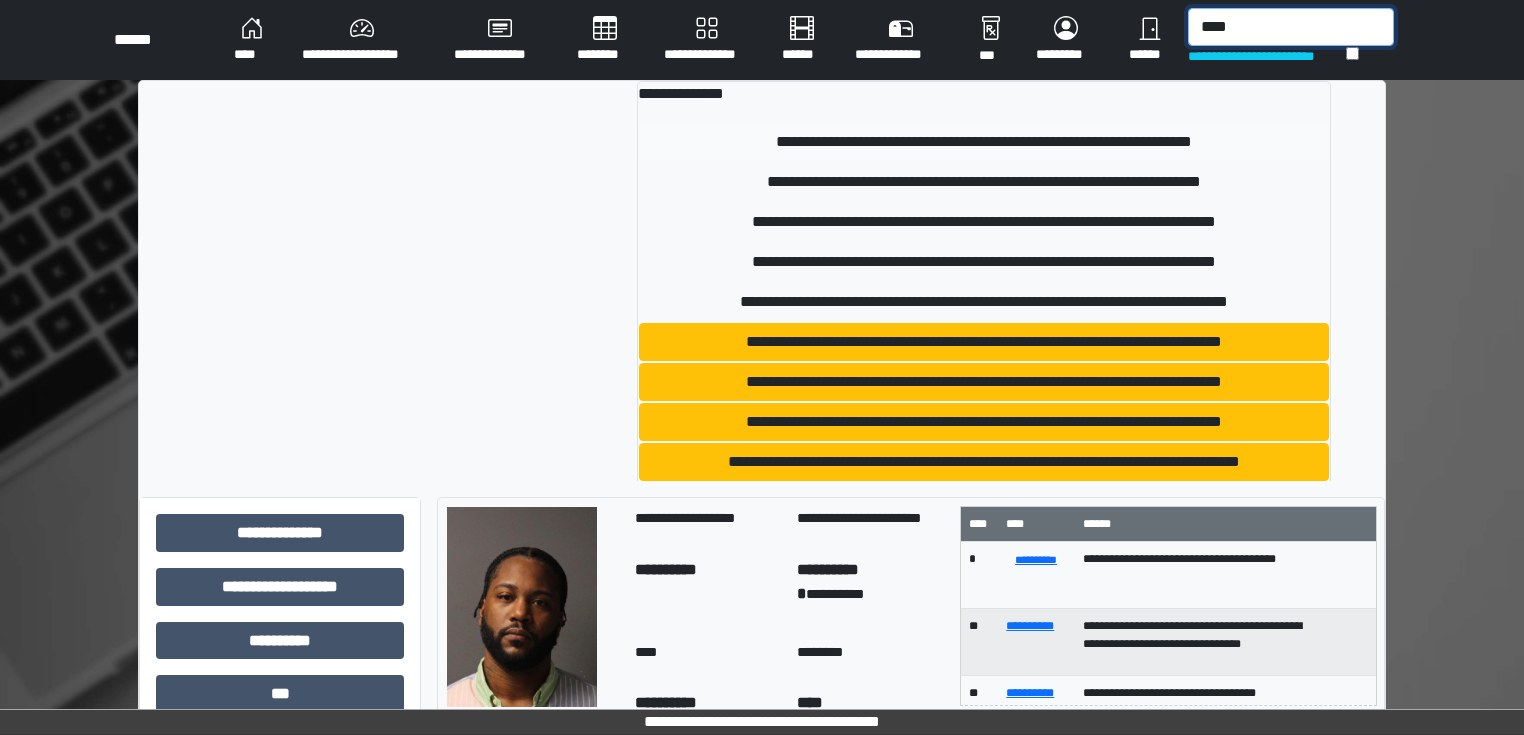 type on "****" 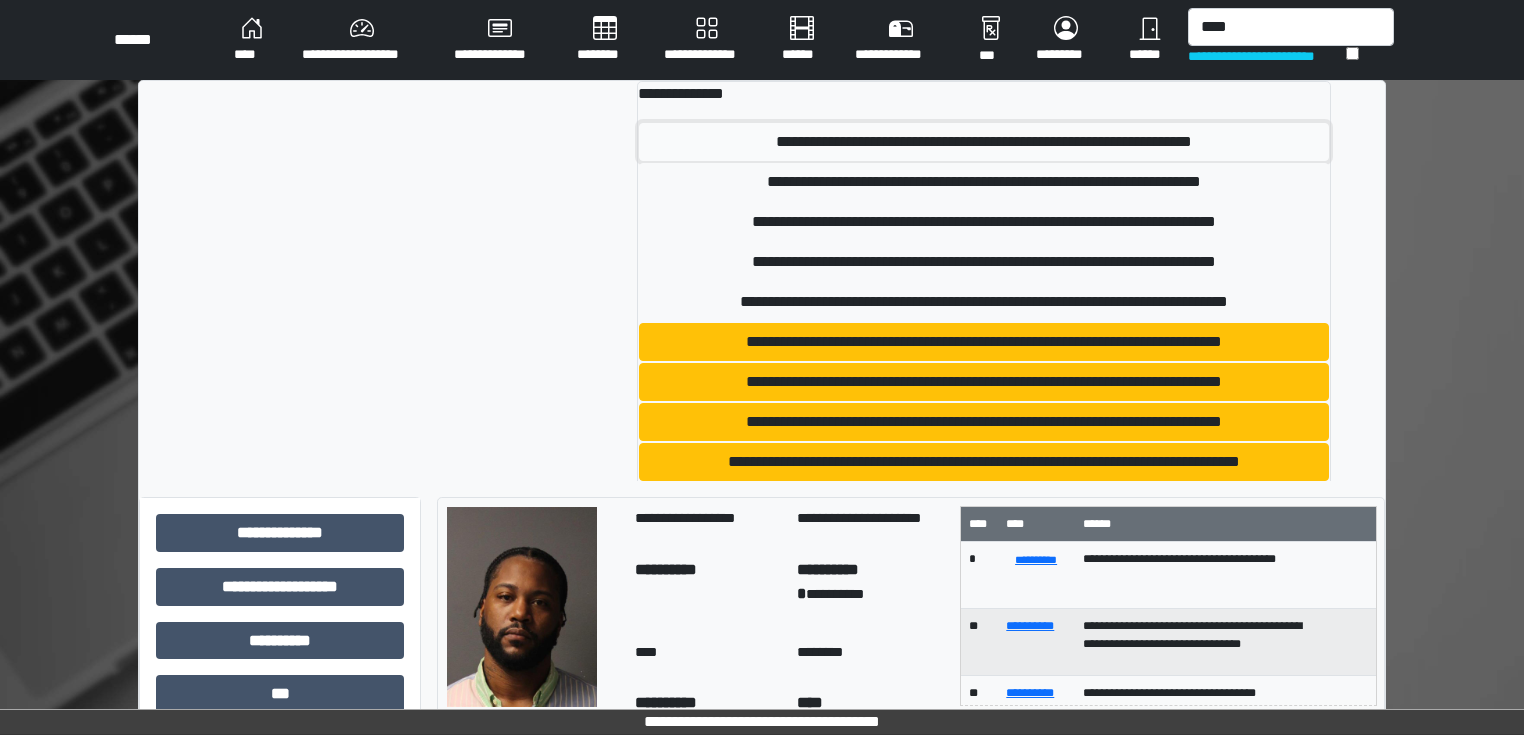 click on "**********" at bounding box center [984, 142] 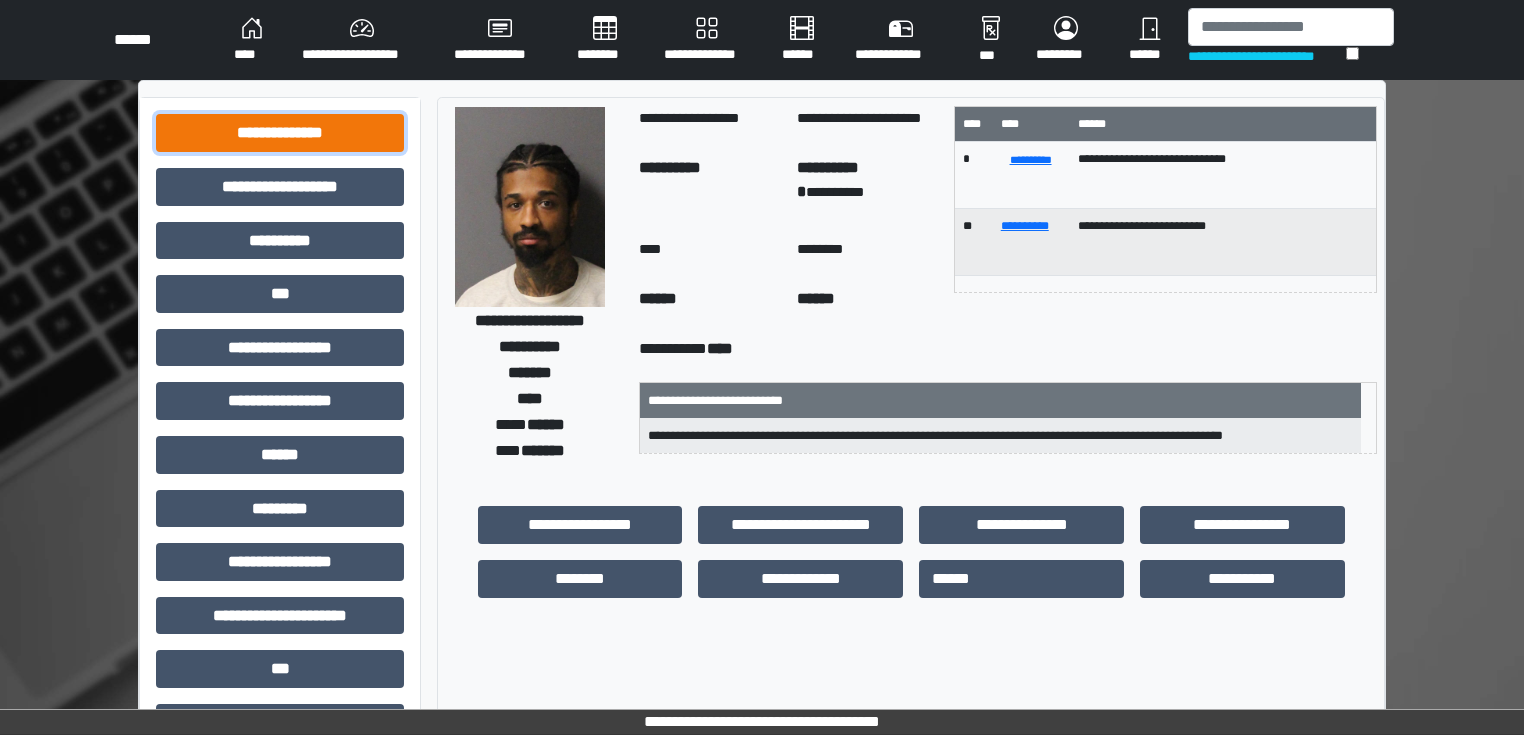click on "**********" at bounding box center [280, 133] 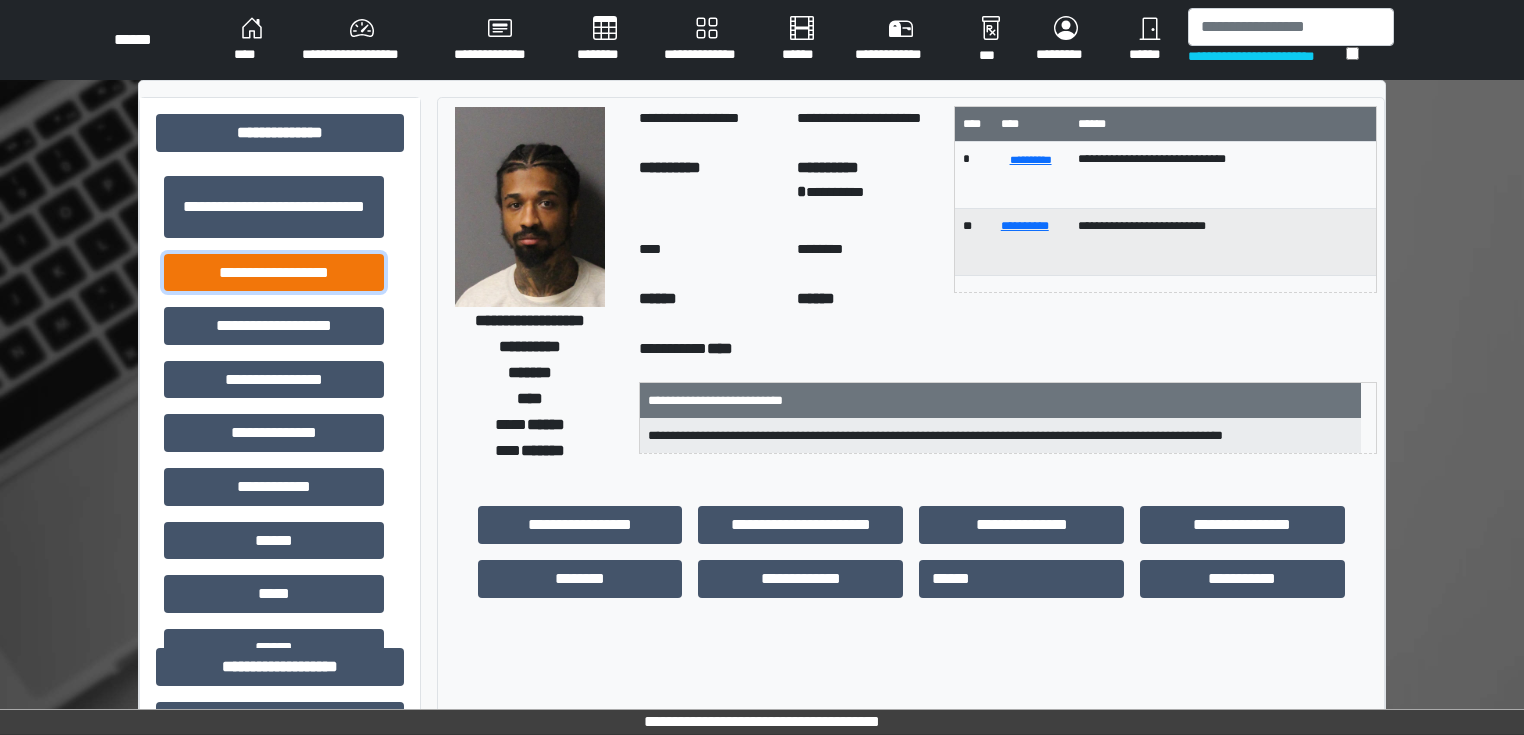 click on "**********" at bounding box center [274, 273] 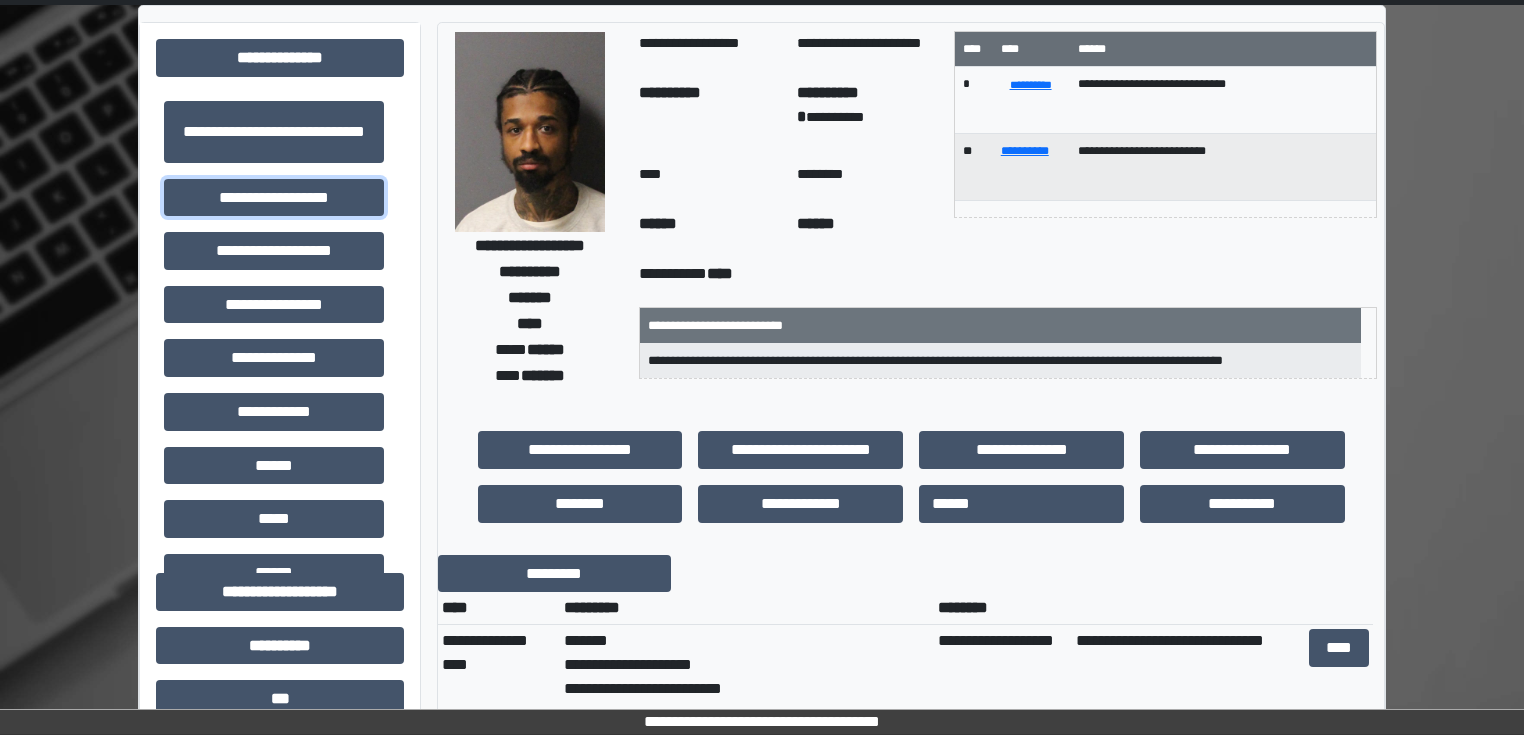 scroll, scrollTop: 320, scrollLeft: 0, axis: vertical 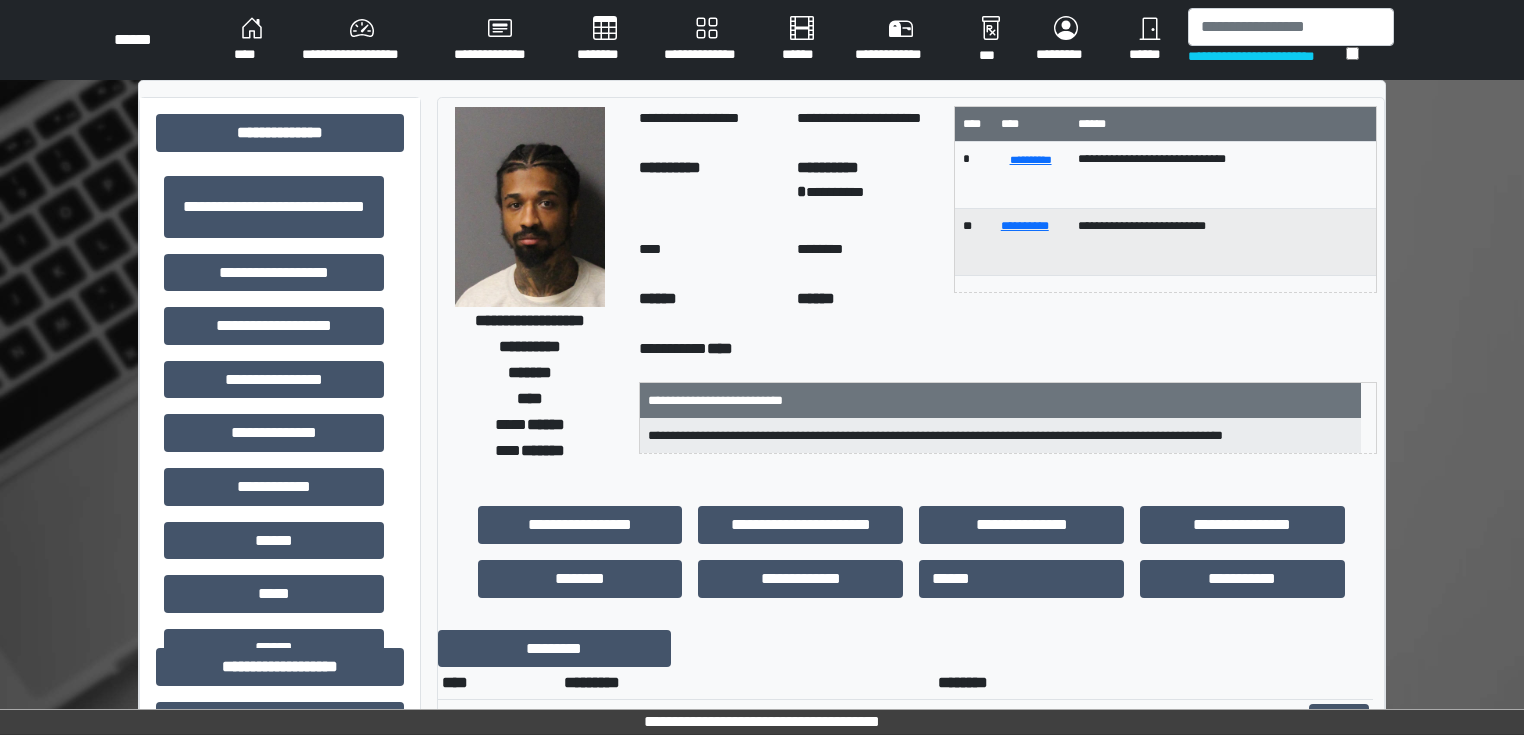 drag, startPoint x: 781, startPoint y: 272, endPoint x: 799, endPoint y: 250, distance: 28.42534 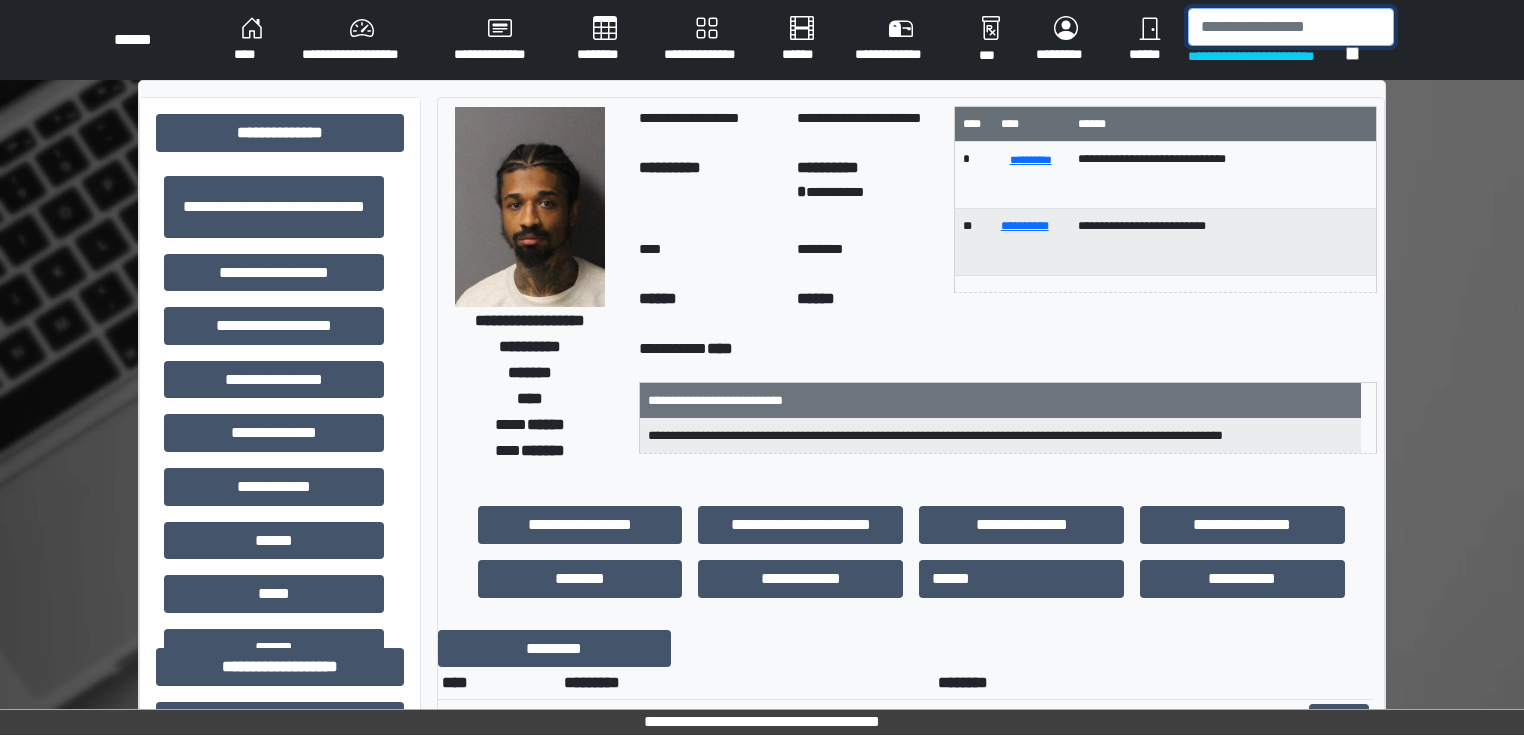 click at bounding box center [1291, 27] 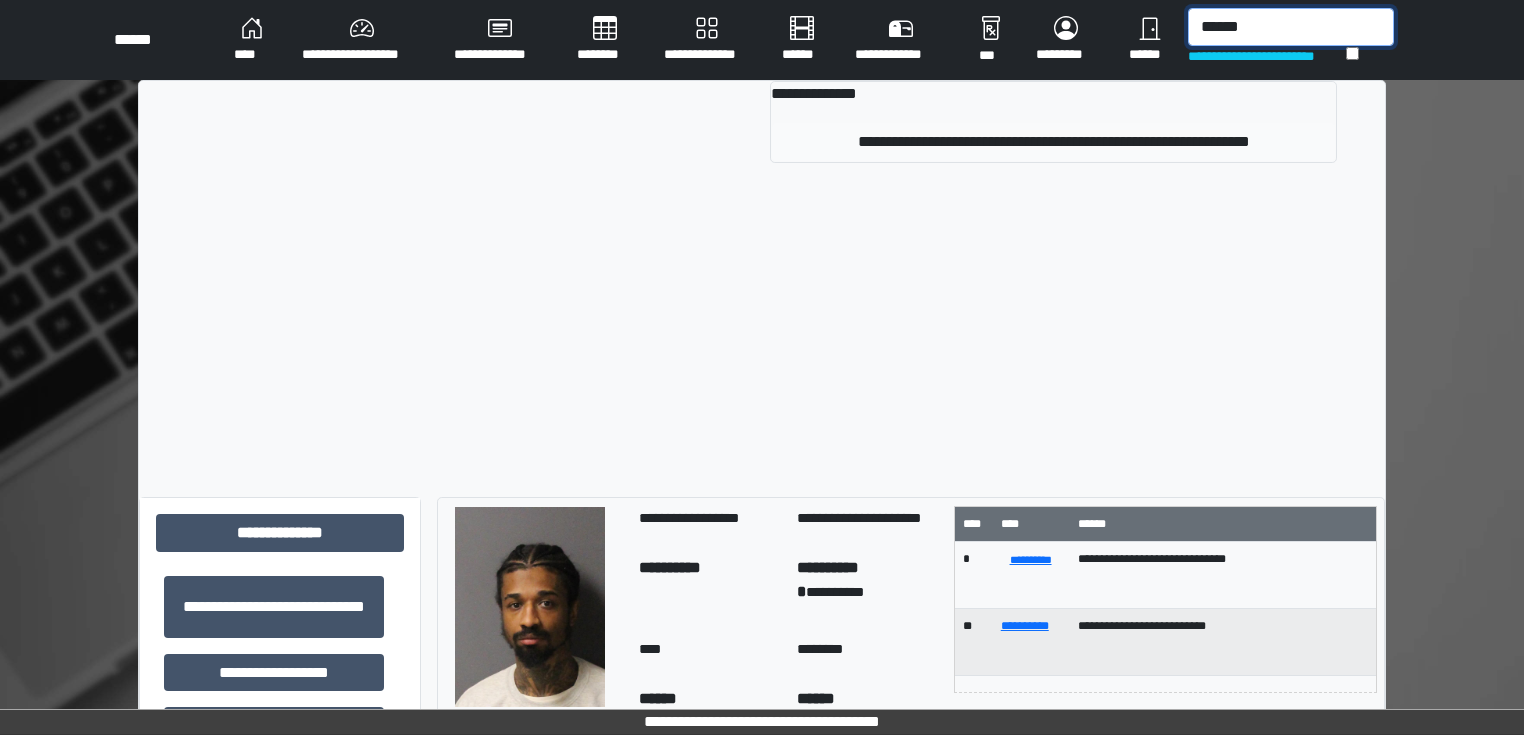 type on "******" 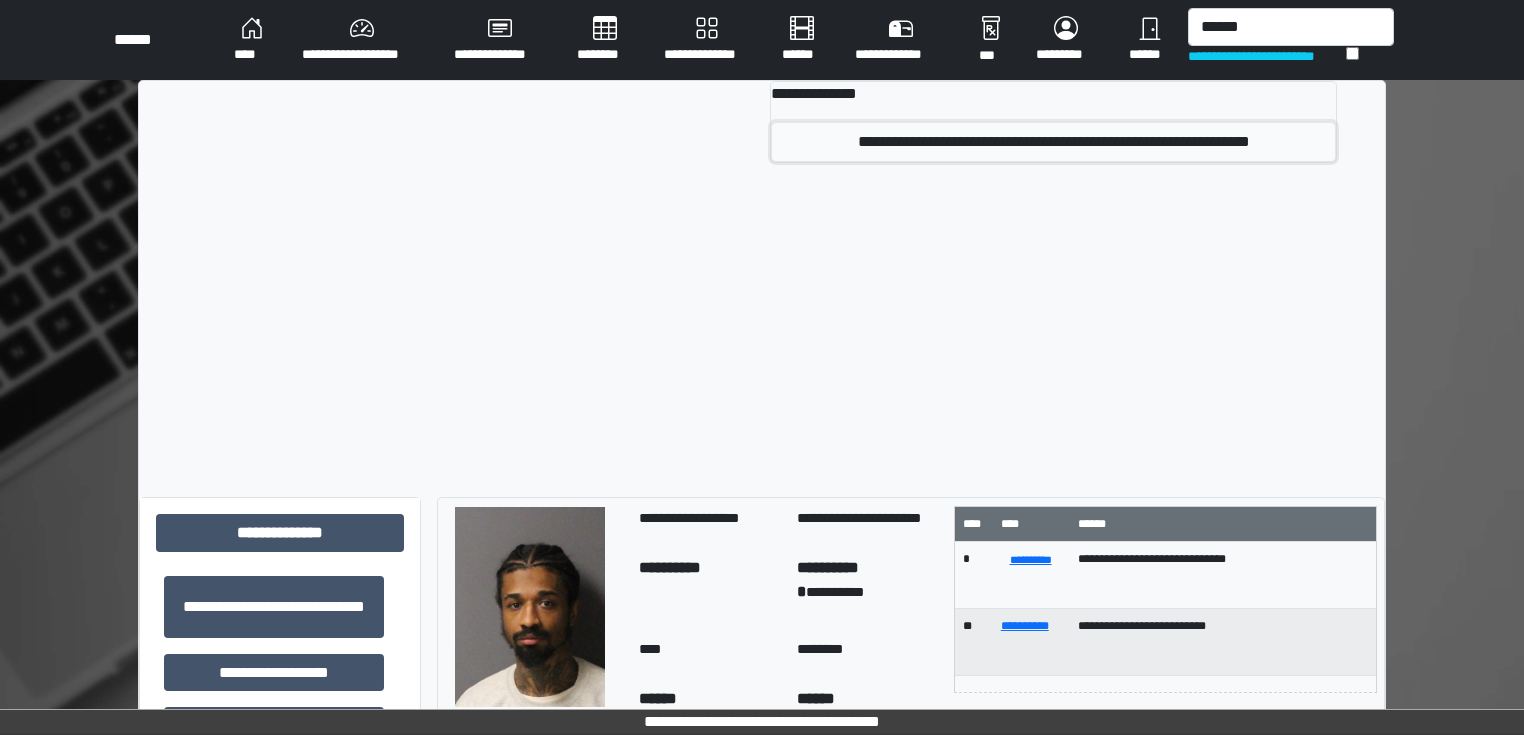 click on "**********" at bounding box center [1053, 142] 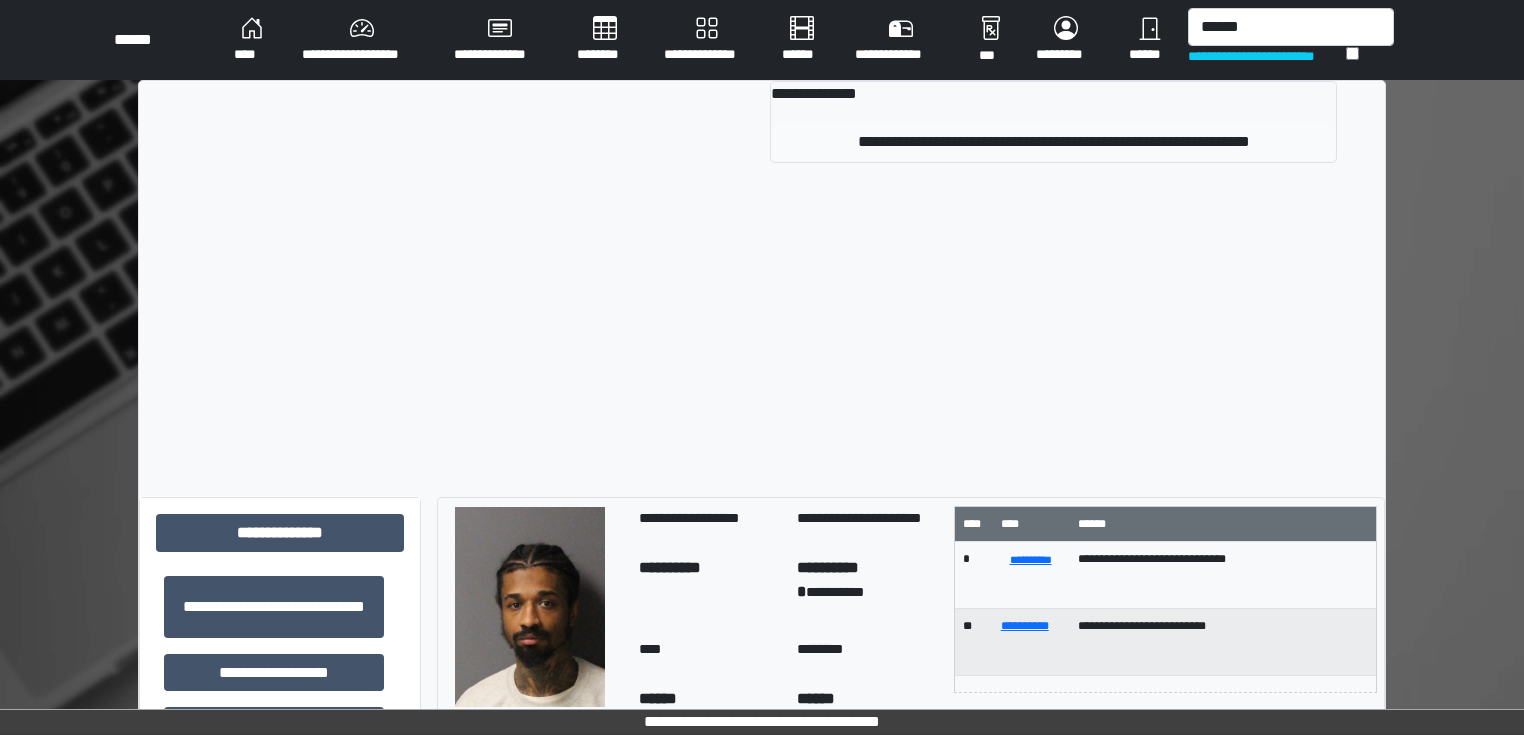 type 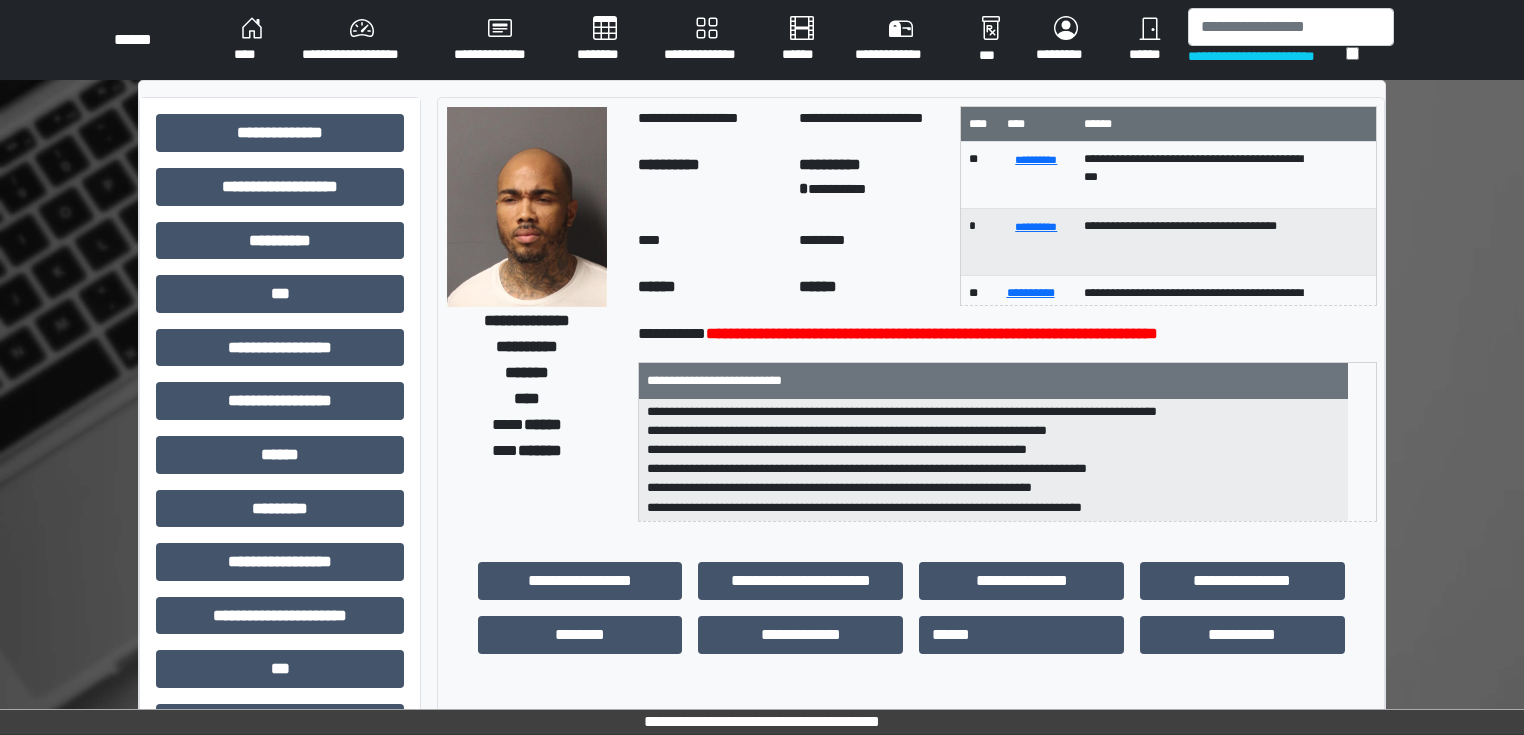 scroll, scrollTop: 6, scrollLeft: 0, axis: vertical 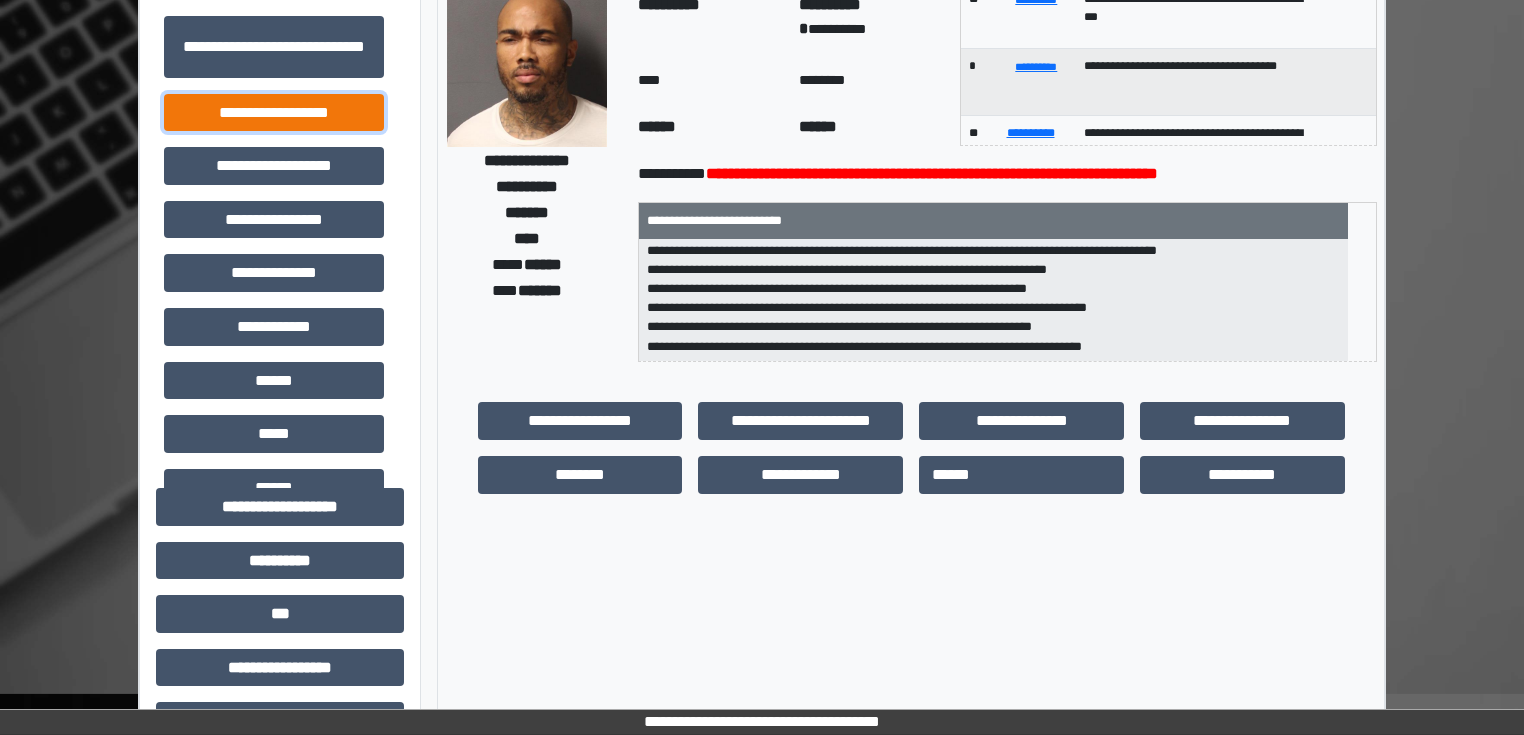 click on "**********" at bounding box center (274, 113) 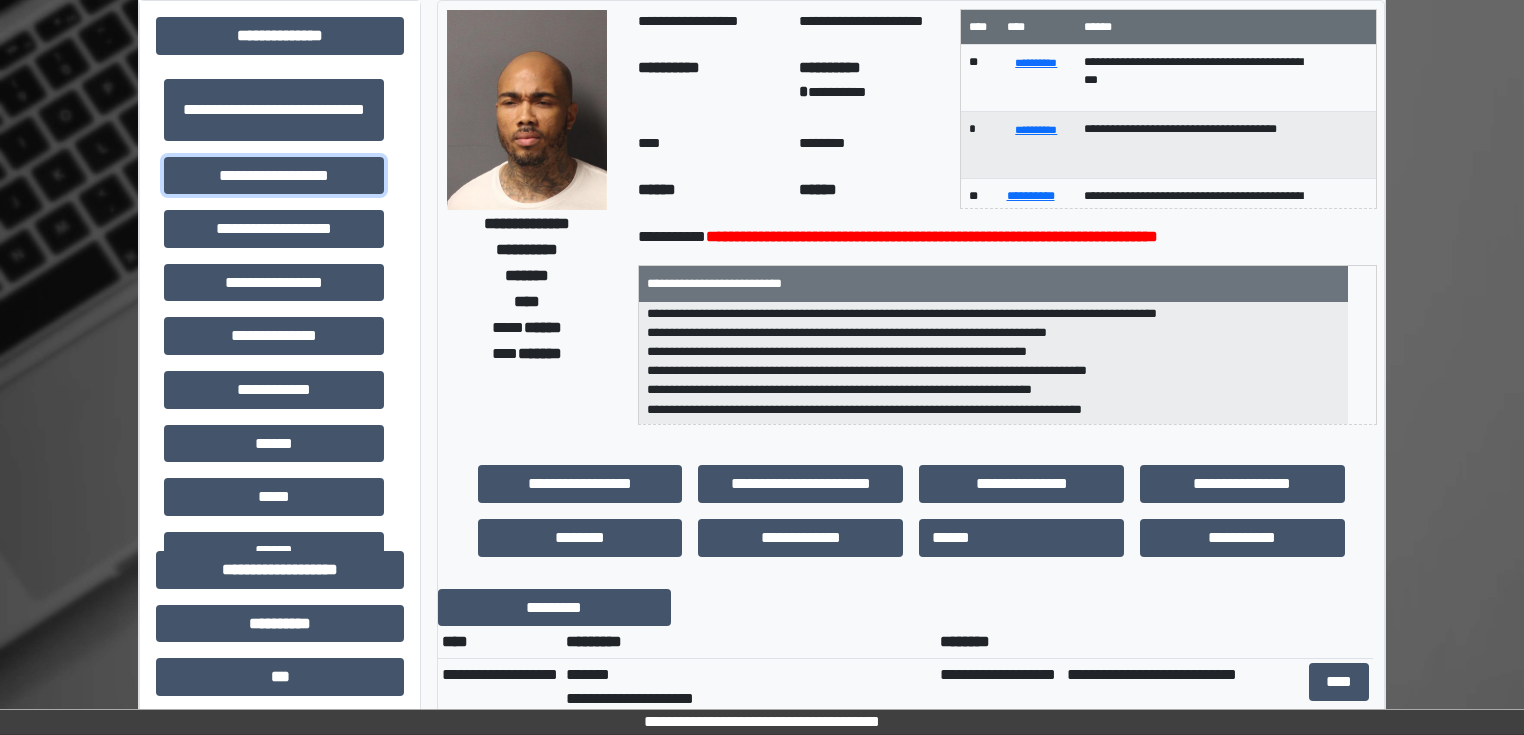 scroll, scrollTop: 0, scrollLeft: 0, axis: both 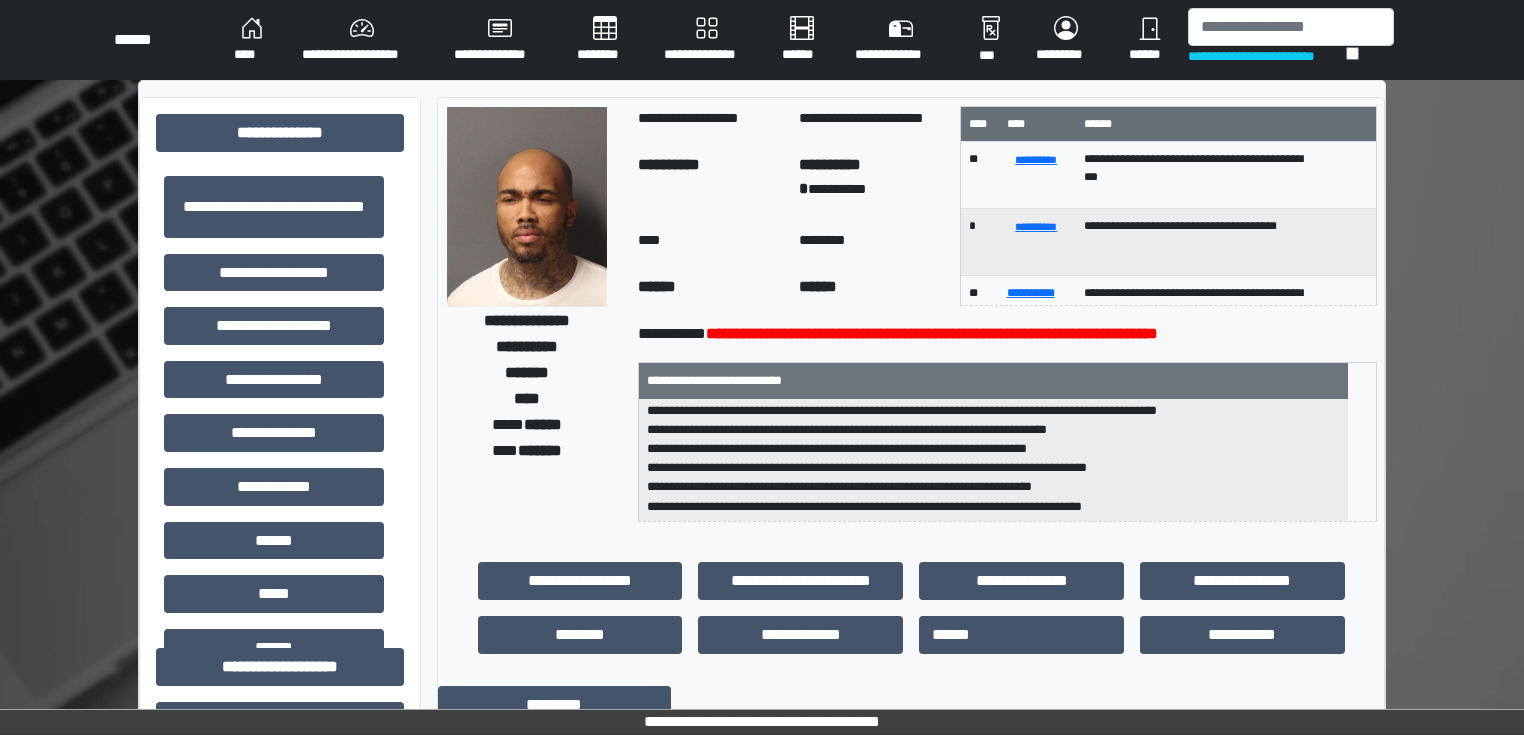 click on "********" at bounding box center (604, 40) 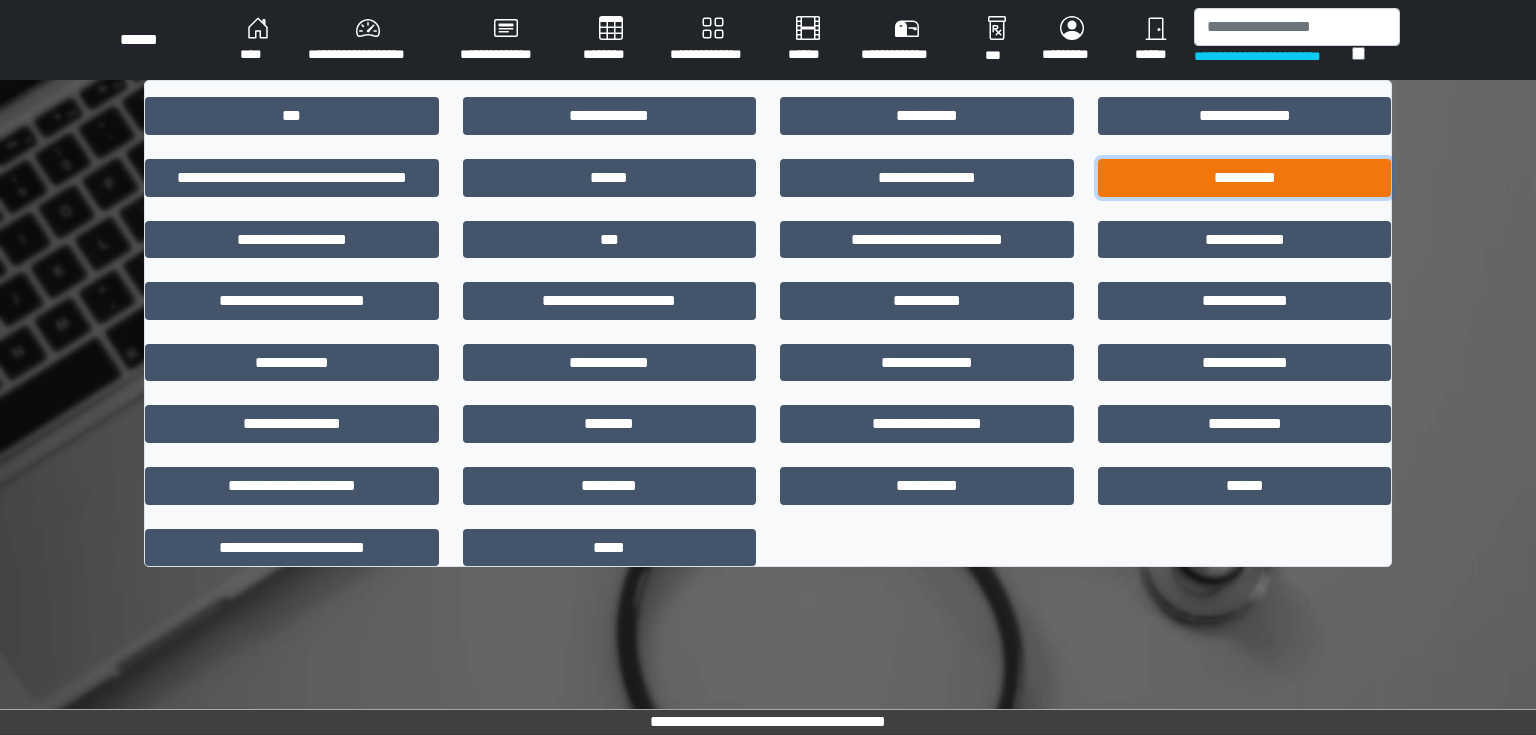 click on "**********" at bounding box center [1245, 178] 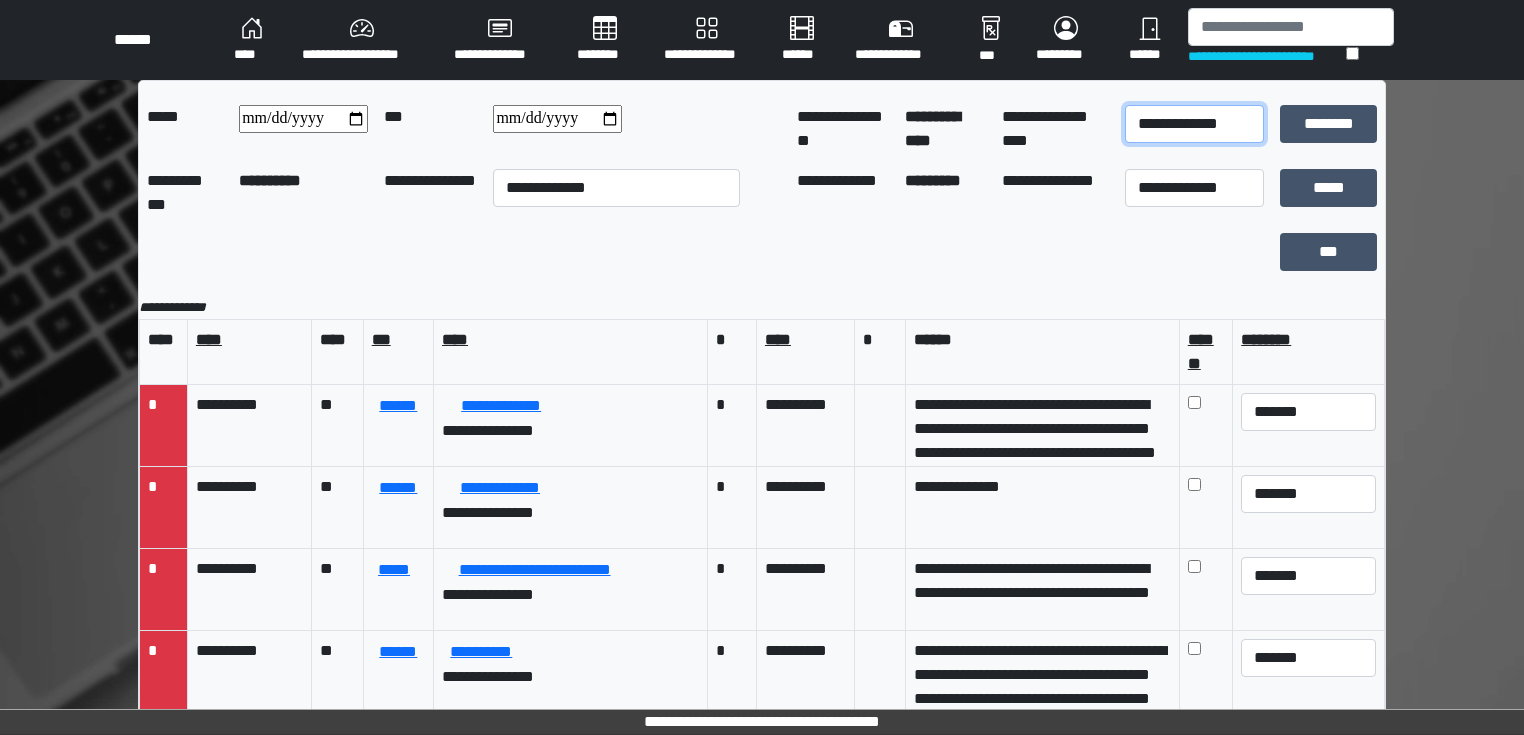 click on "**********" at bounding box center (1194, 124) 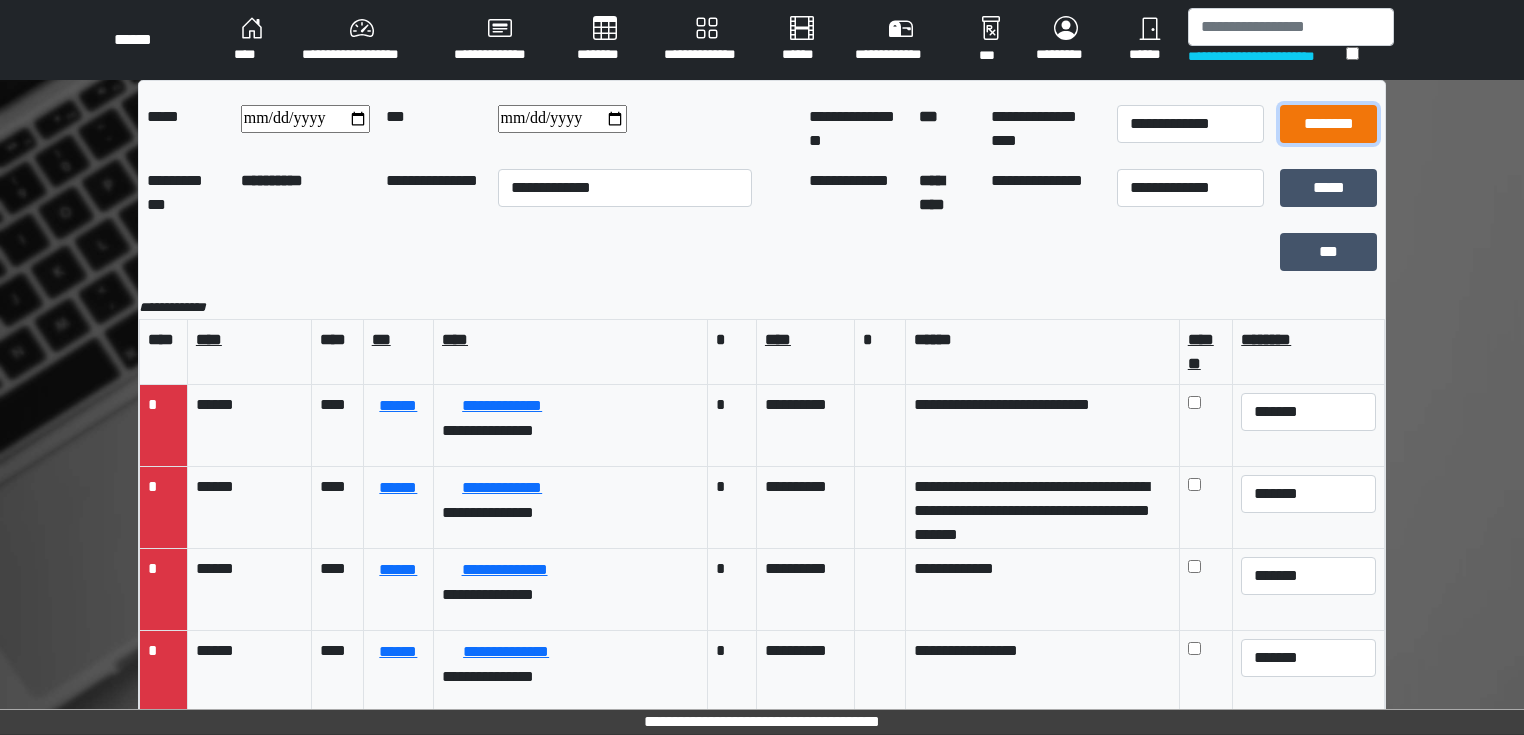 click on "********" at bounding box center [1329, 124] 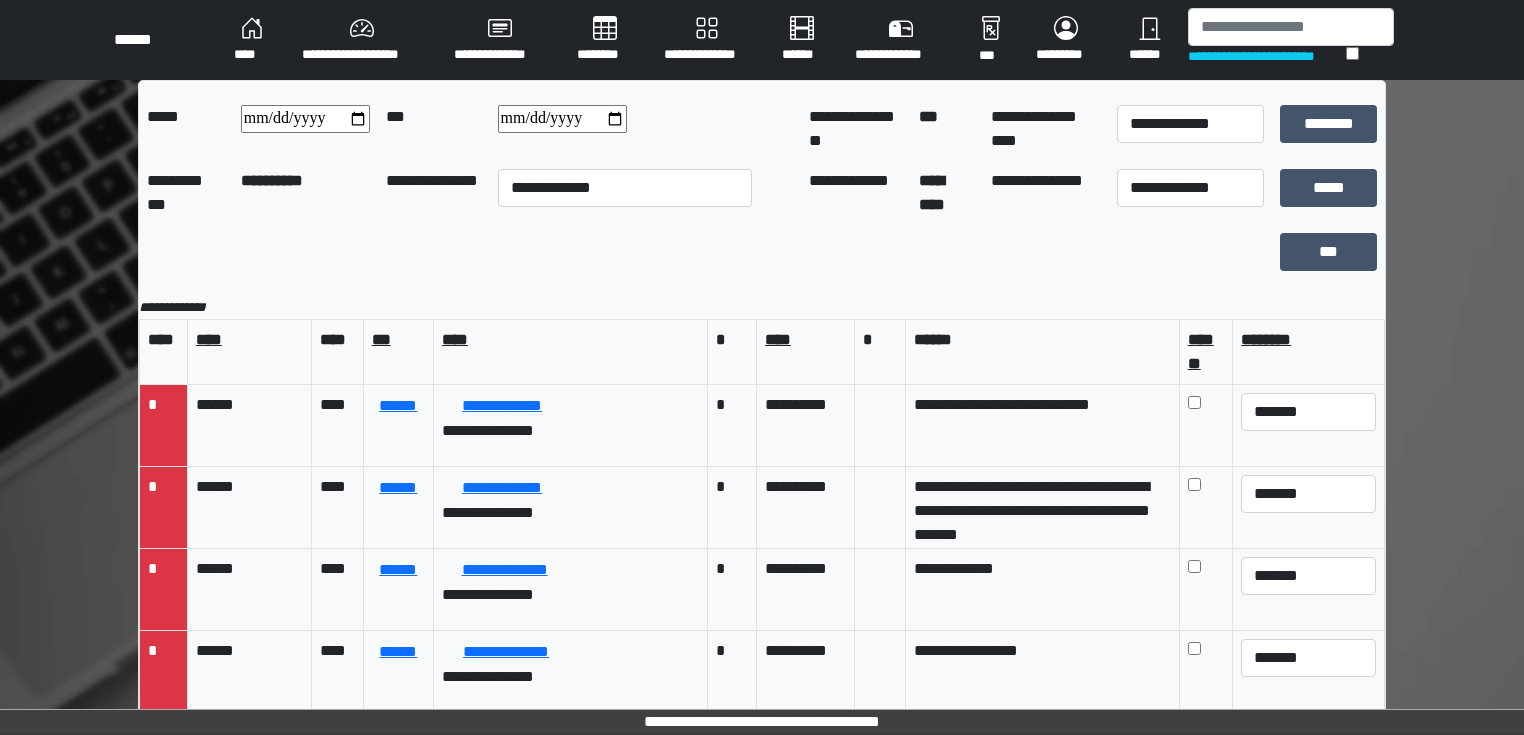 click on "****" at bounding box center (252, 40) 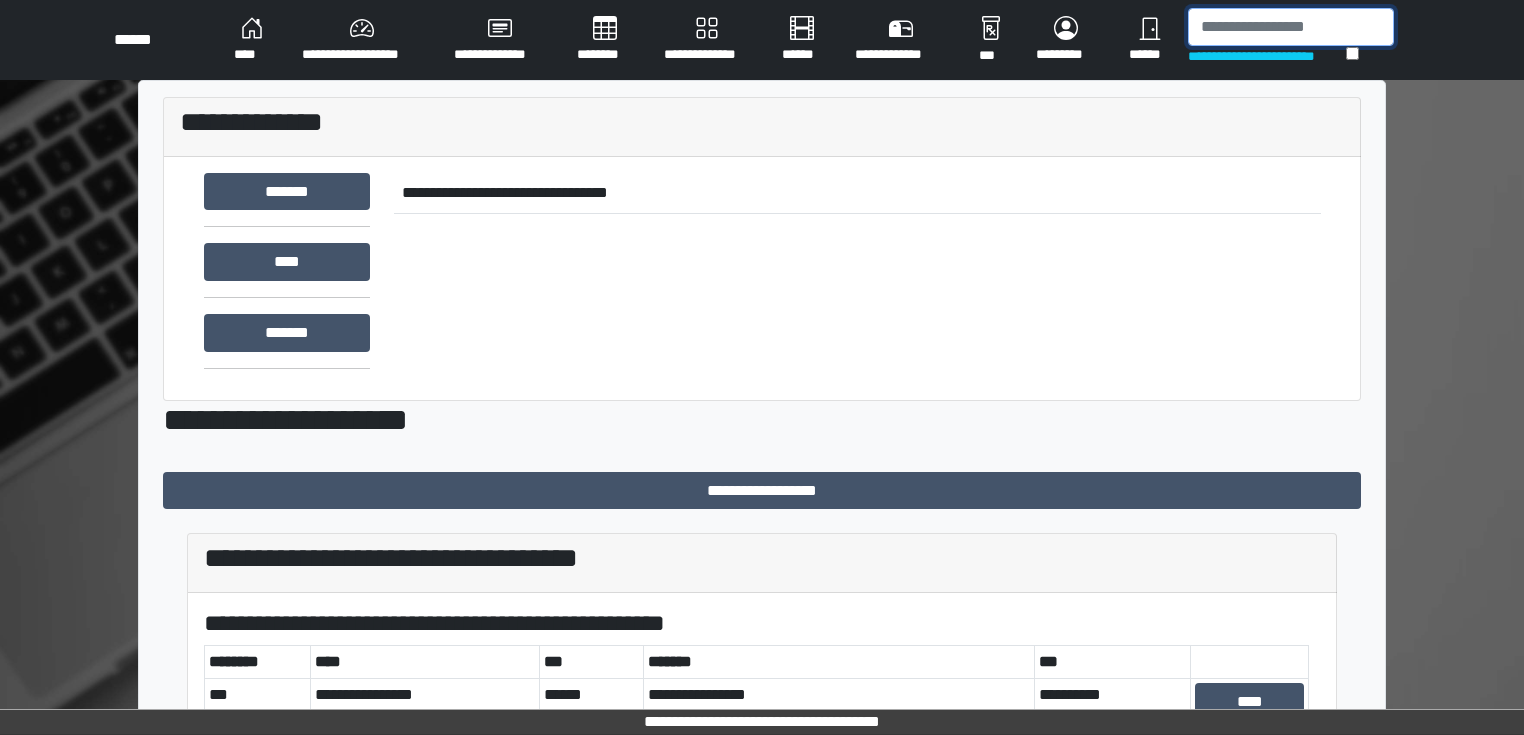click at bounding box center (1291, 27) 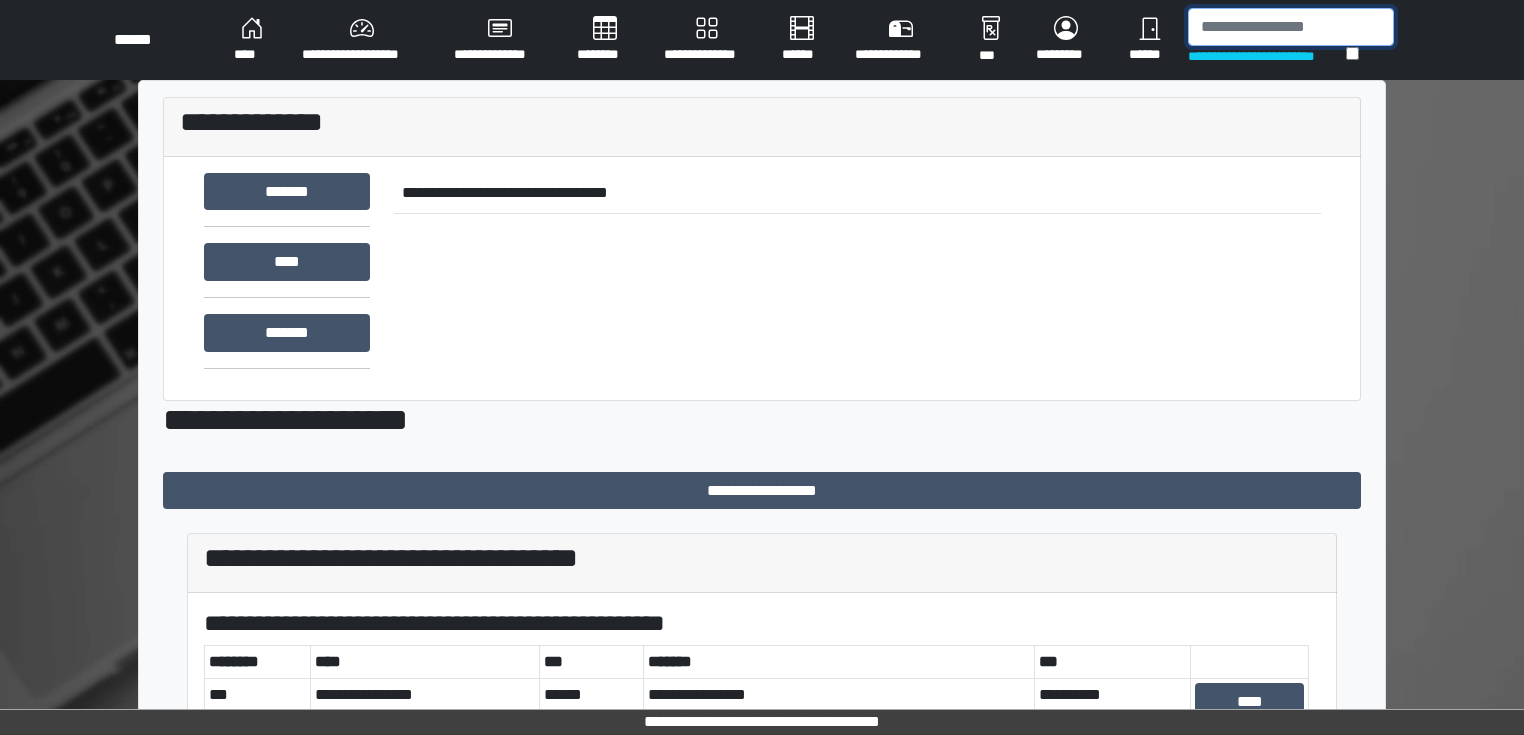 click at bounding box center [1291, 27] 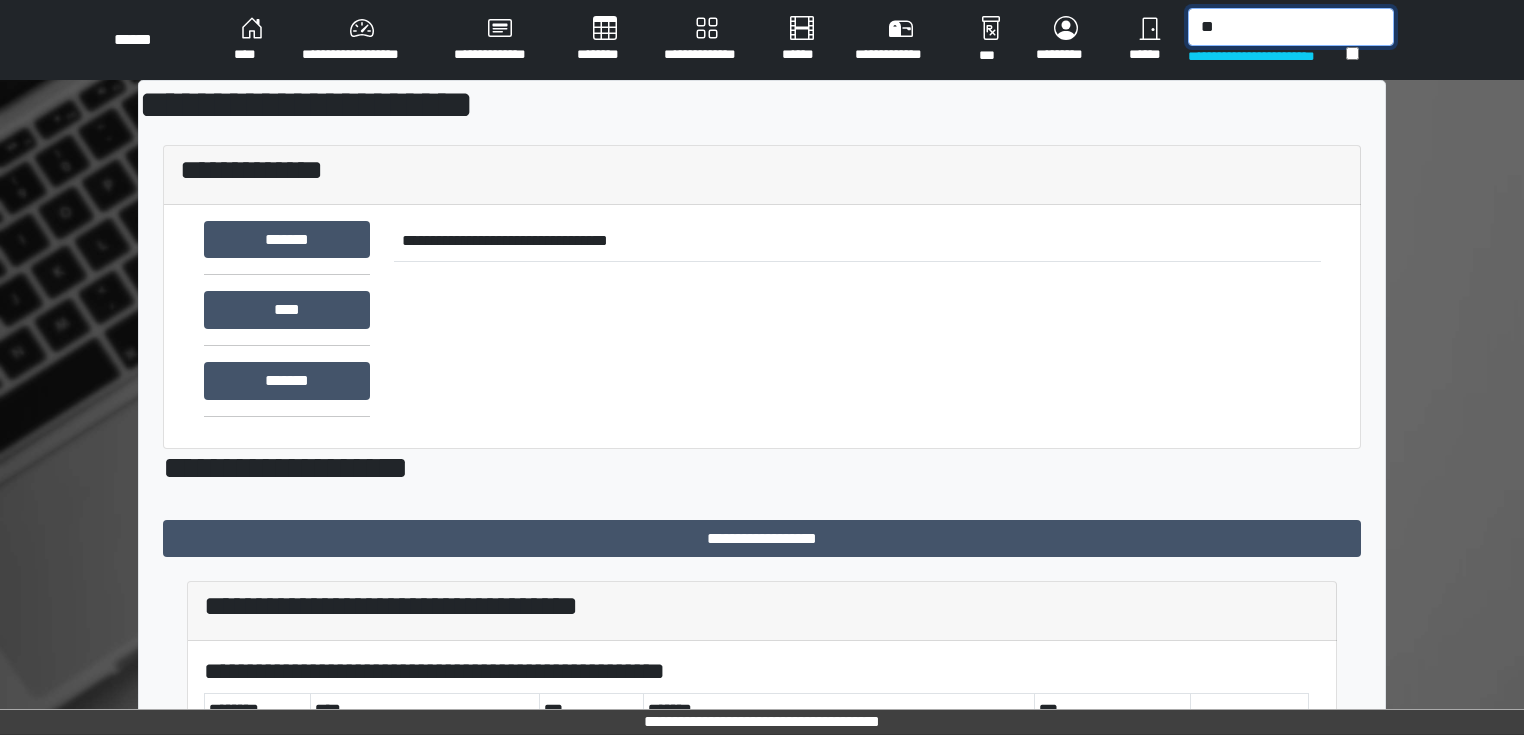 type on "*" 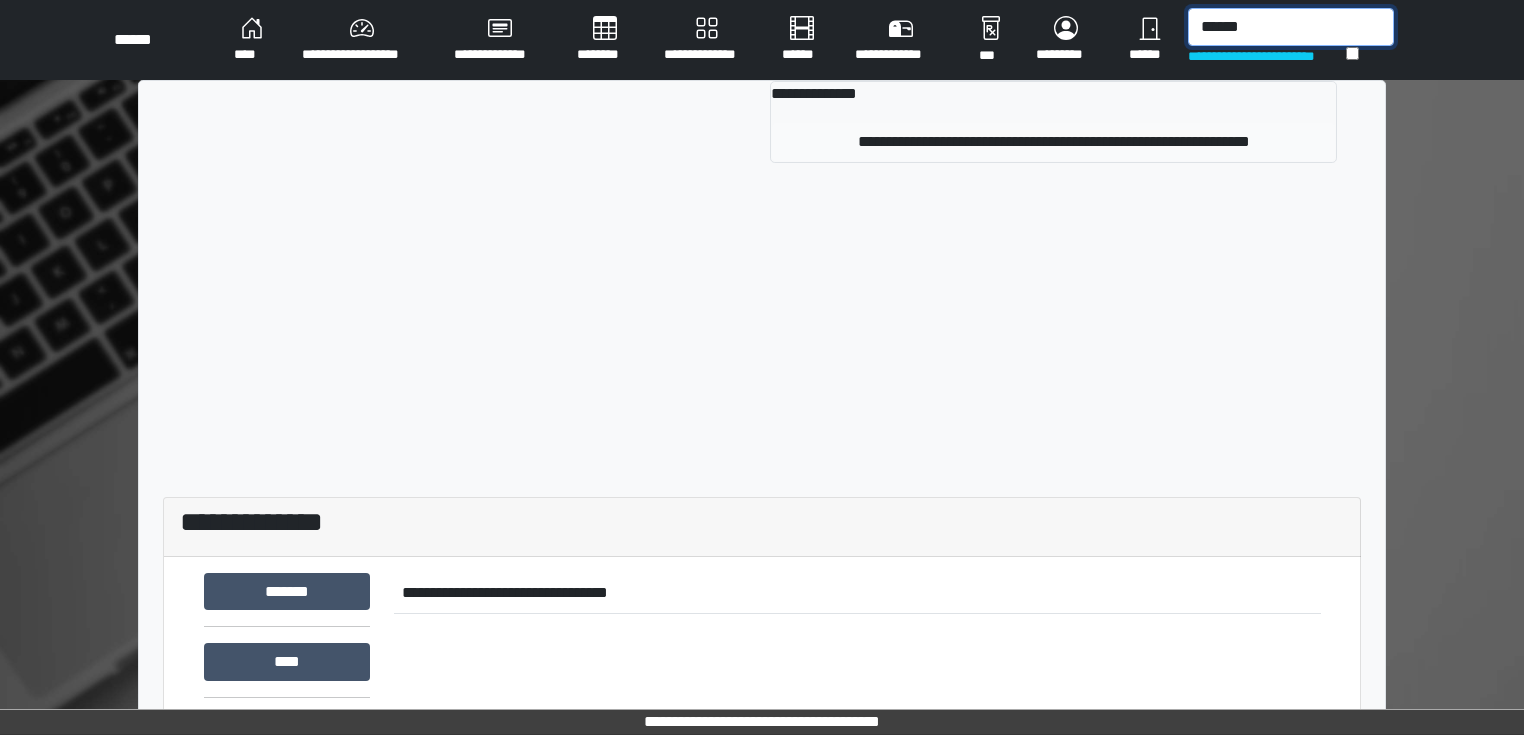 type on "******" 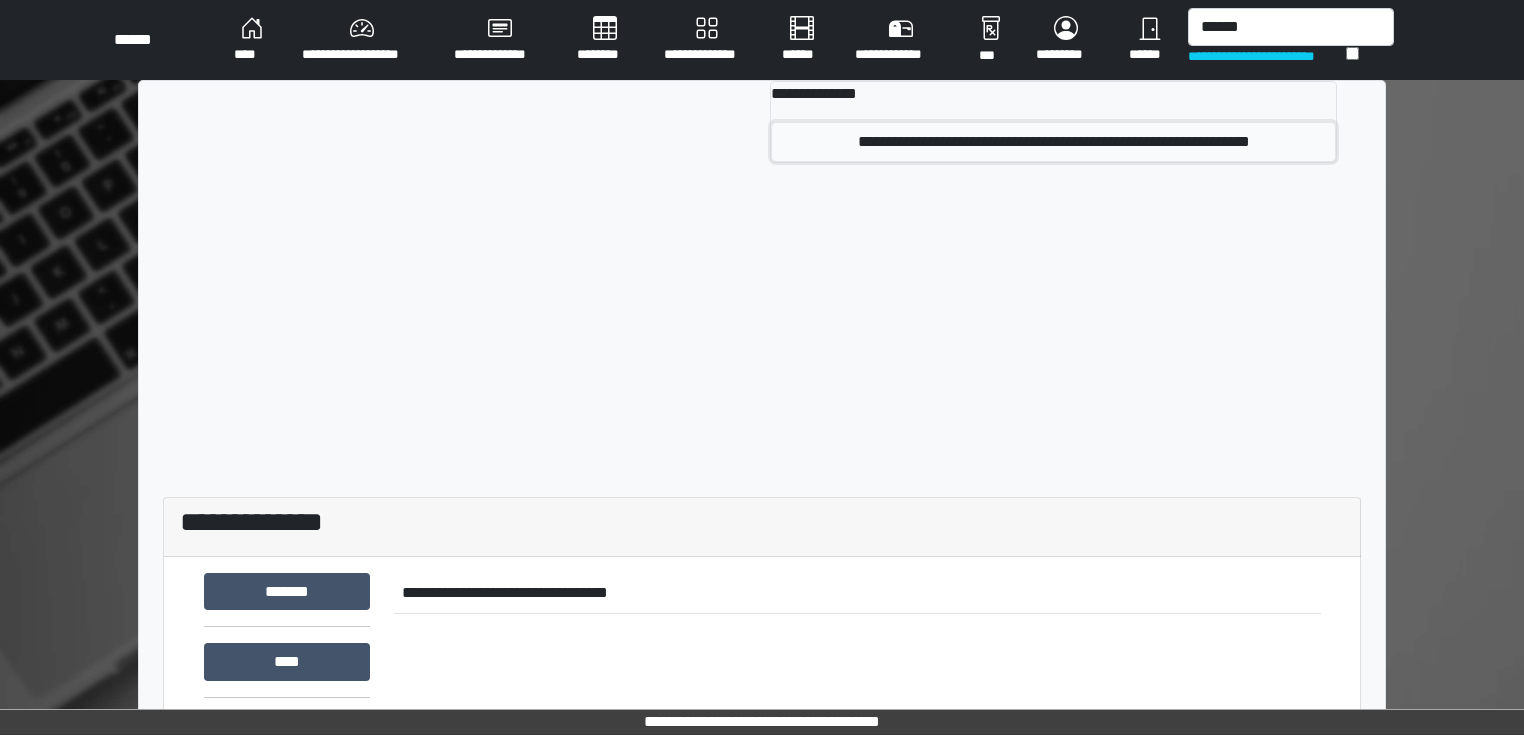 click on "**********" at bounding box center [1053, 142] 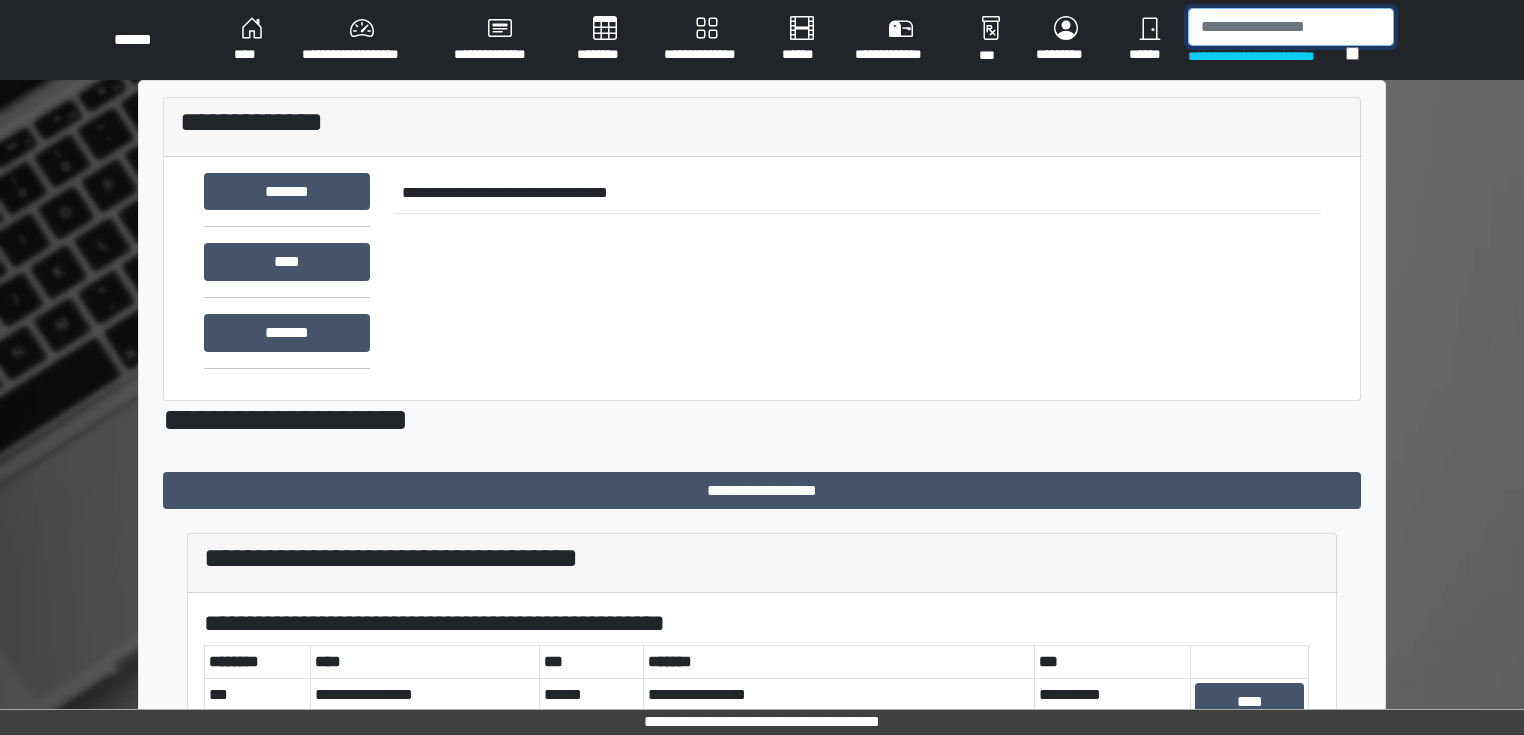 click at bounding box center [1291, 27] 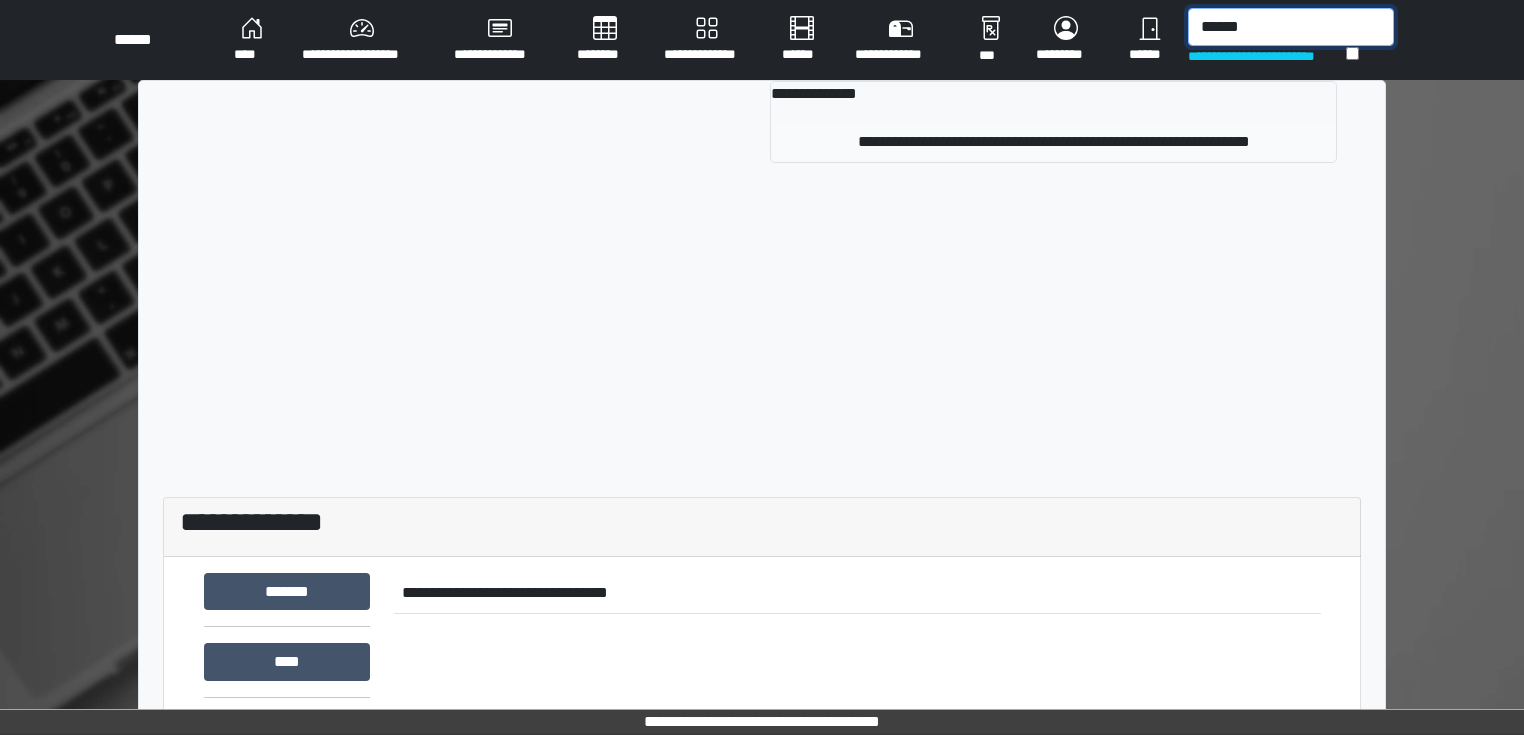 type on "******" 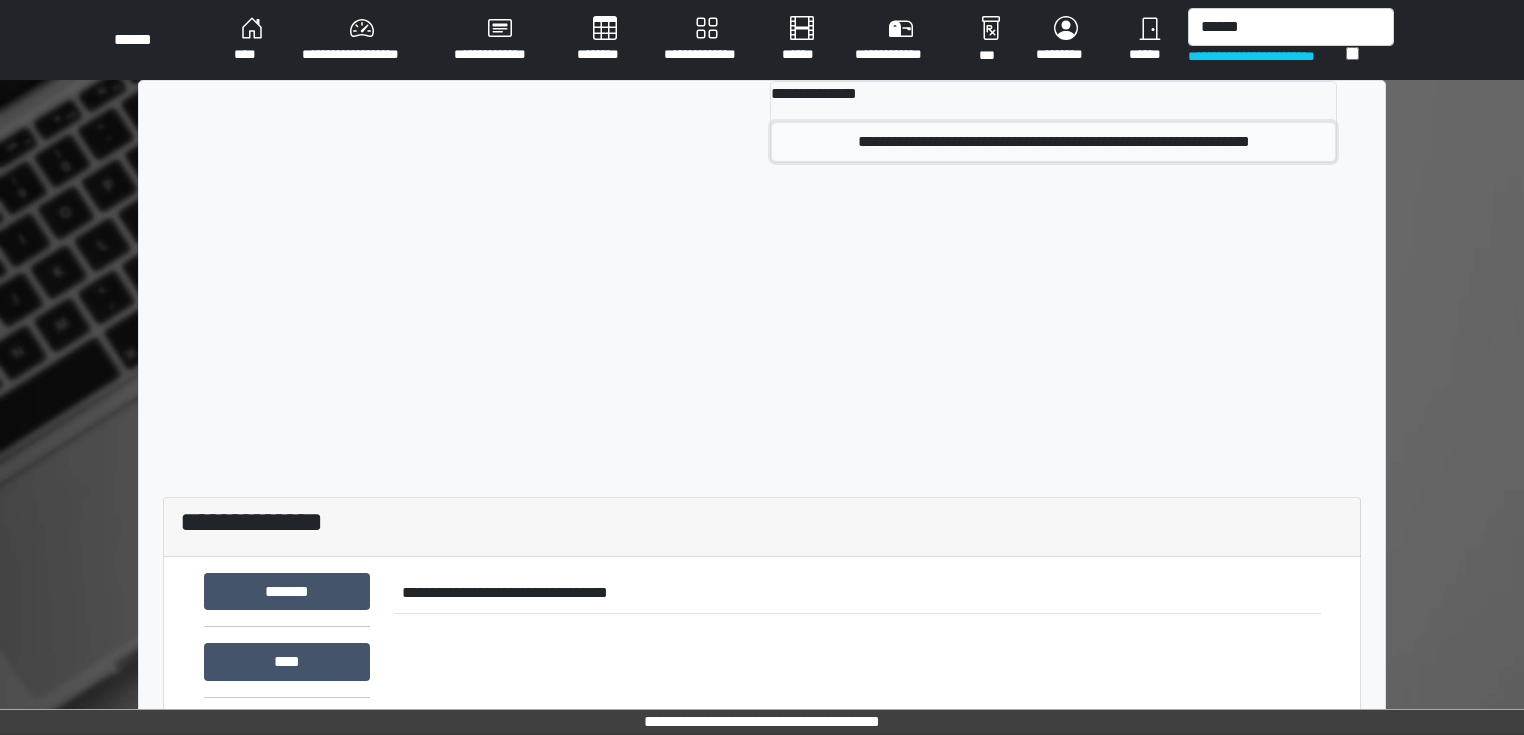 click on "**********" at bounding box center [1053, 142] 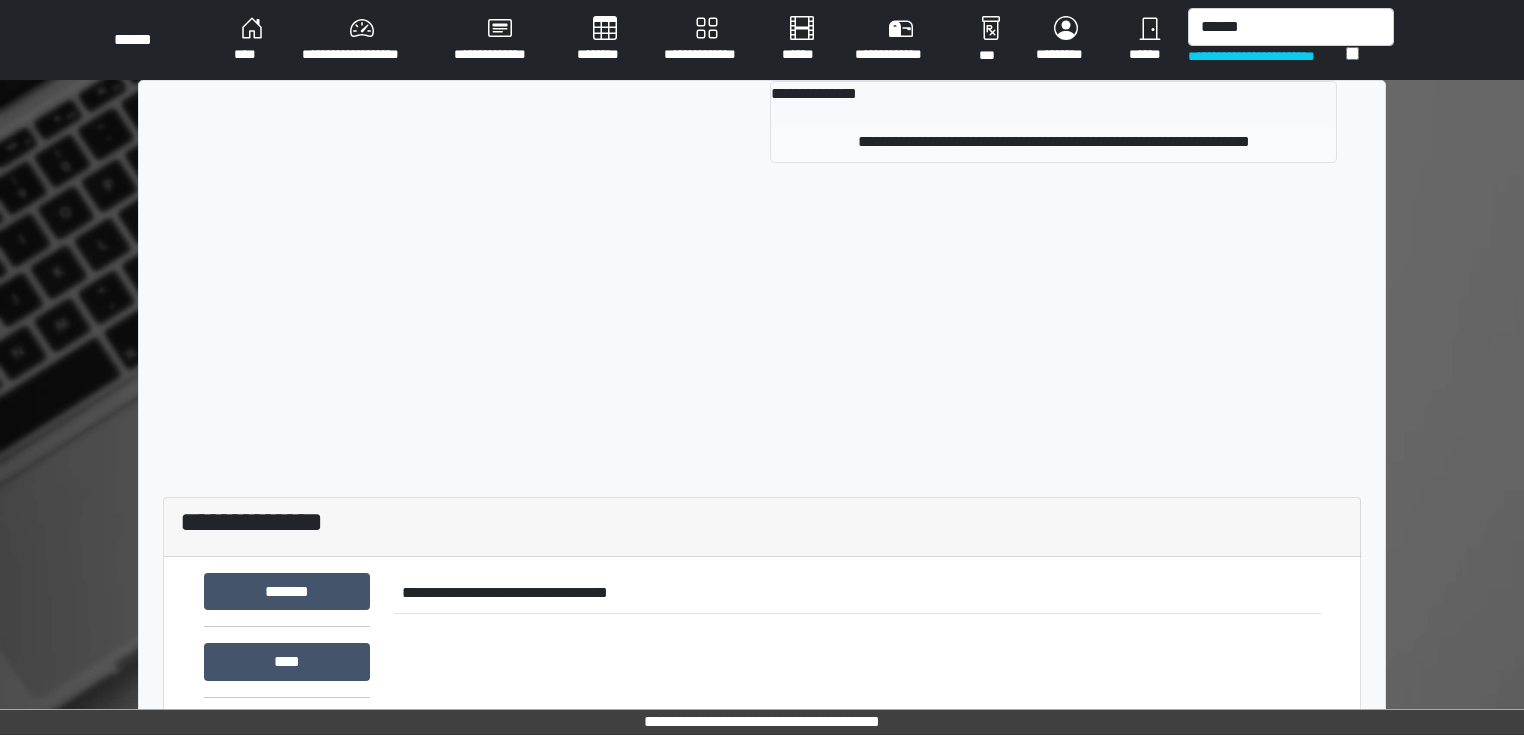 type 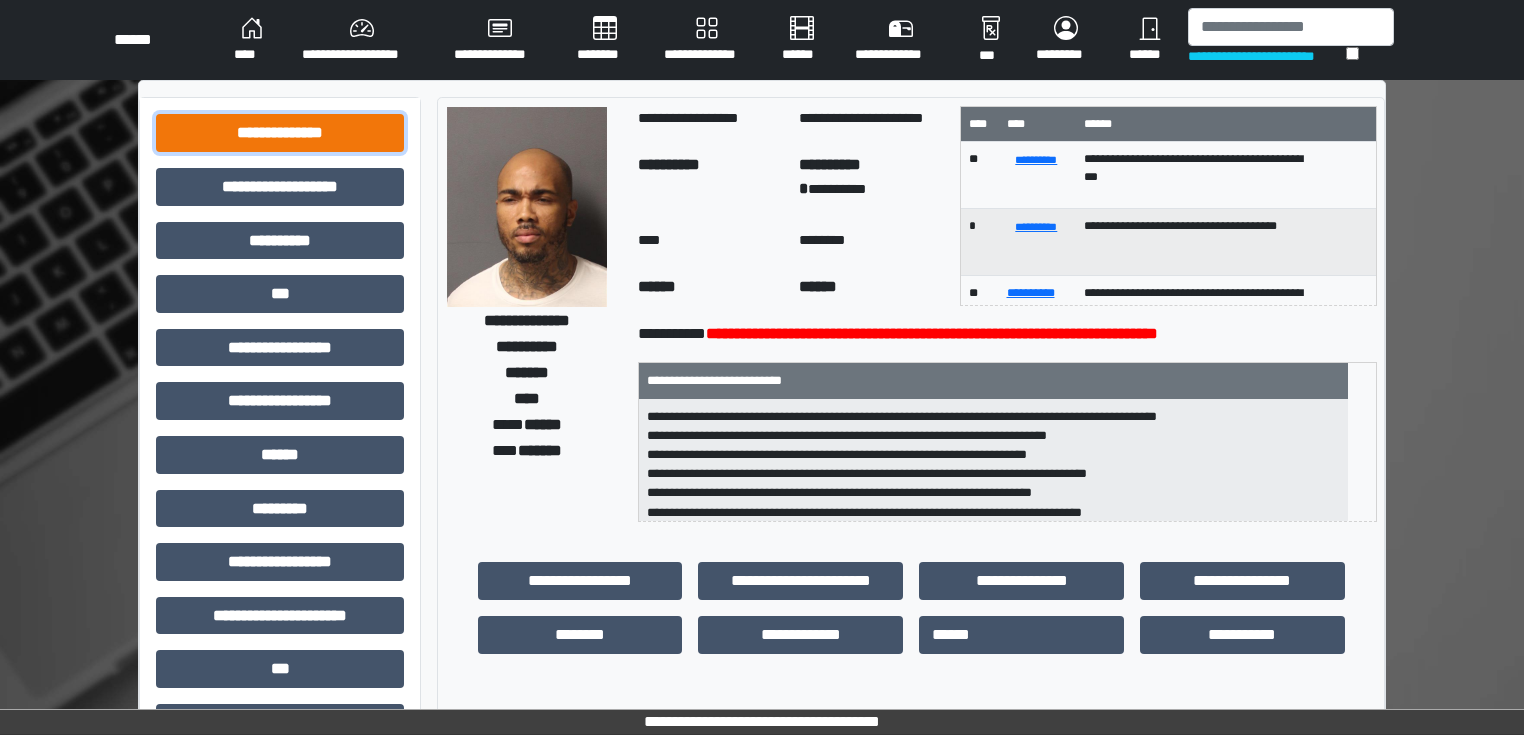 click on "**********" at bounding box center (280, 133) 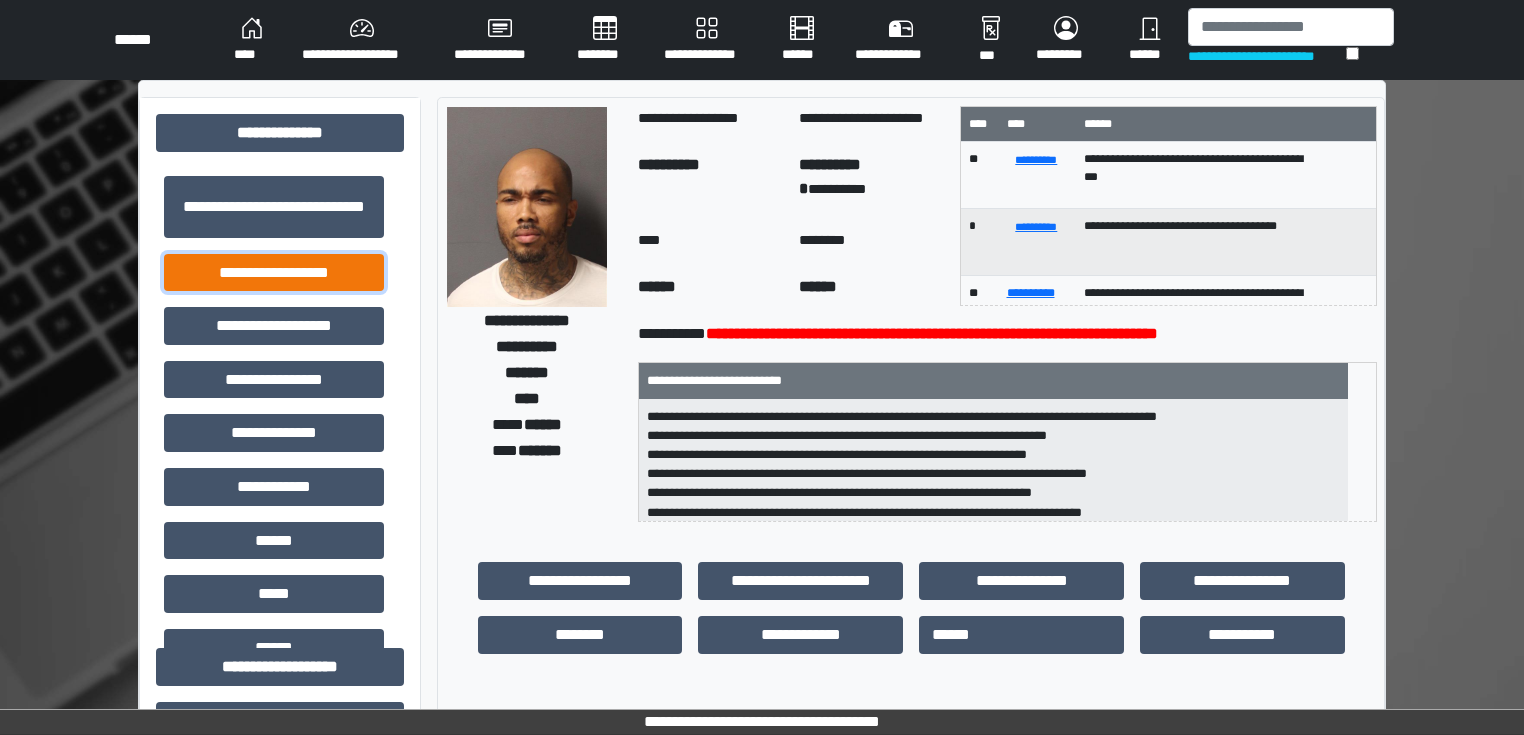 click on "**********" at bounding box center [274, 273] 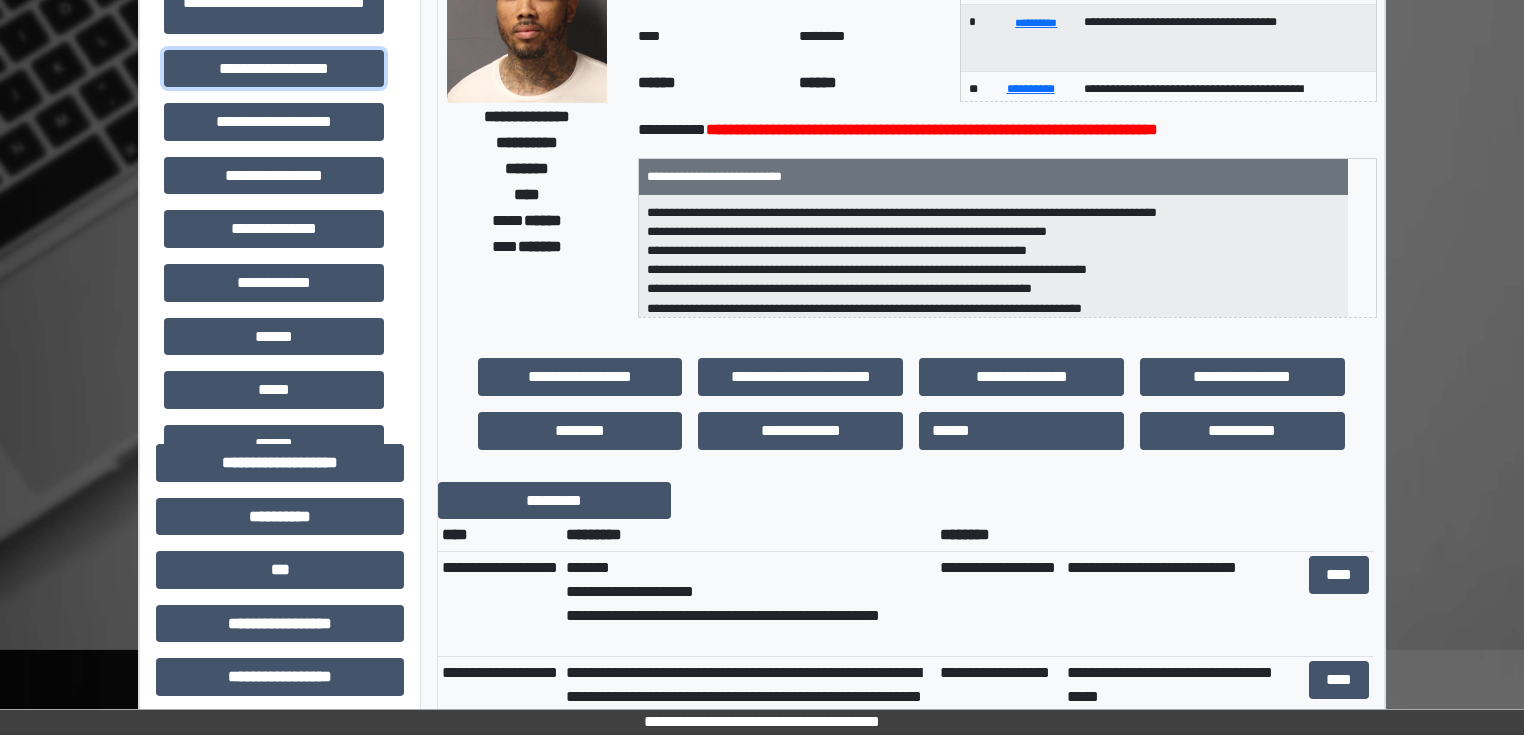 scroll, scrollTop: 240, scrollLeft: 0, axis: vertical 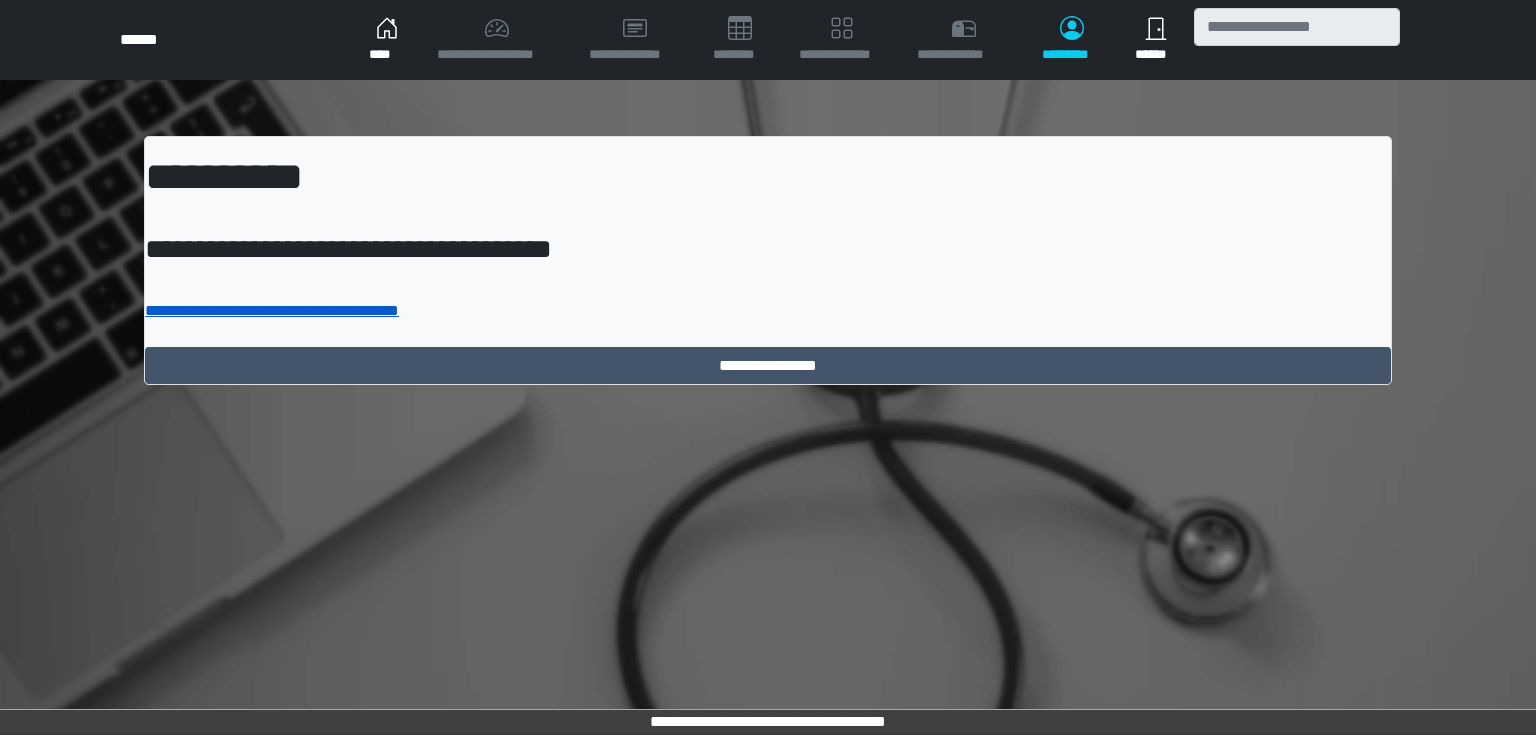 click on "**********" at bounding box center (272, 310) 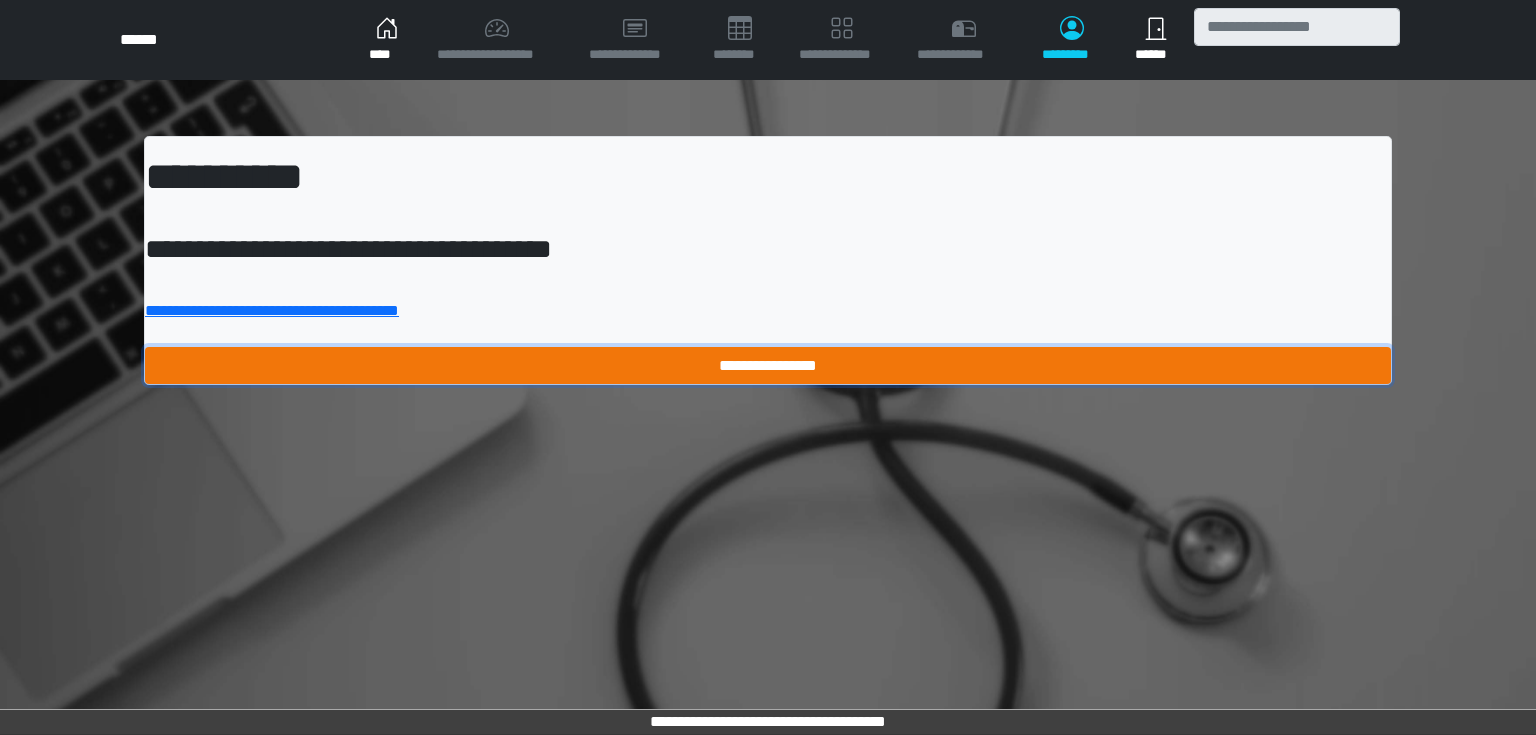 click on "**********" at bounding box center (768, 366) 